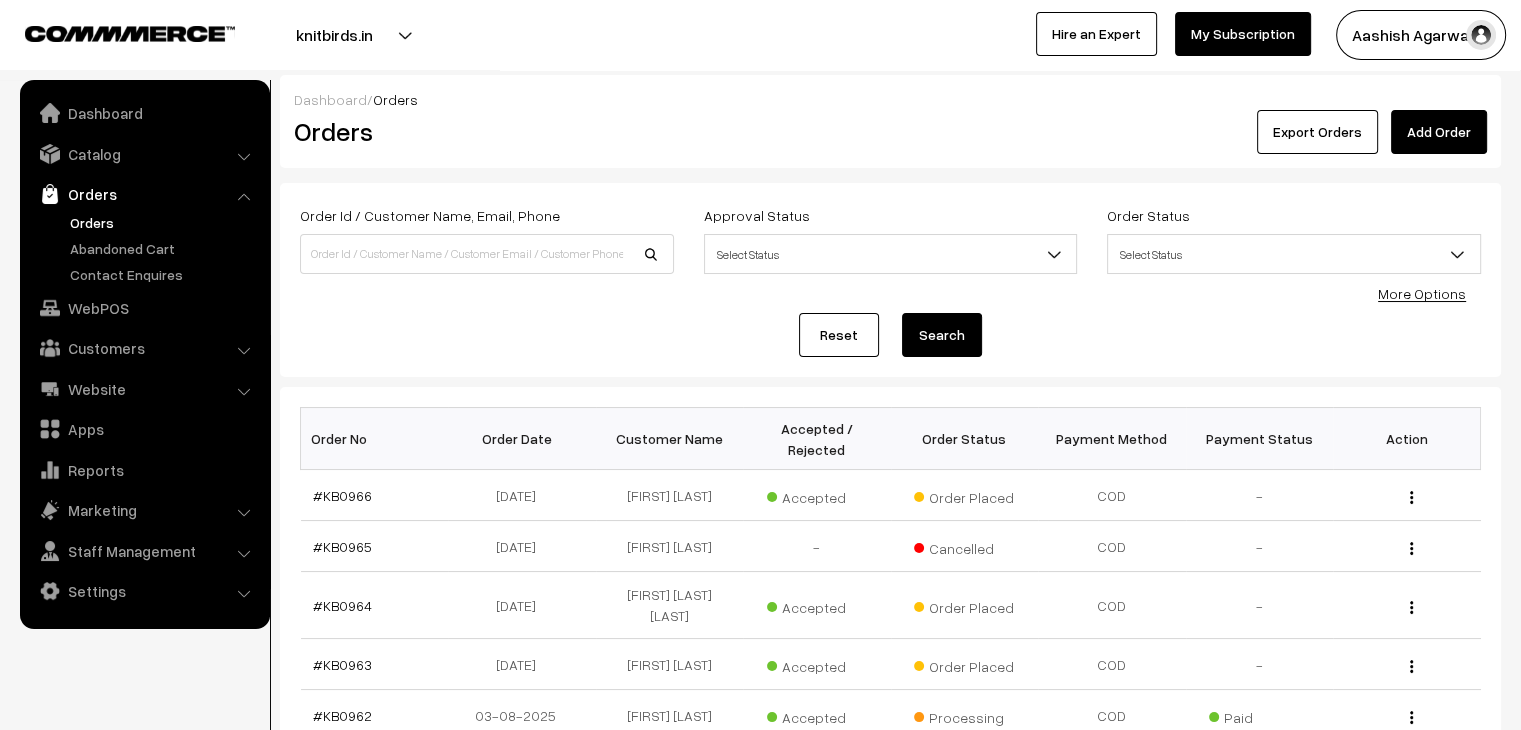 scroll, scrollTop: 0, scrollLeft: 0, axis: both 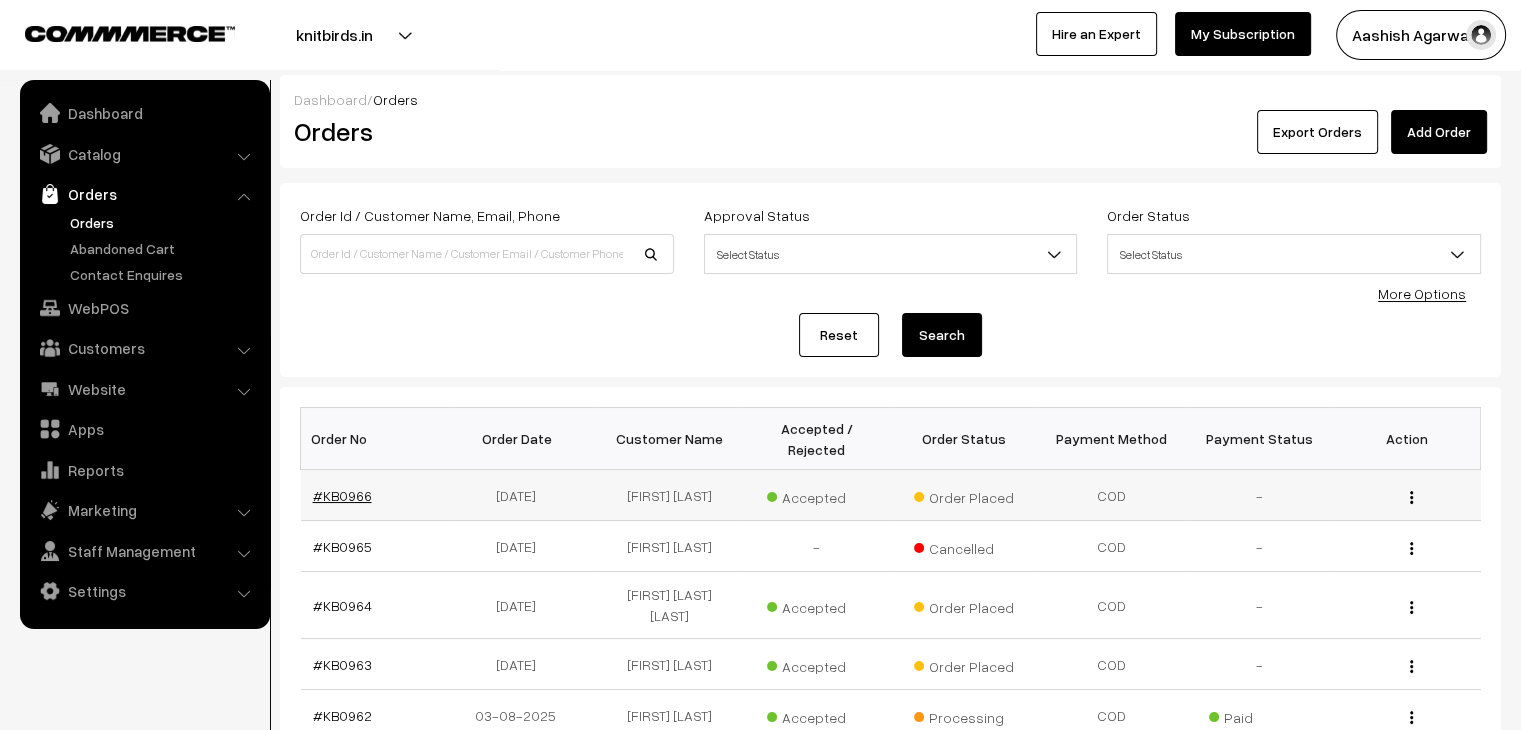 click on "#KB0966" at bounding box center (342, 495) 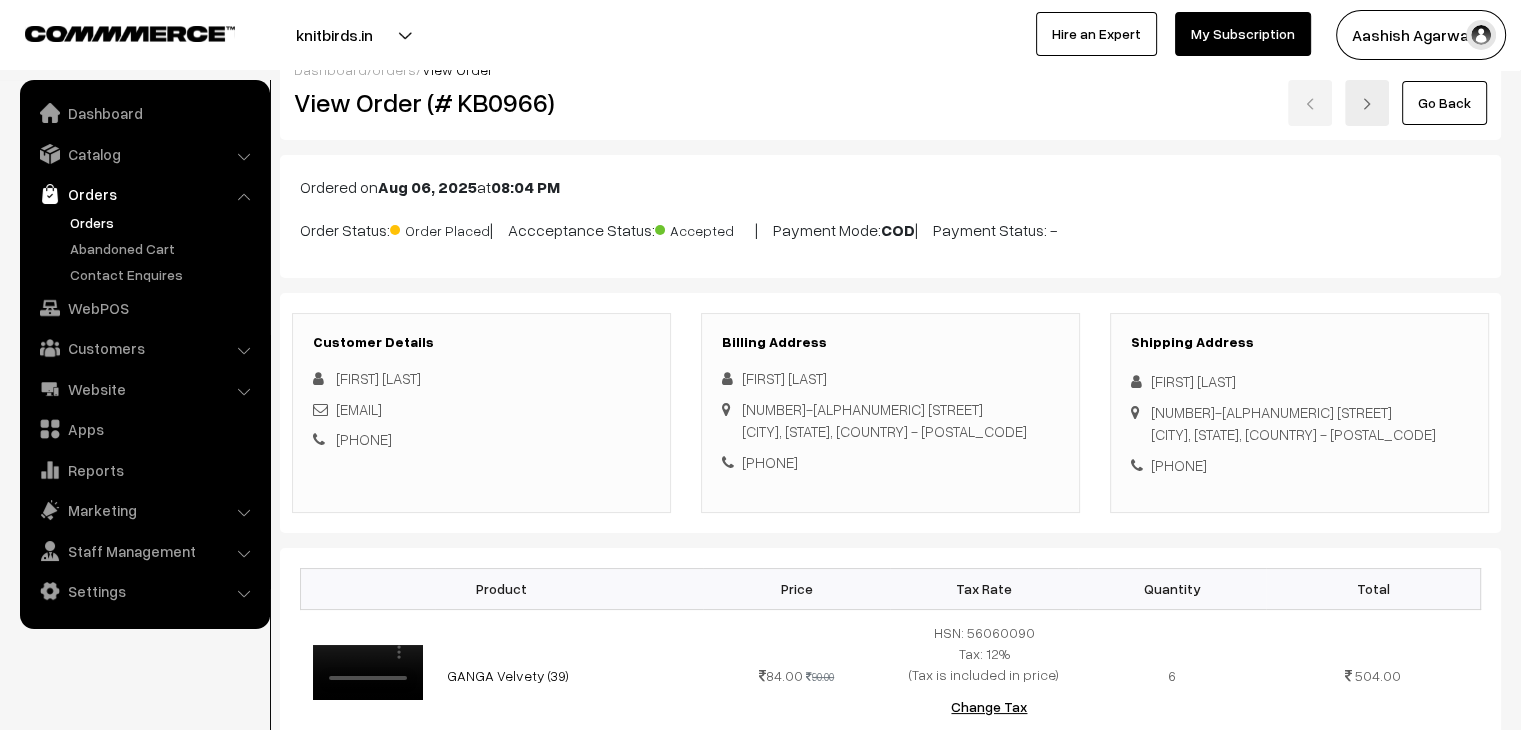 scroll, scrollTop: 28, scrollLeft: 0, axis: vertical 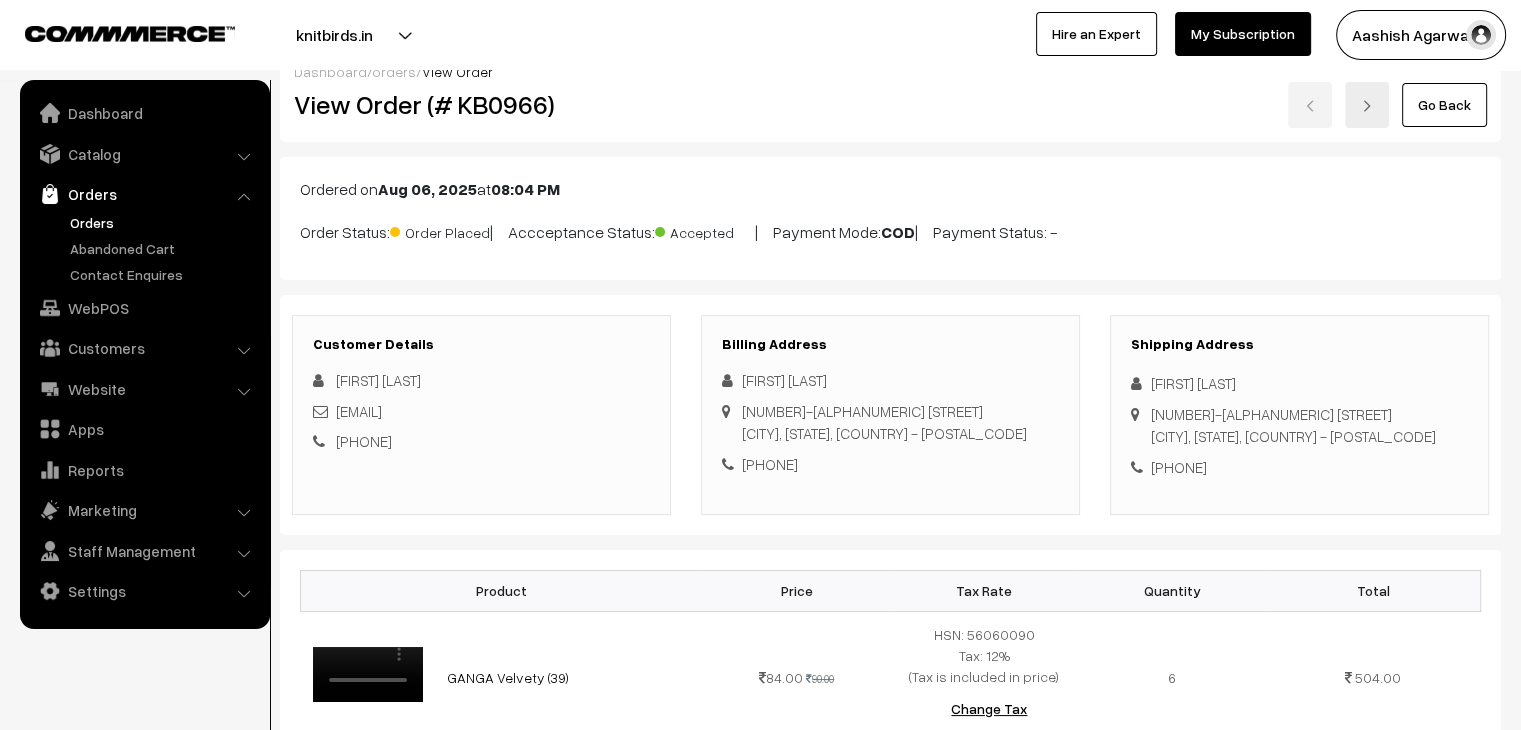 click on "Orders" at bounding box center [164, 222] 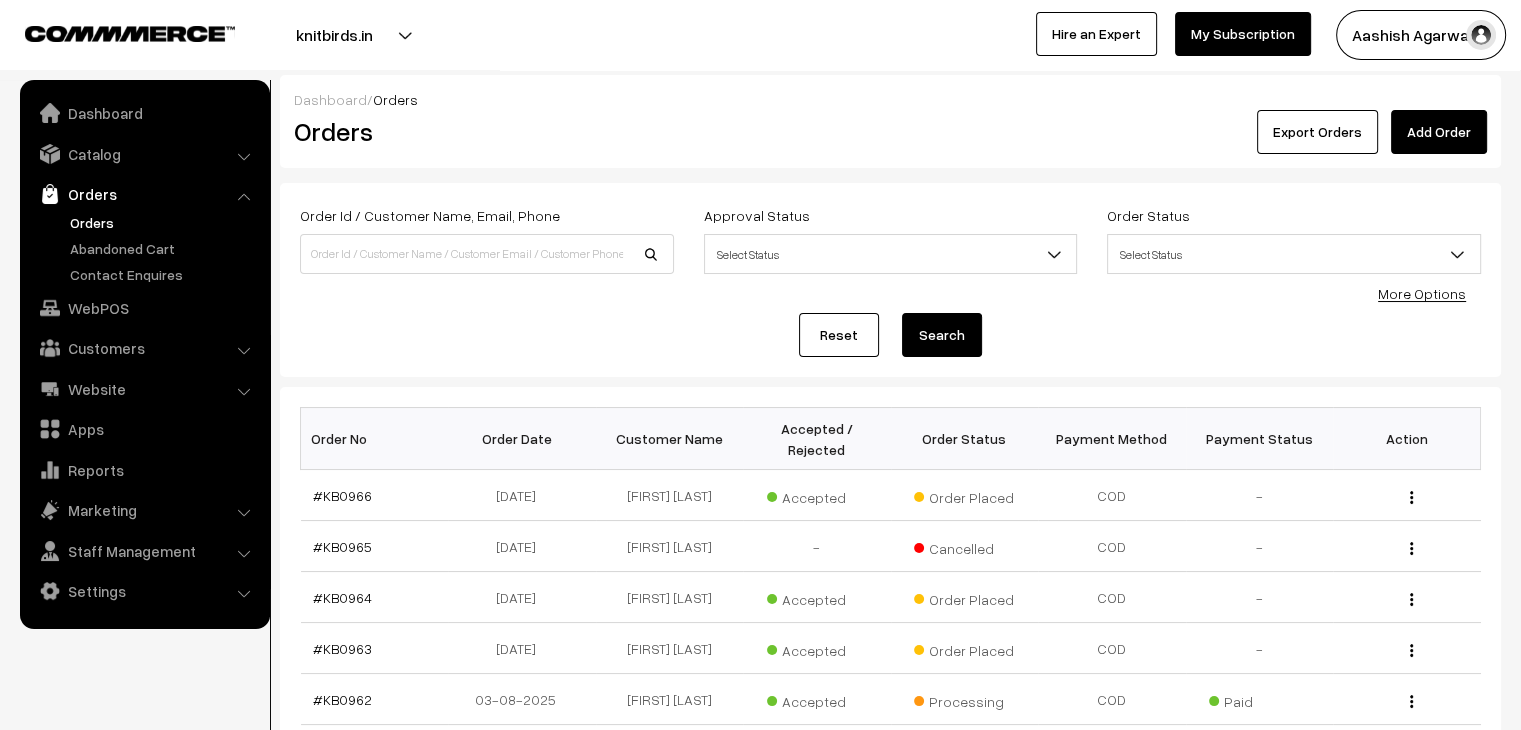 scroll, scrollTop: 0, scrollLeft: 0, axis: both 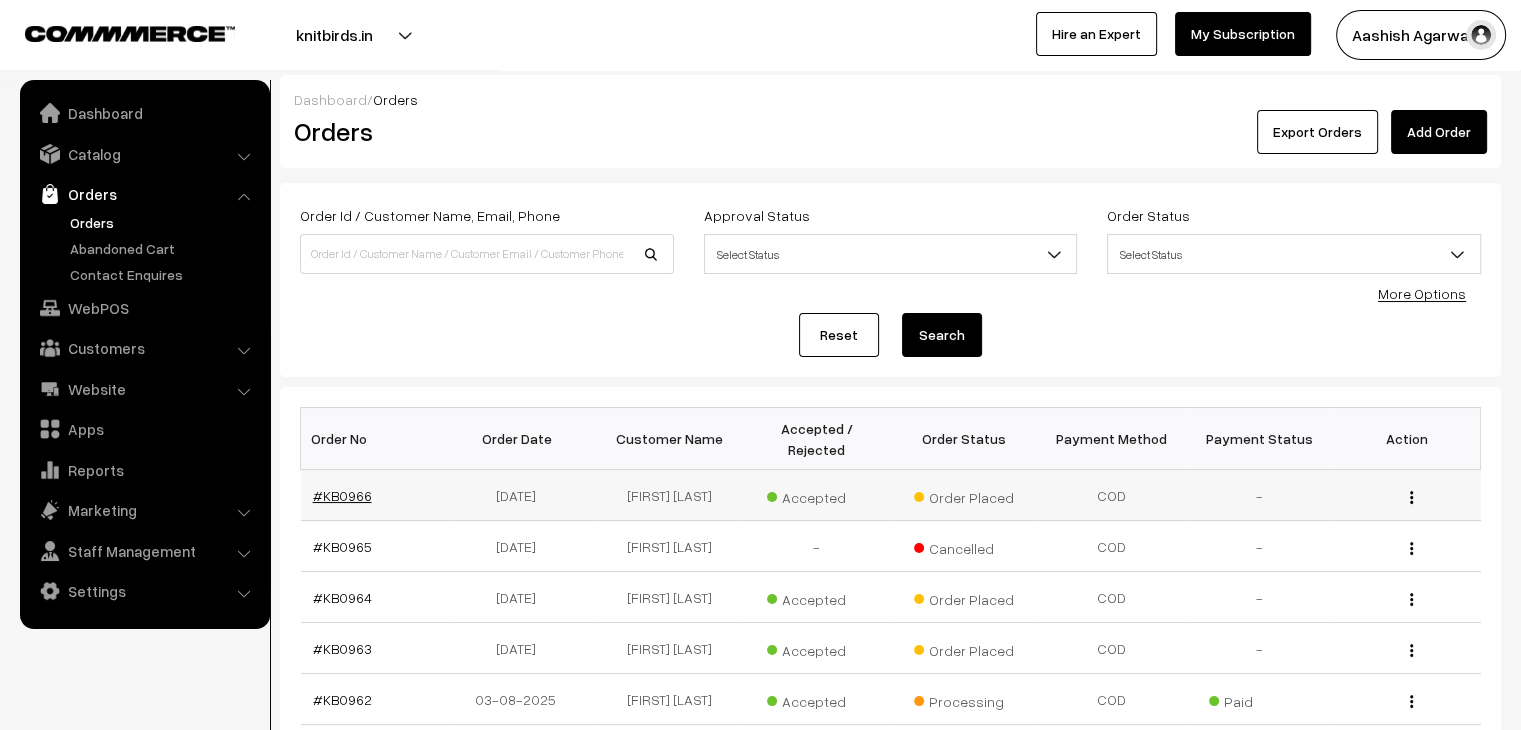 click on "#KB0966" at bounding box center [342, 495] 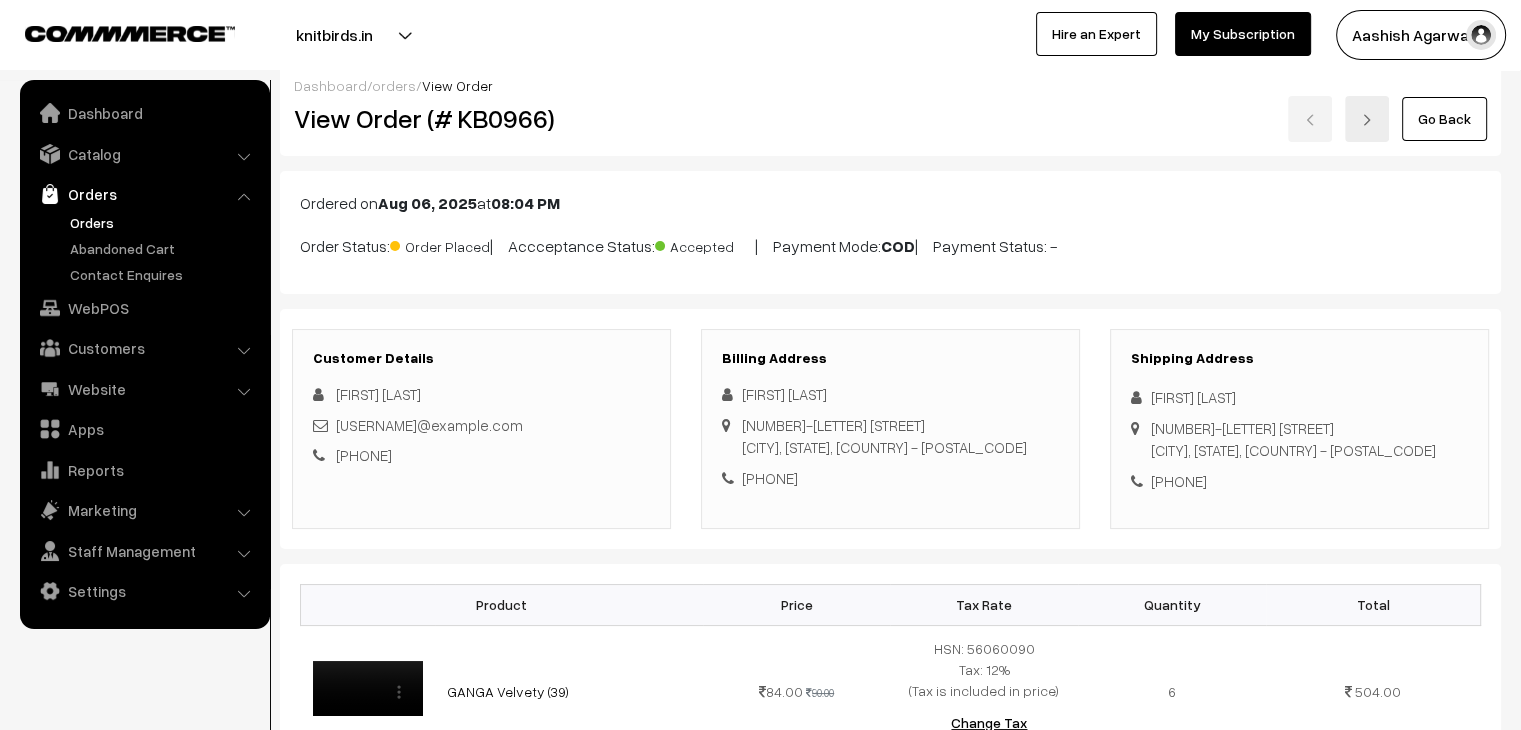 scroll, scrollTop: 0, scrollLeft: 0, axis: both 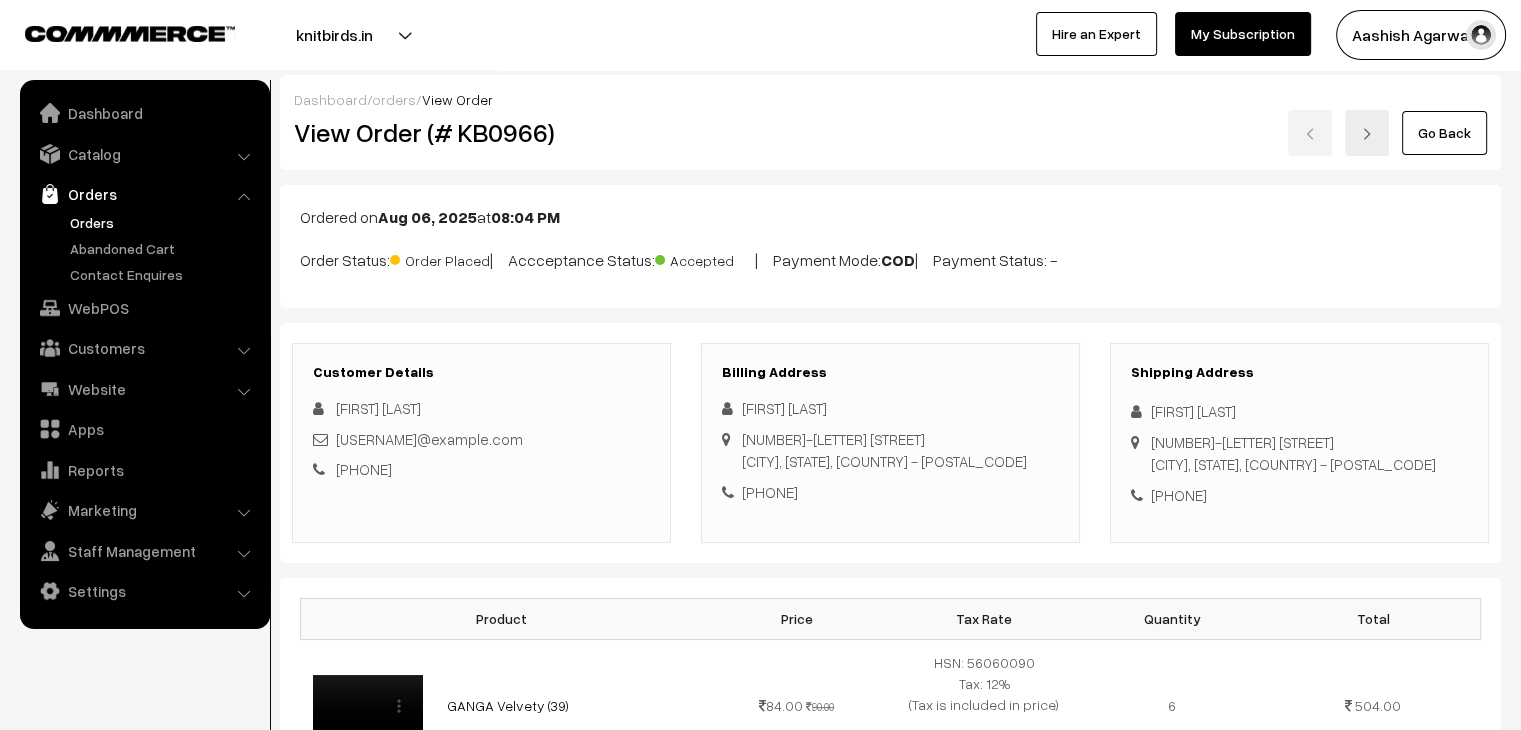click on "Orders" at bounding box center (164, 222) 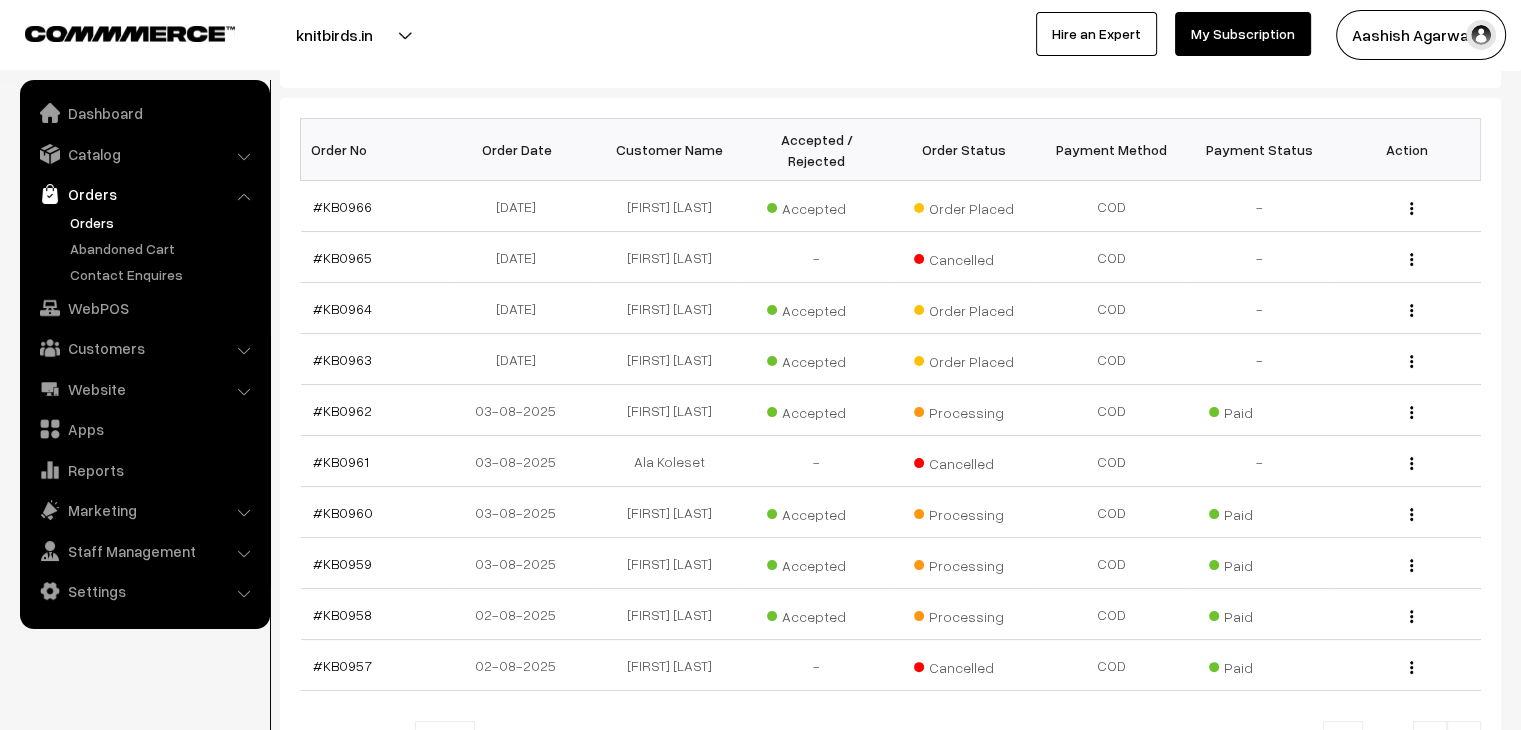 scroll, scrollTop: 0, scrollLeft: 0, axis: both 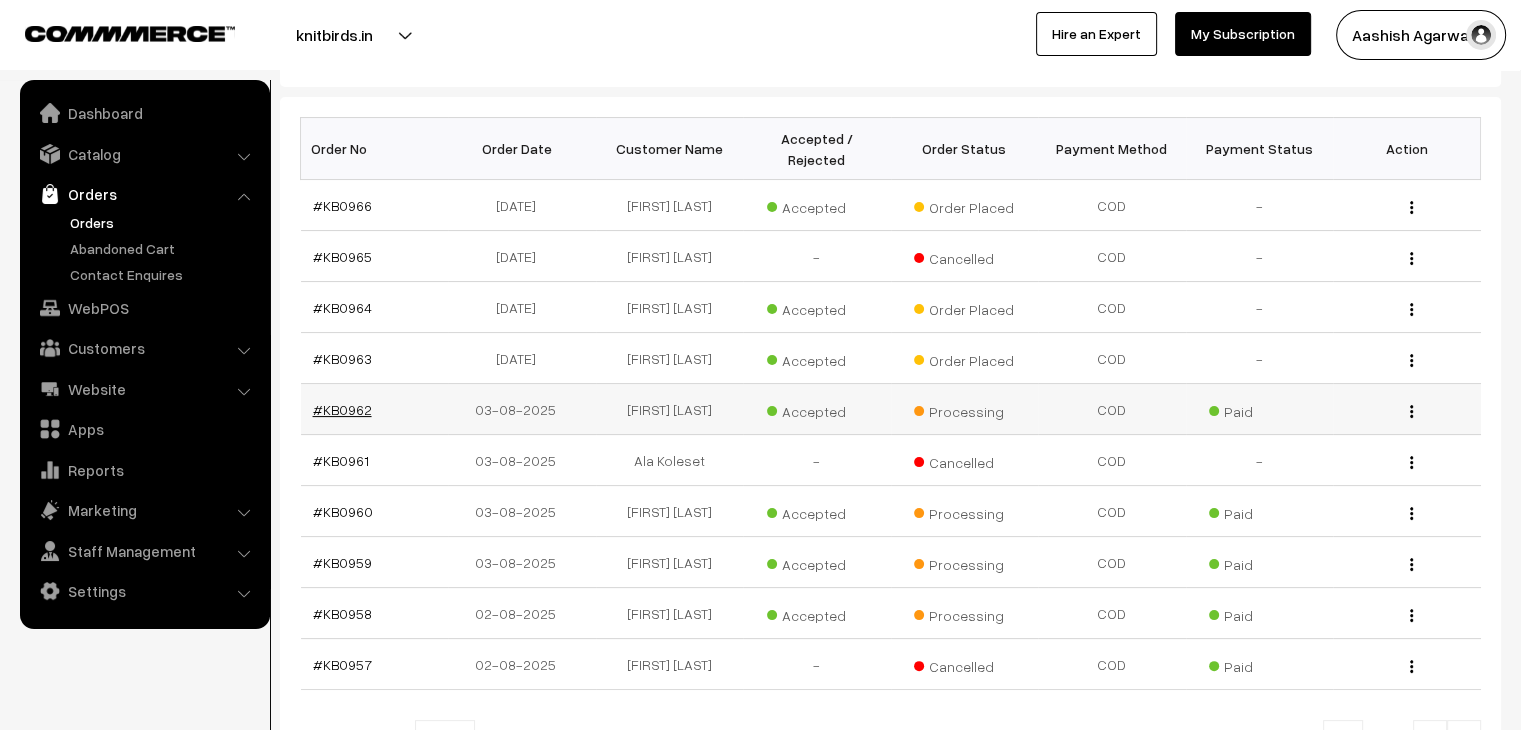 click on "#KB0962" at bounding box center (342, 409) 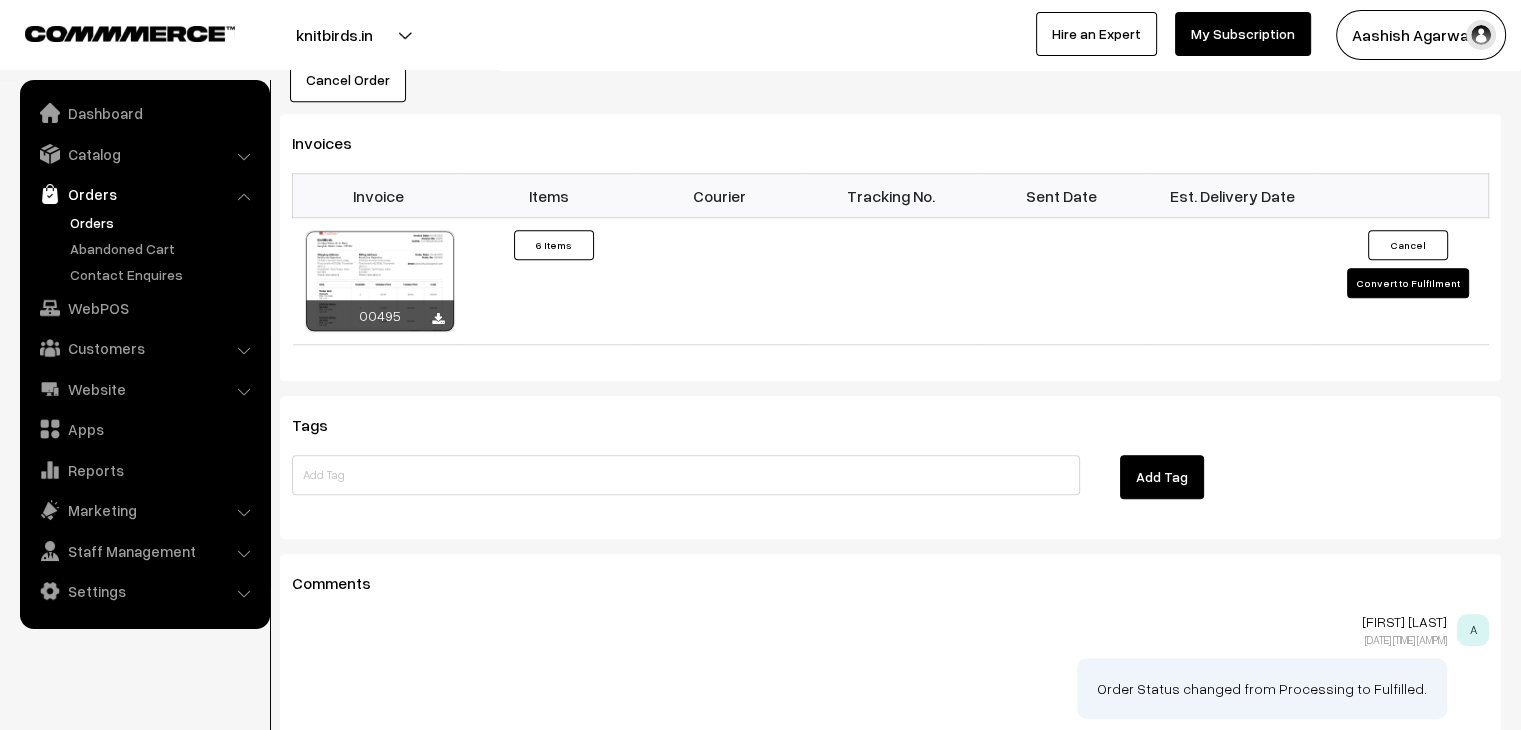 scroll, scrollTop: 1512, scrollLeft: 0, axis: vertical 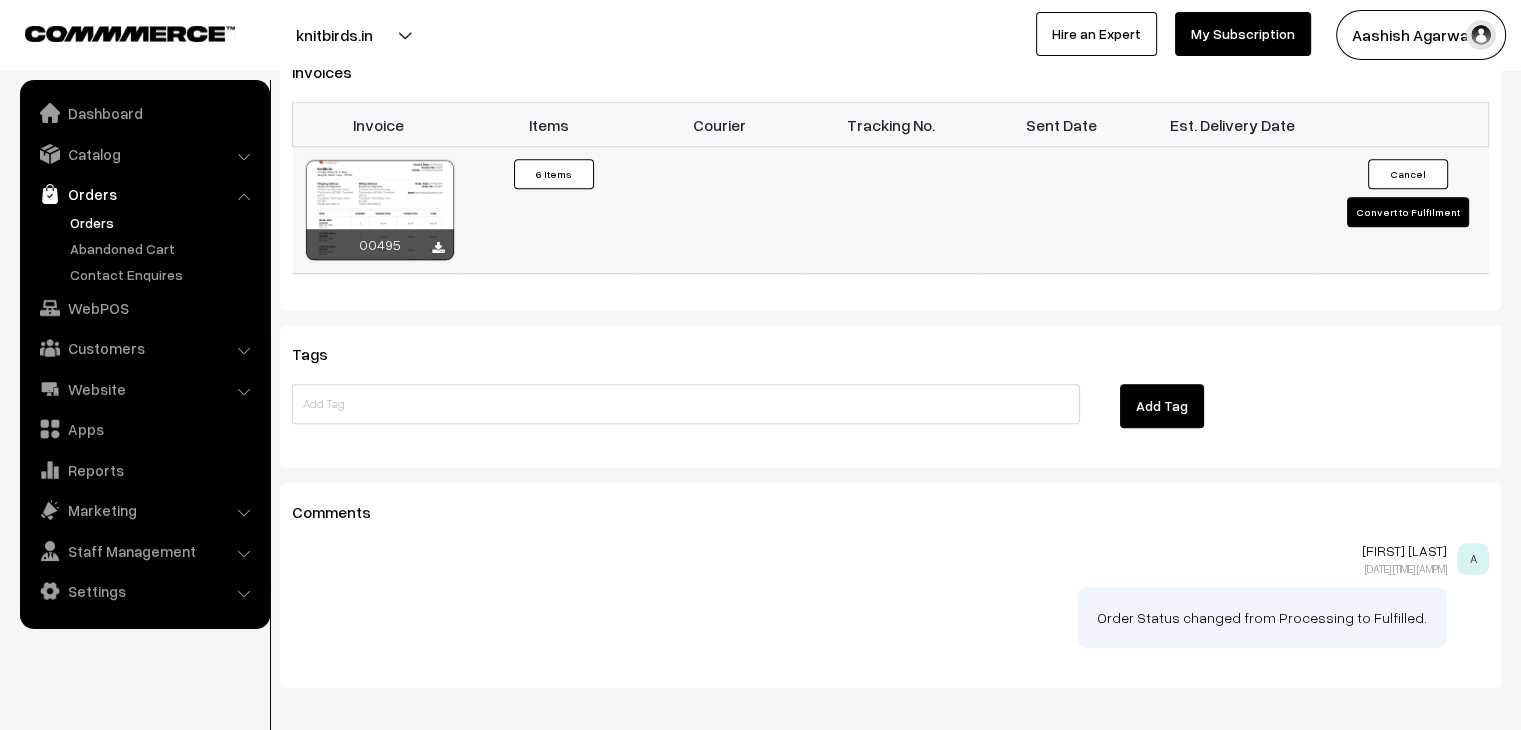 click on "Convert to Fulfilment" at bounding box center [1408, 212] 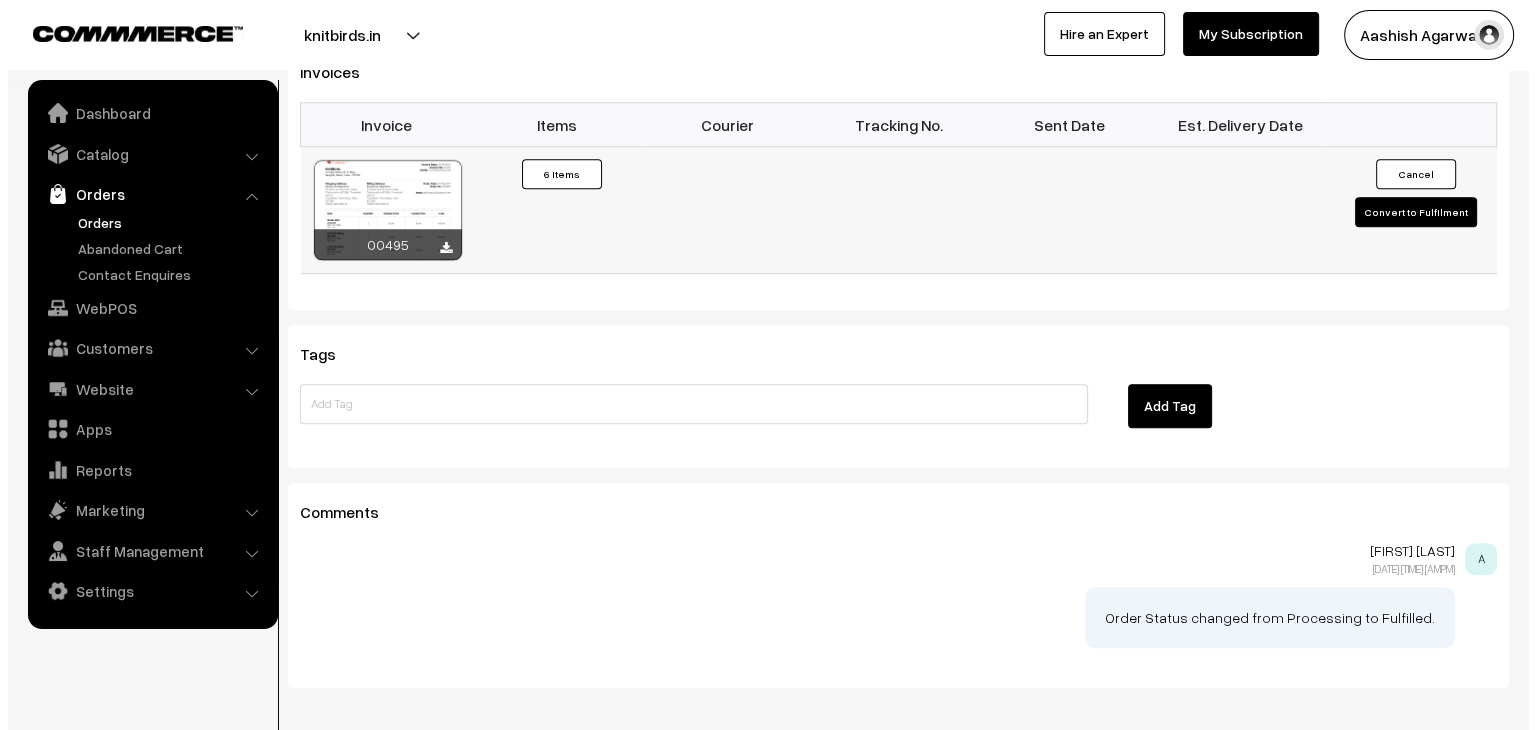 scroll, scrollTop: 1588, scrollLeft: 0, axis: vertical 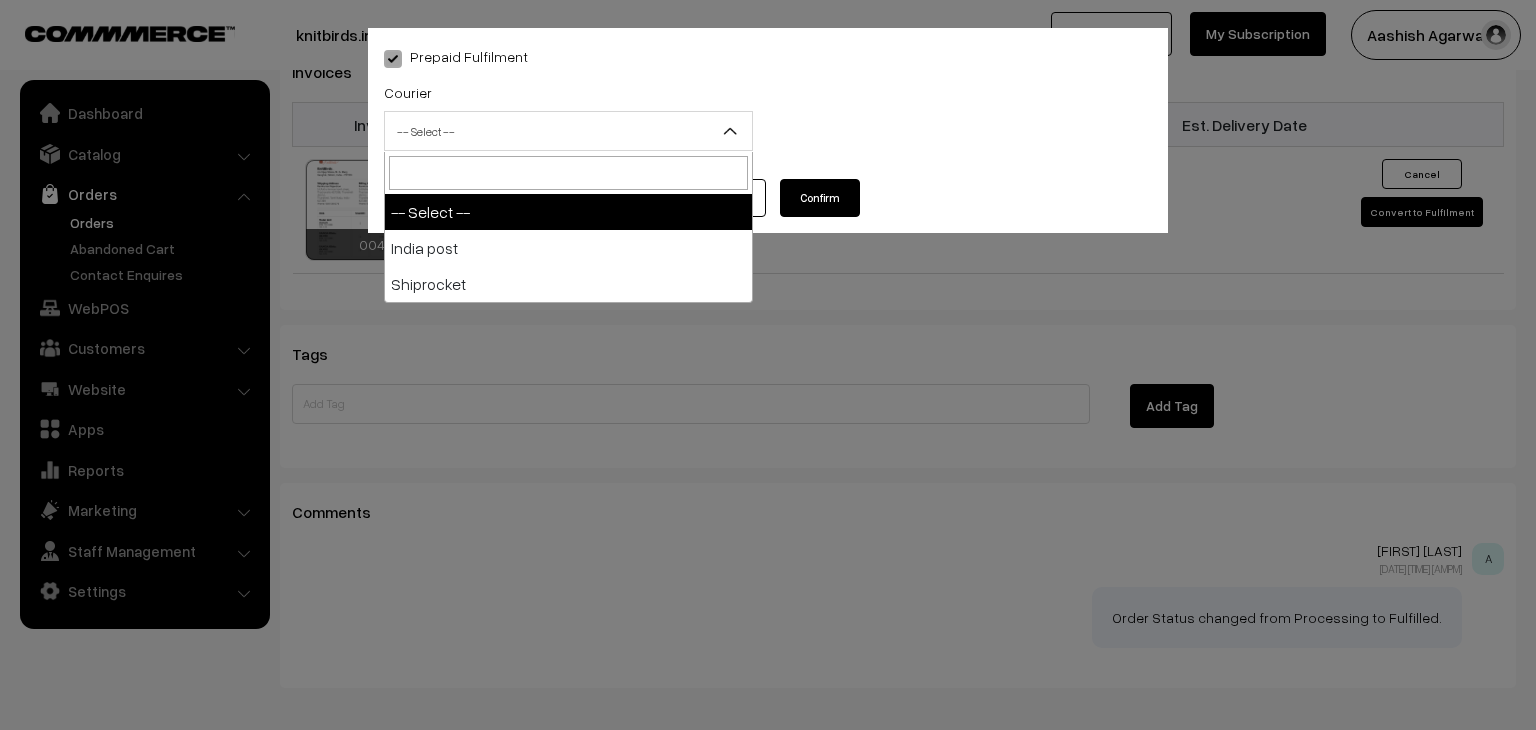 click on "-- Select --" at bounding box center (568, 131) 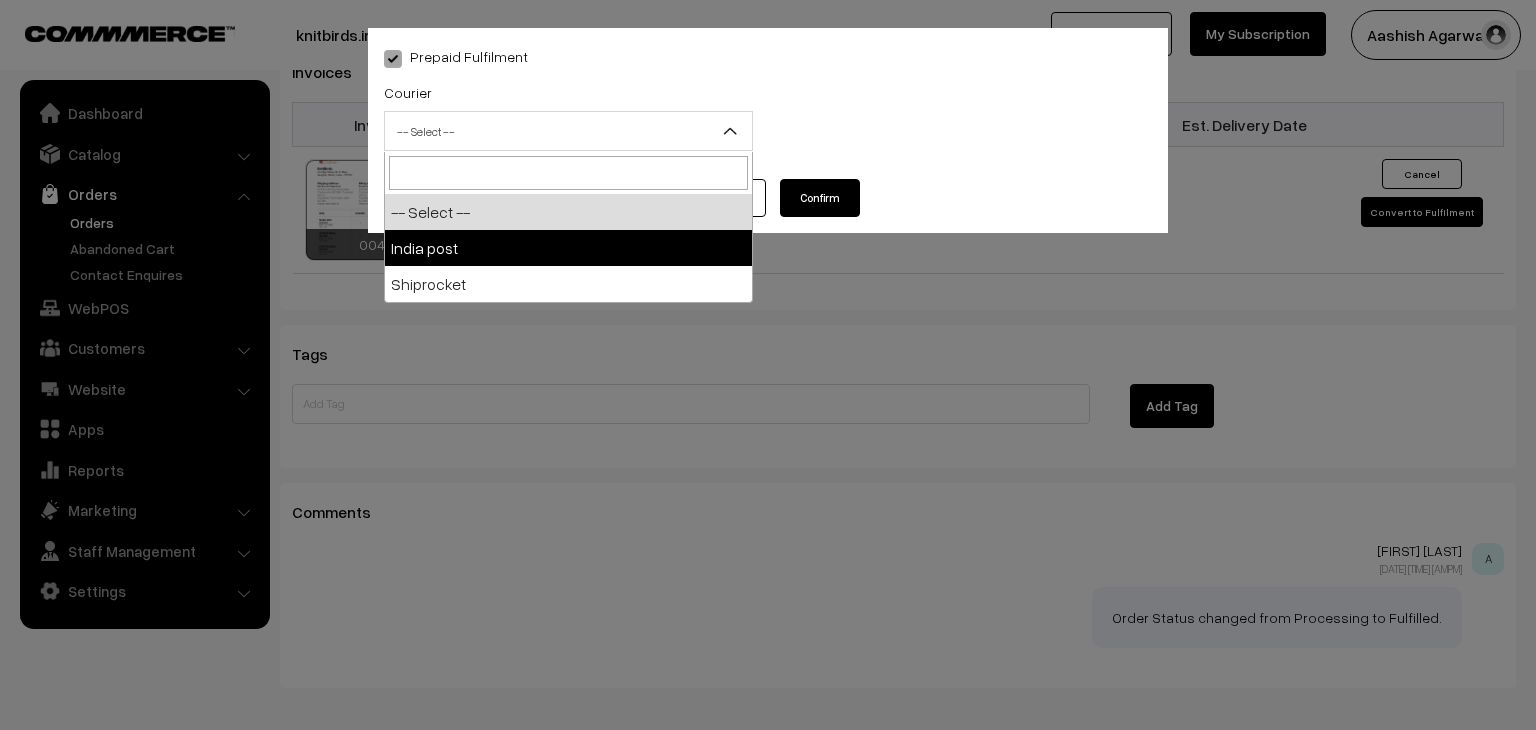 select on "1" 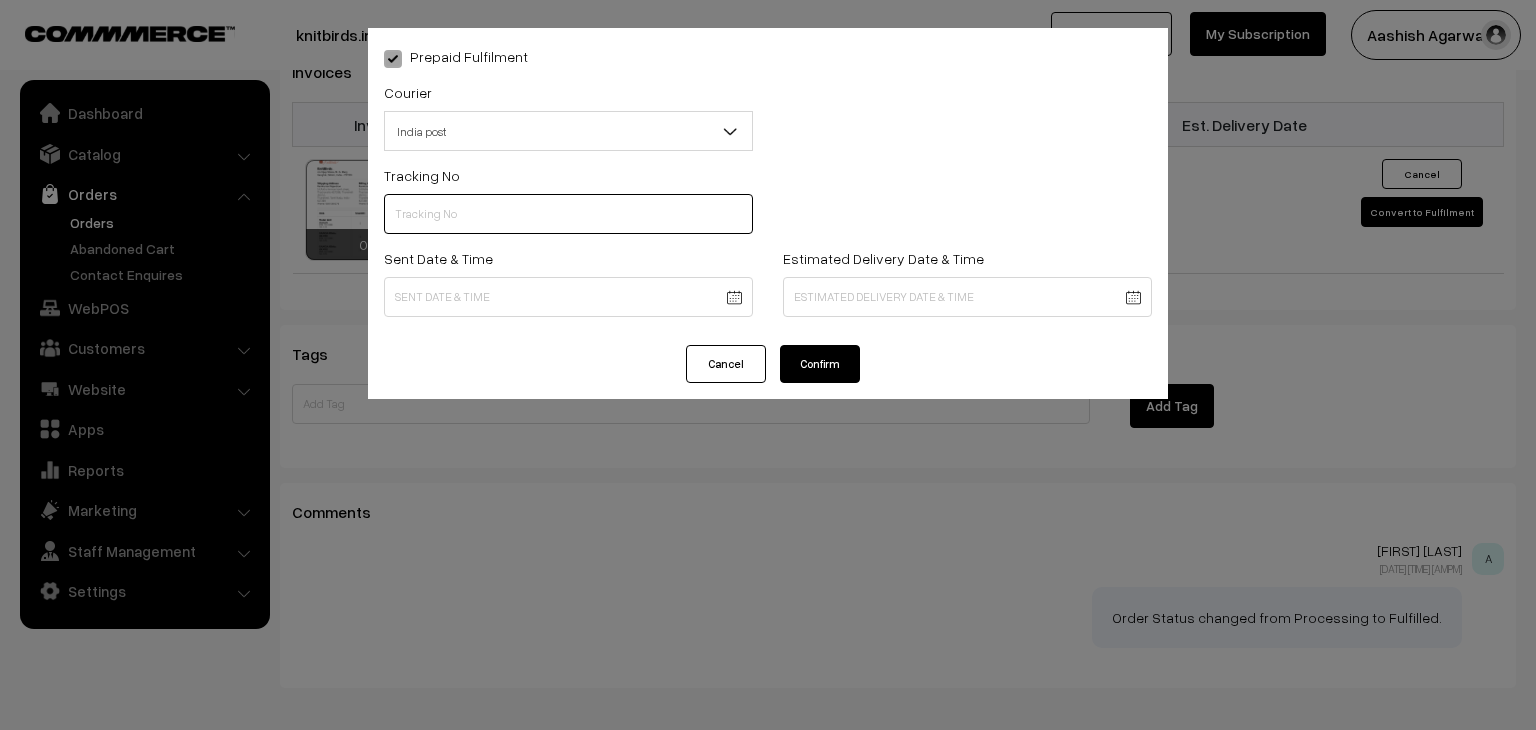 click at bounding box center [568, 214] 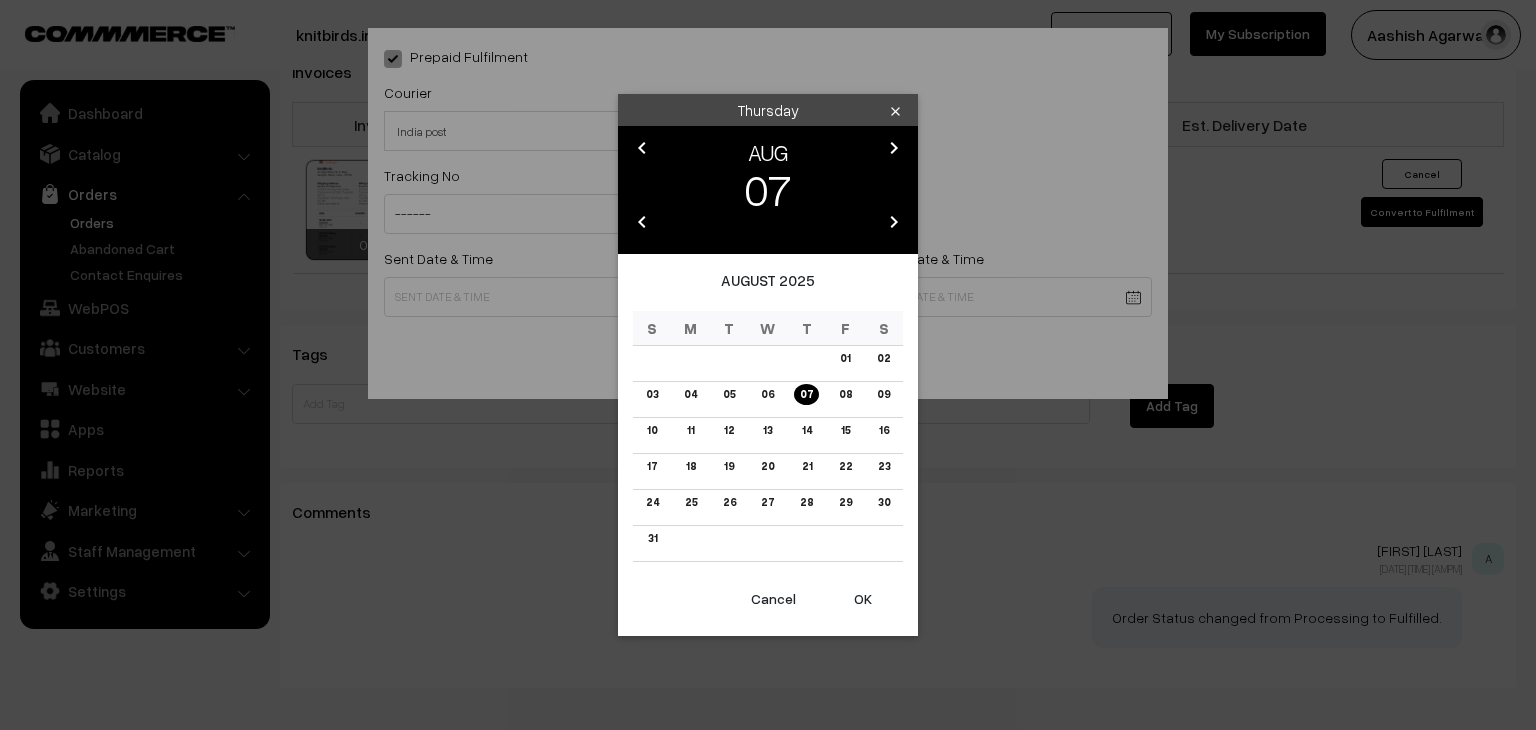 click on "Thank you for showing interest. Our team will call you shortly.
Close
knitbirds.in
Go to Website
Create New Store" at bounding box center (768, -305) 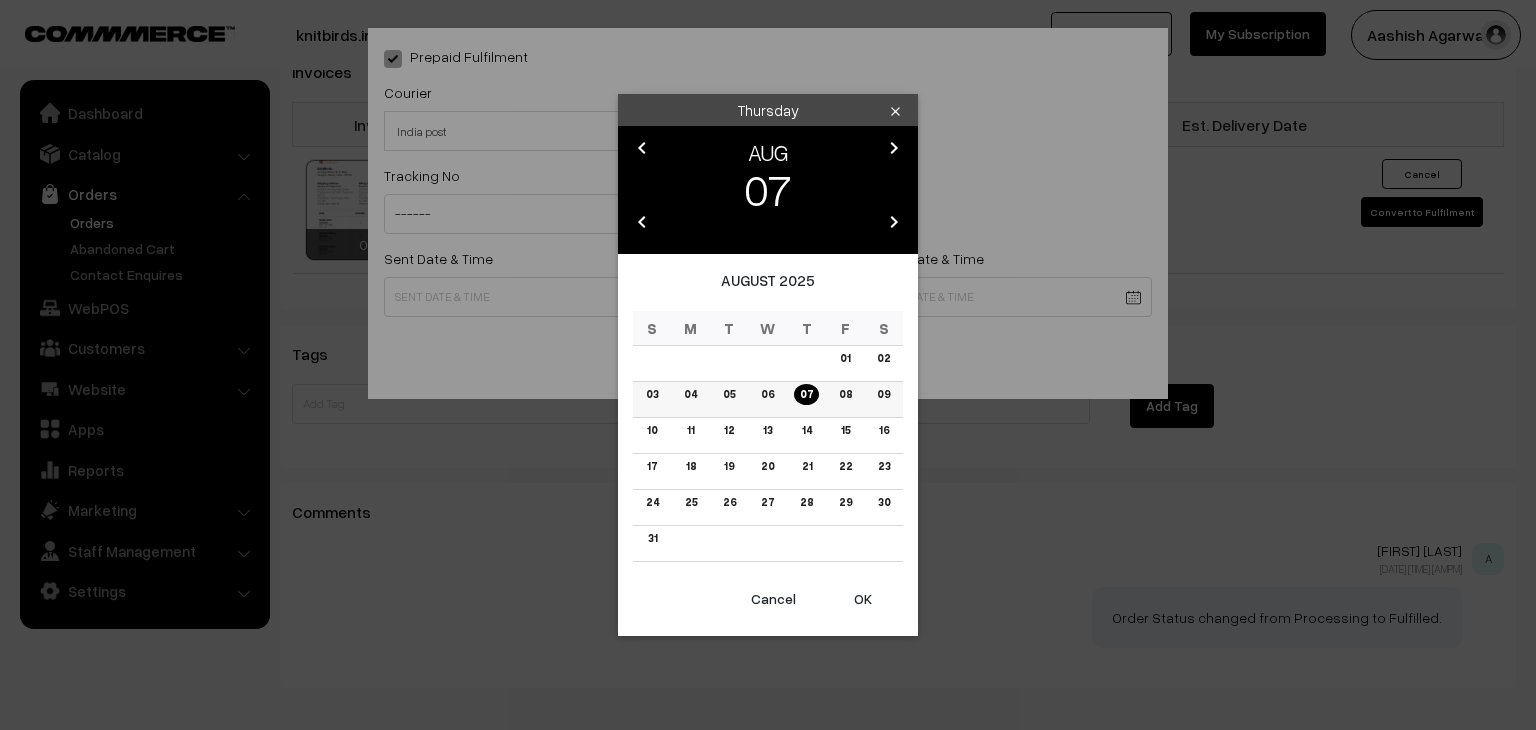 click on "04" at bounding box center (690, 394) 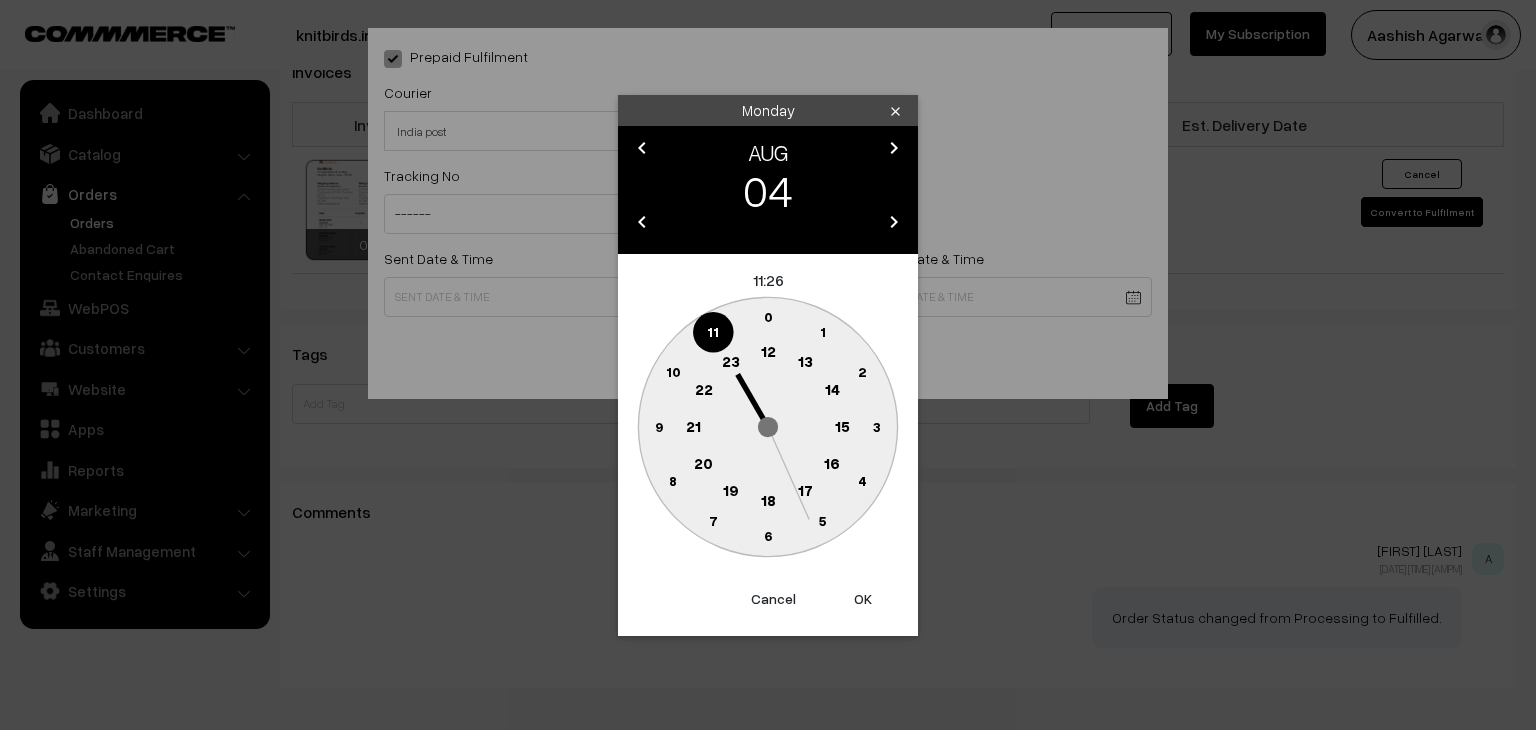 click on "10" 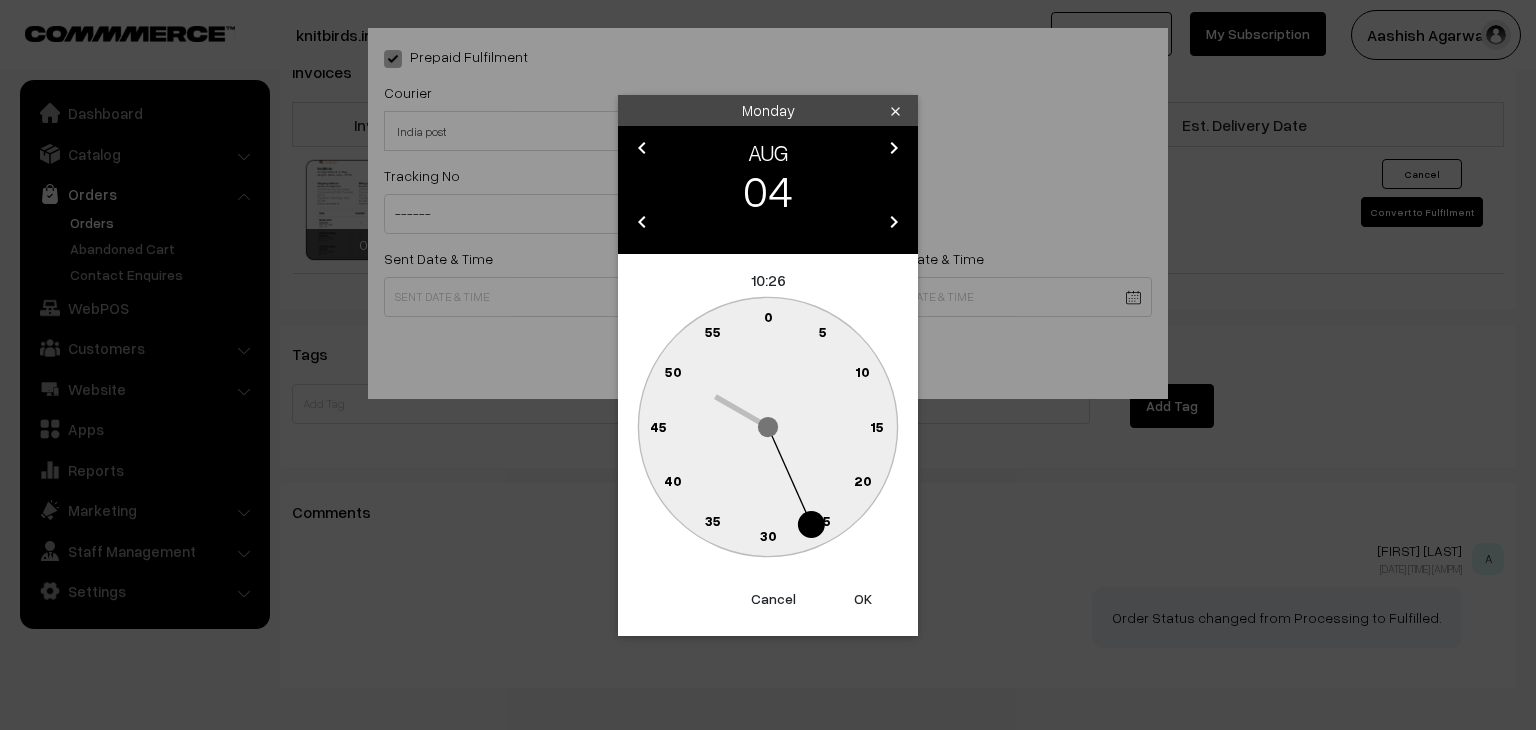 click on "0" 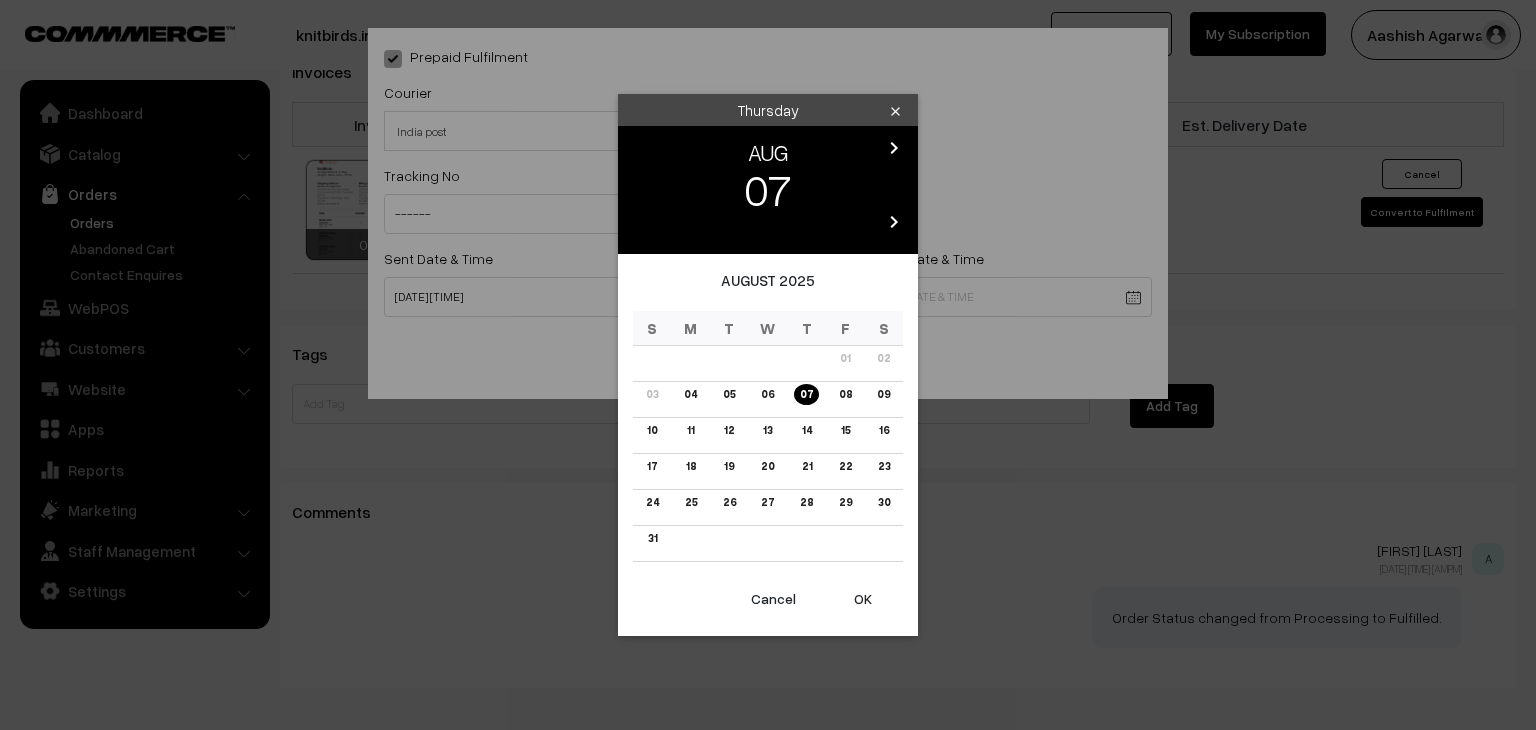 click on "Thank you for showing interest. Our team will call you shortly.
Close
knitbirds.in
Go to Website
Create New Store" at bounding box center (768, -305) 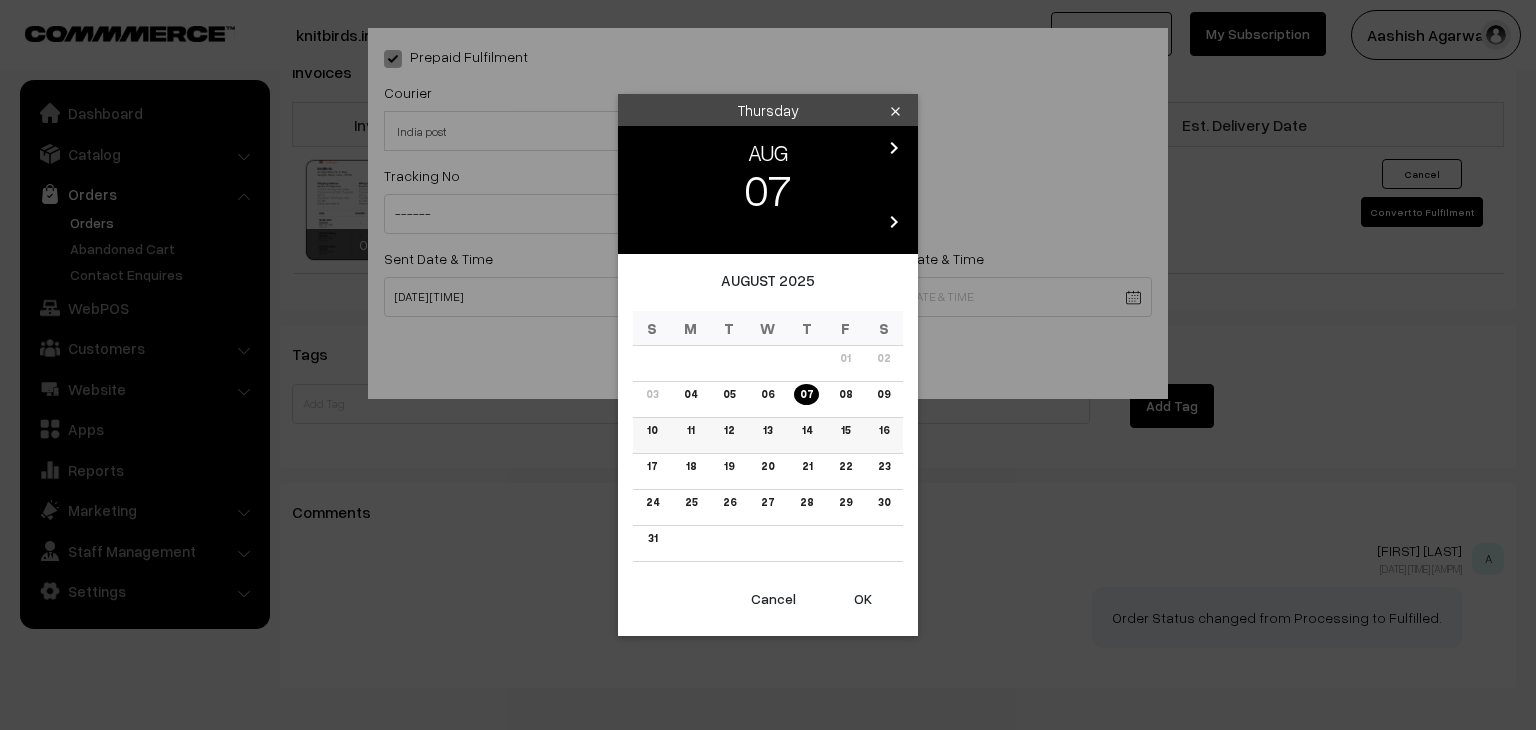 click on "11" at bounding box center [690, 430] 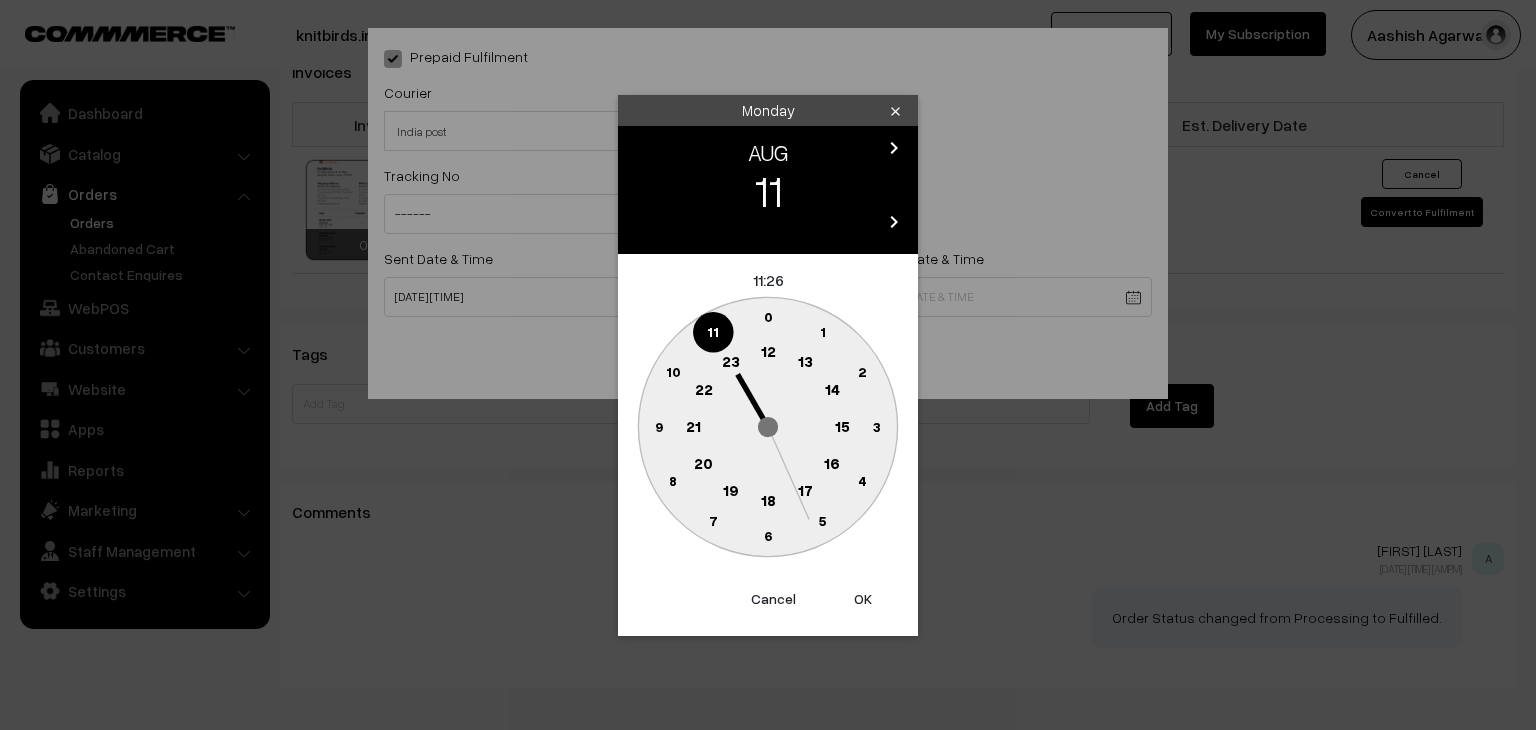 click on "16" 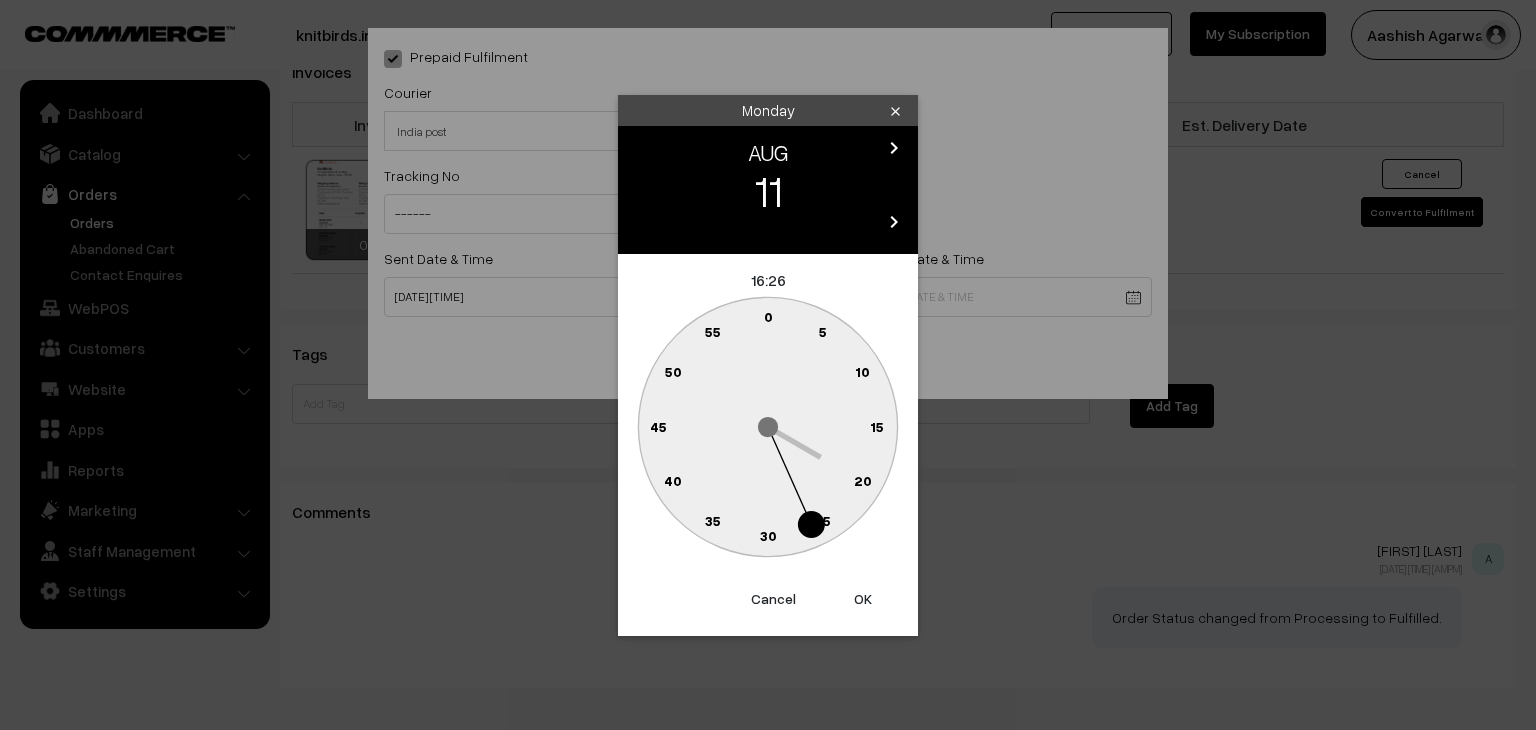 click on "0" 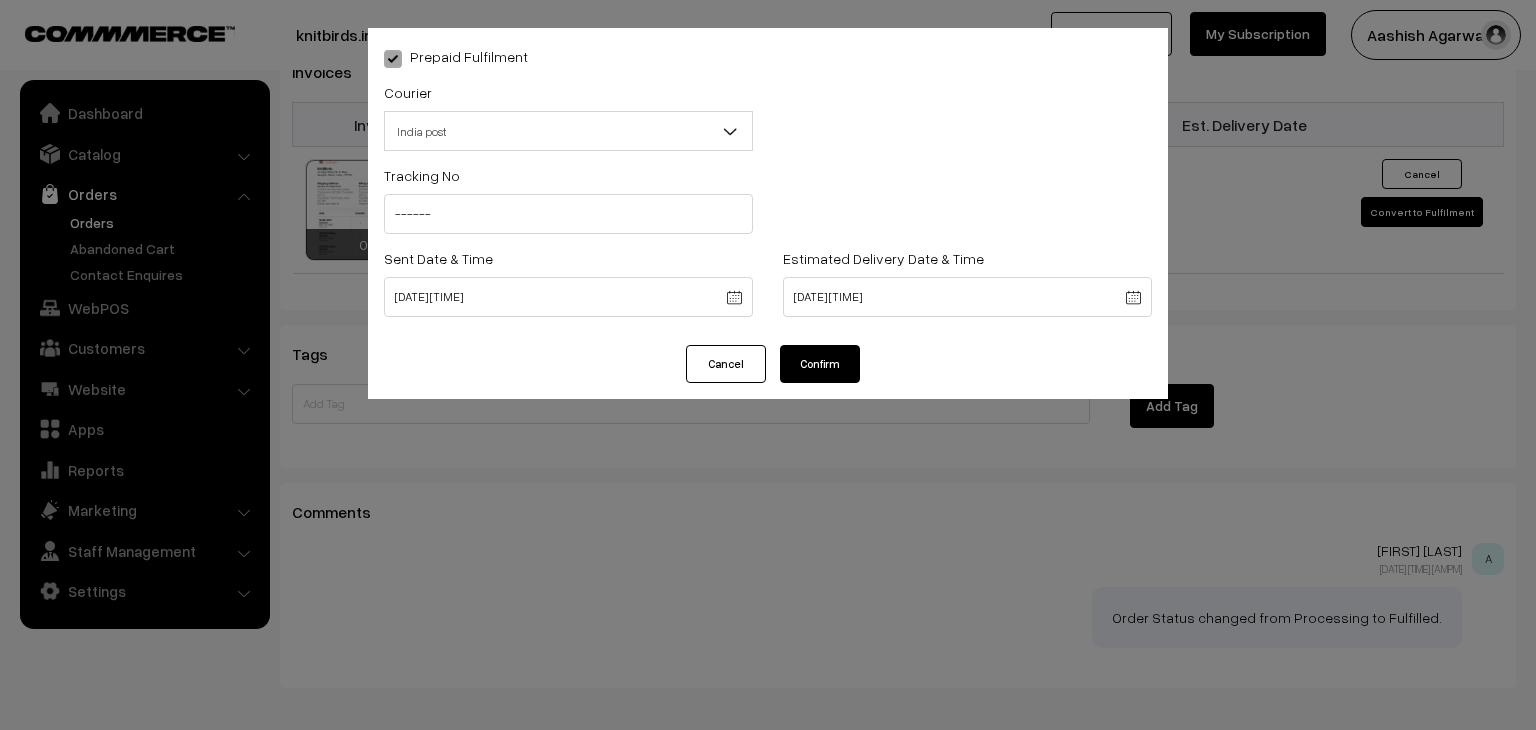 click on "Confirm" at bounding box center [820, 364] 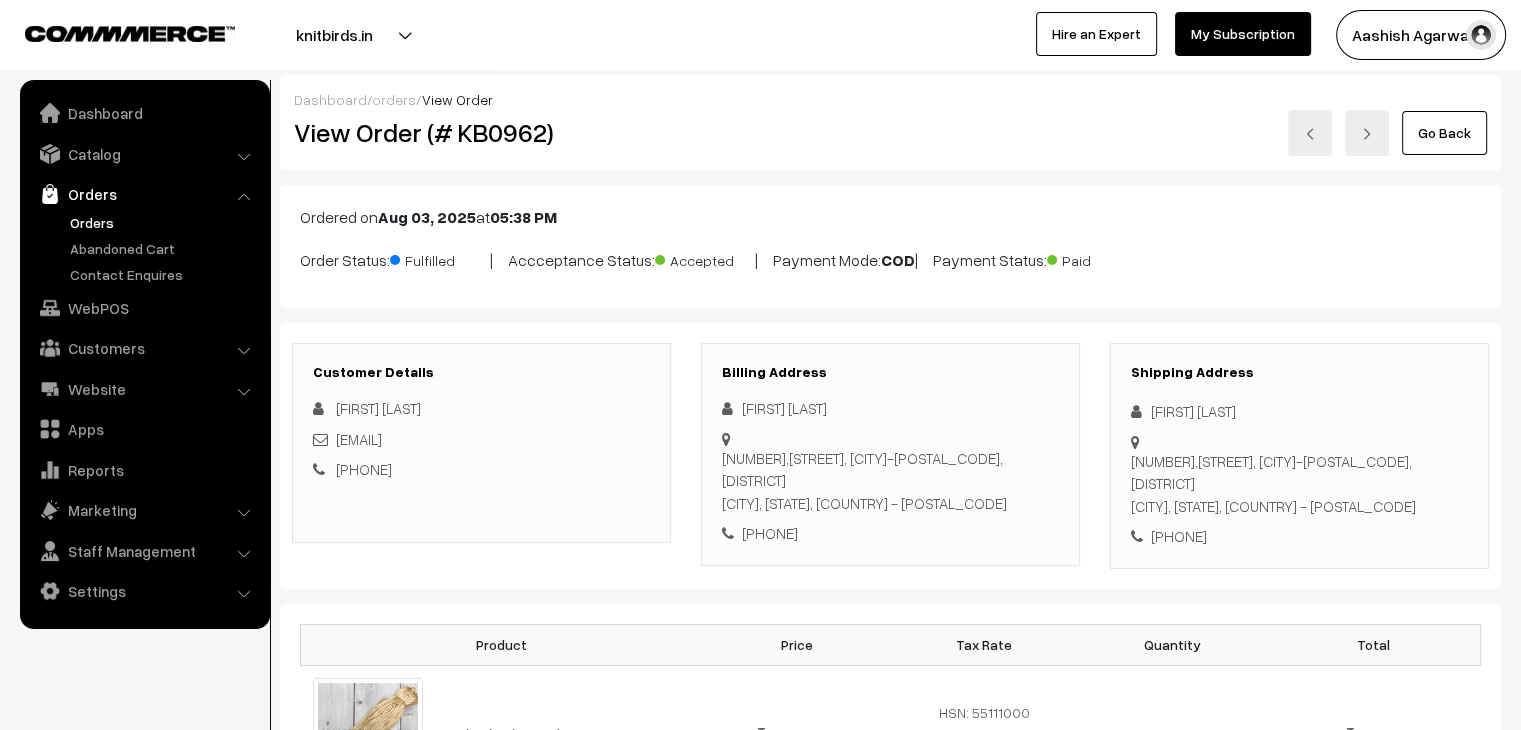 scroll, scrollTop: 0, scrollLeft: 0, axis: both 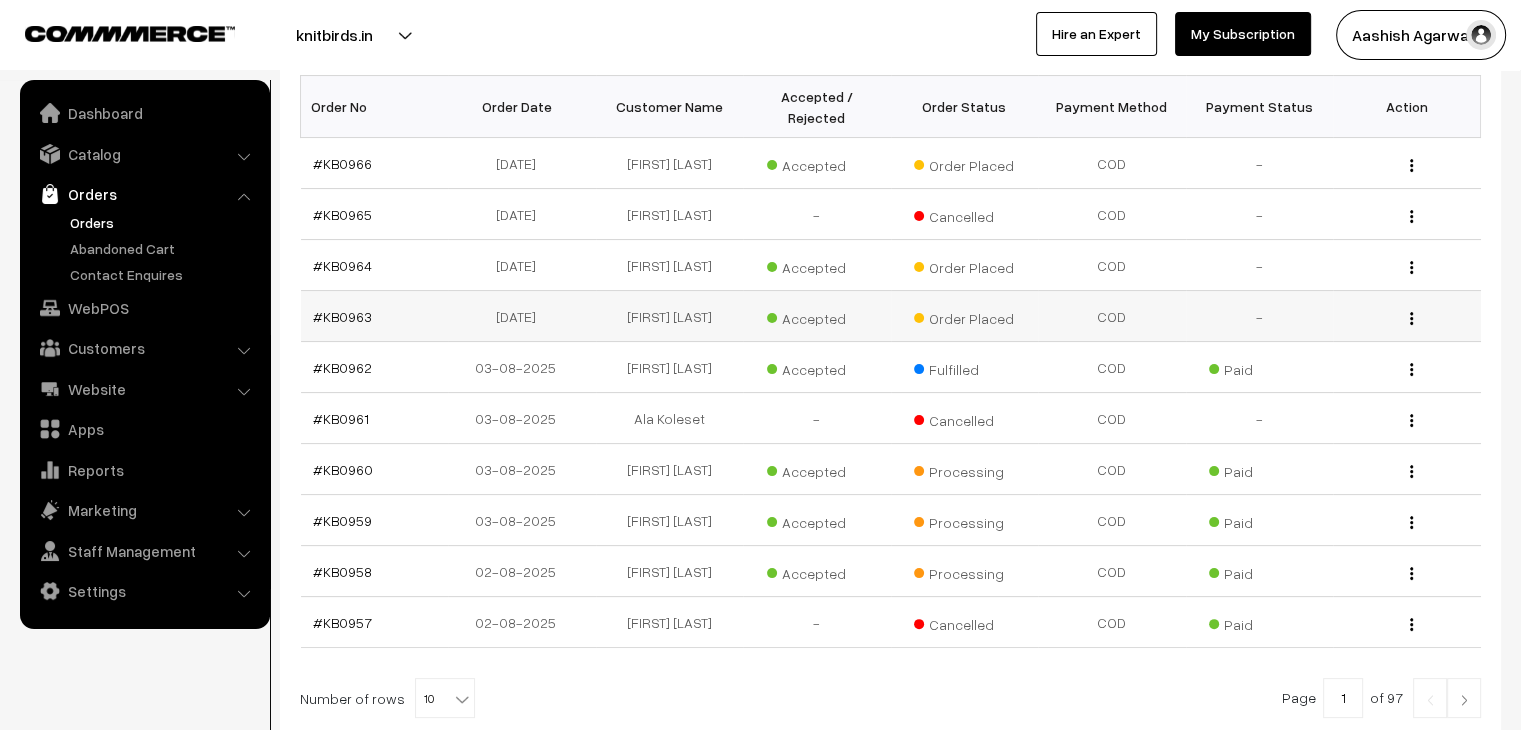 click on "#KB0963" at bounding box center (375, 316) 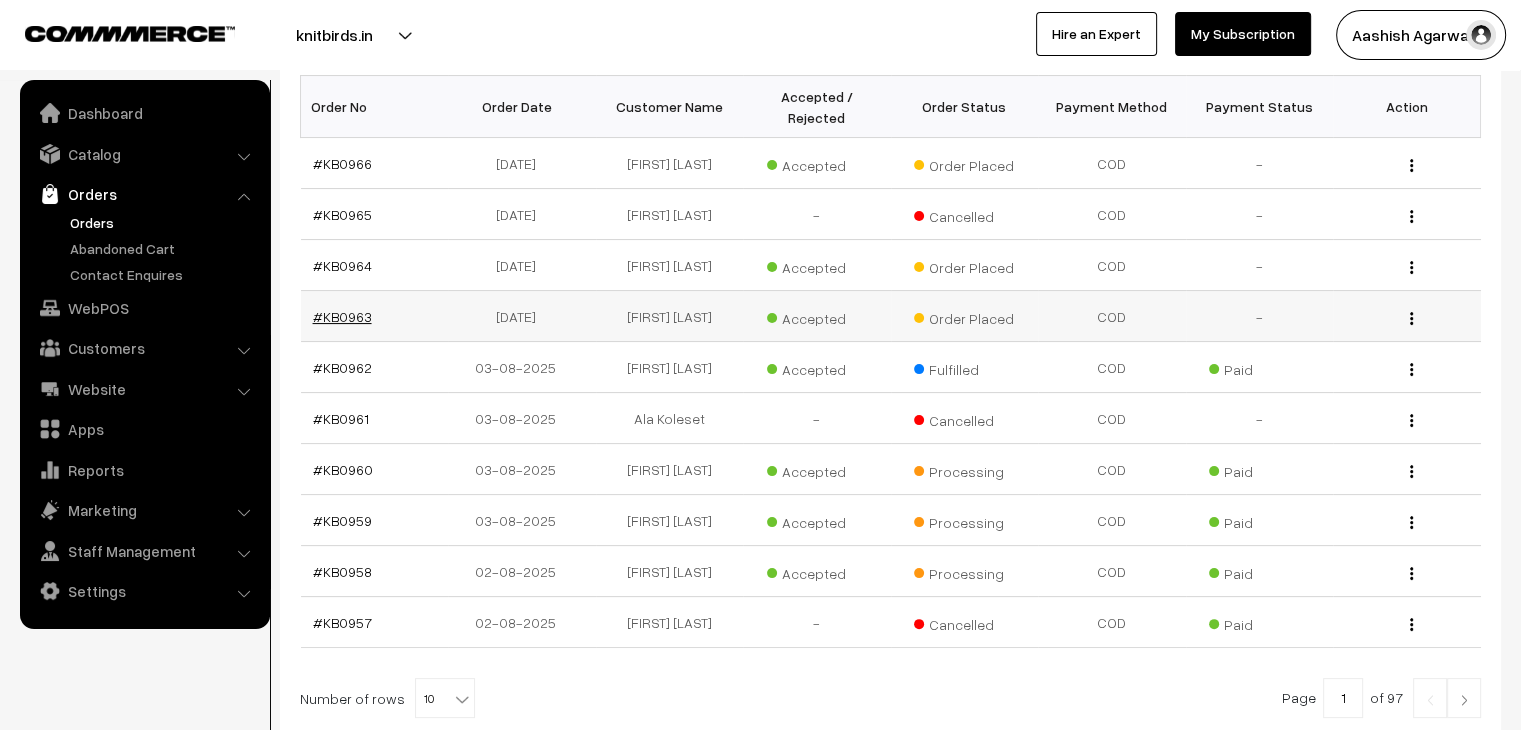 click on "#KB0963" at bounding box center [342, 316] 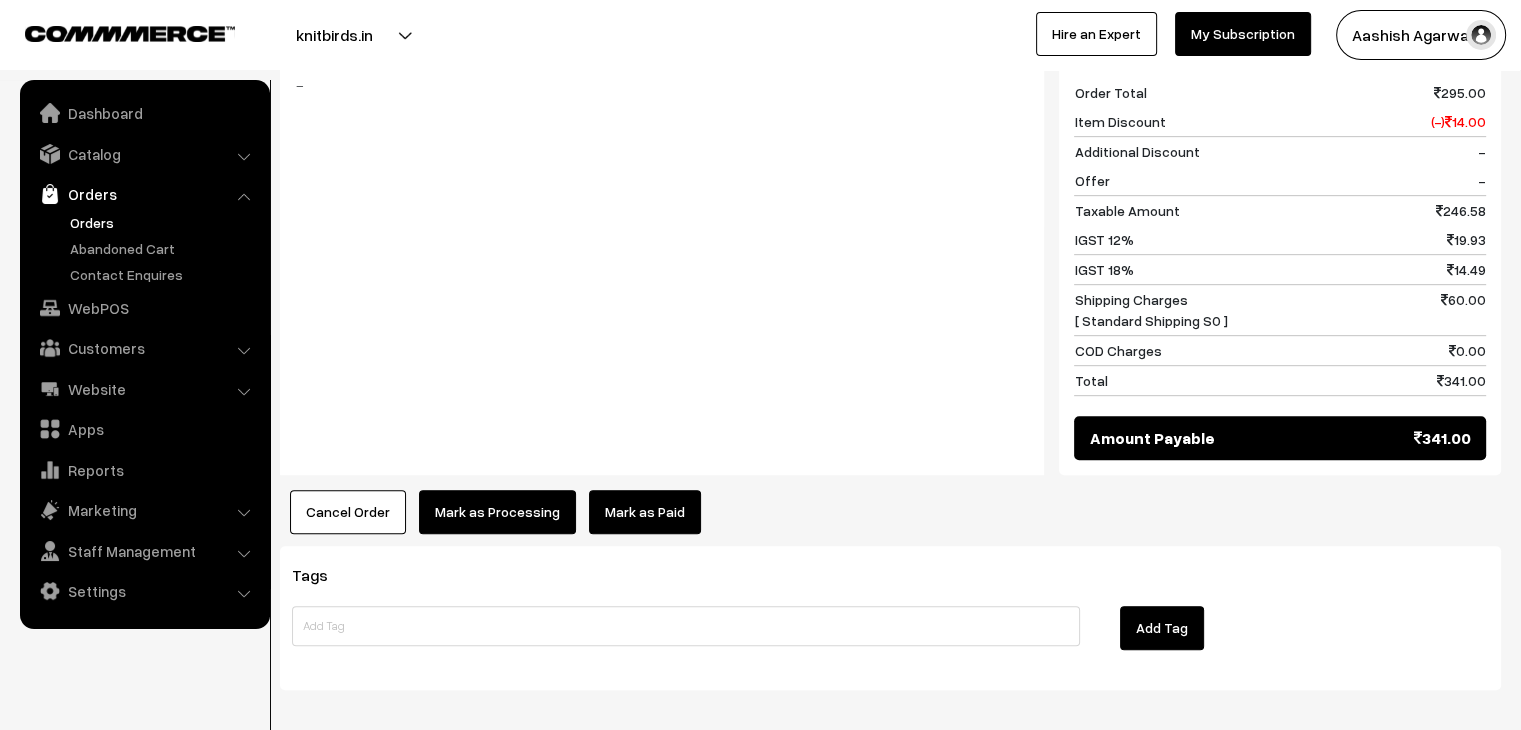 scroll, scrollTop: 950, scrollLeft: 0, axis: vertical 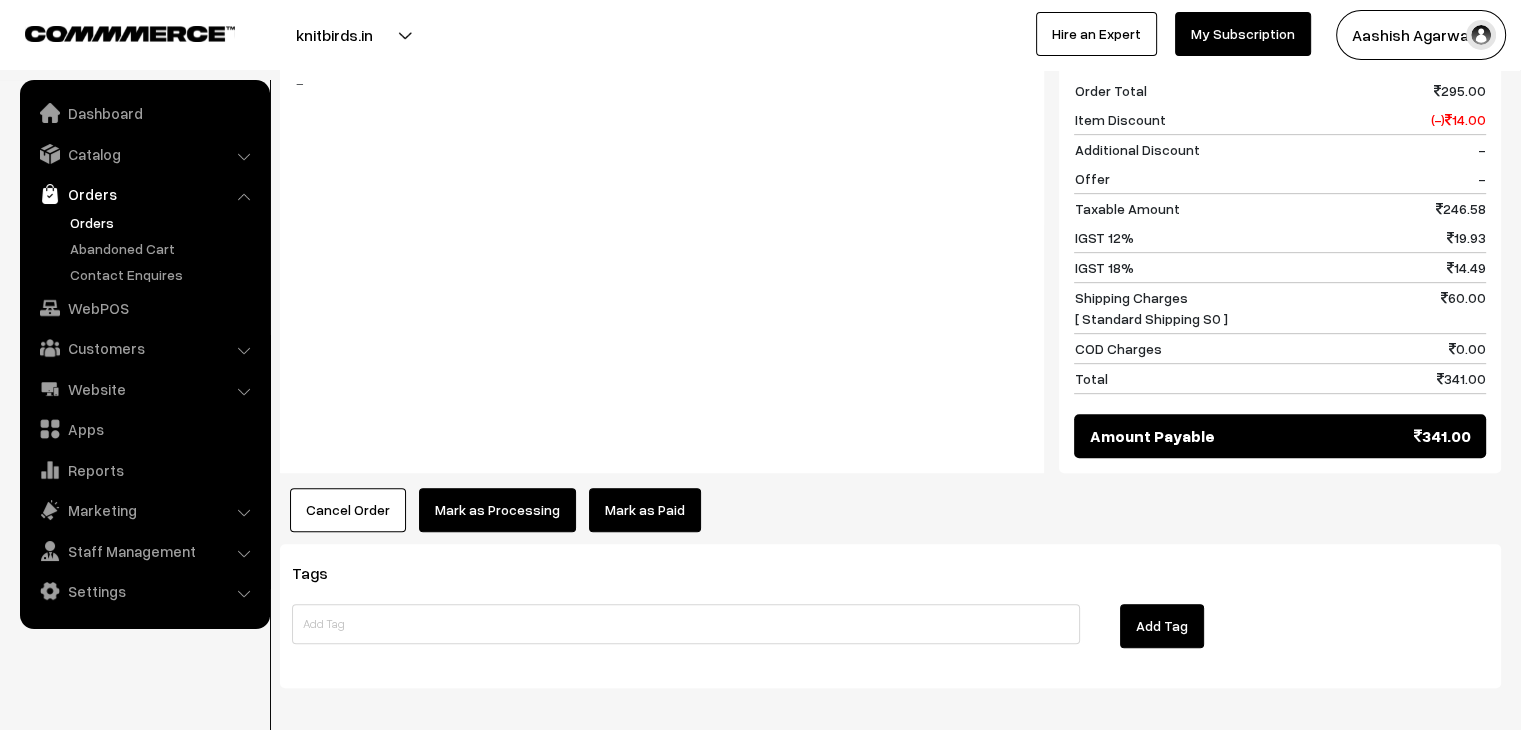 click on "Cancel Order" at bounding box center [348, 510] 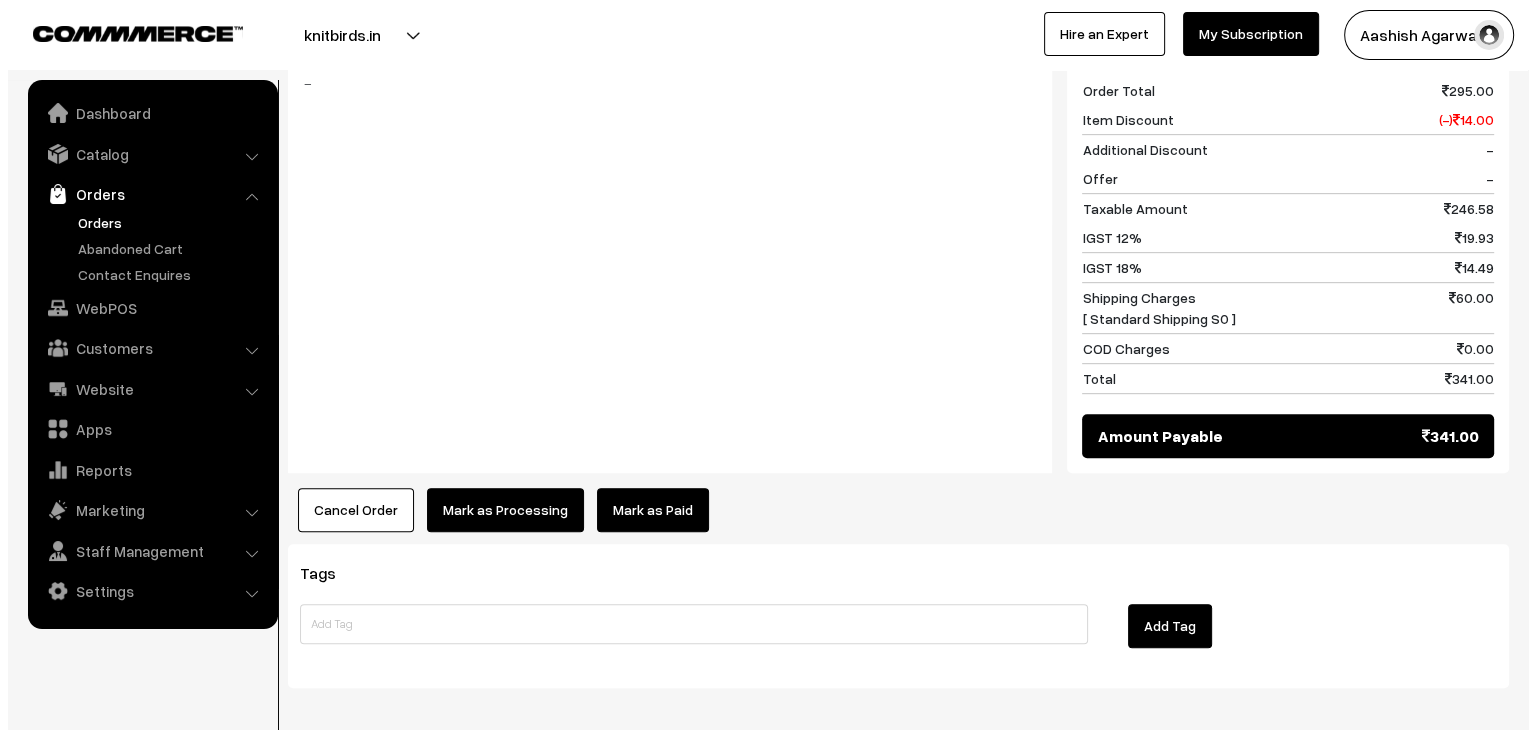 scroll, scrollTop: 947, scrollLeft: 0, axis: vertical 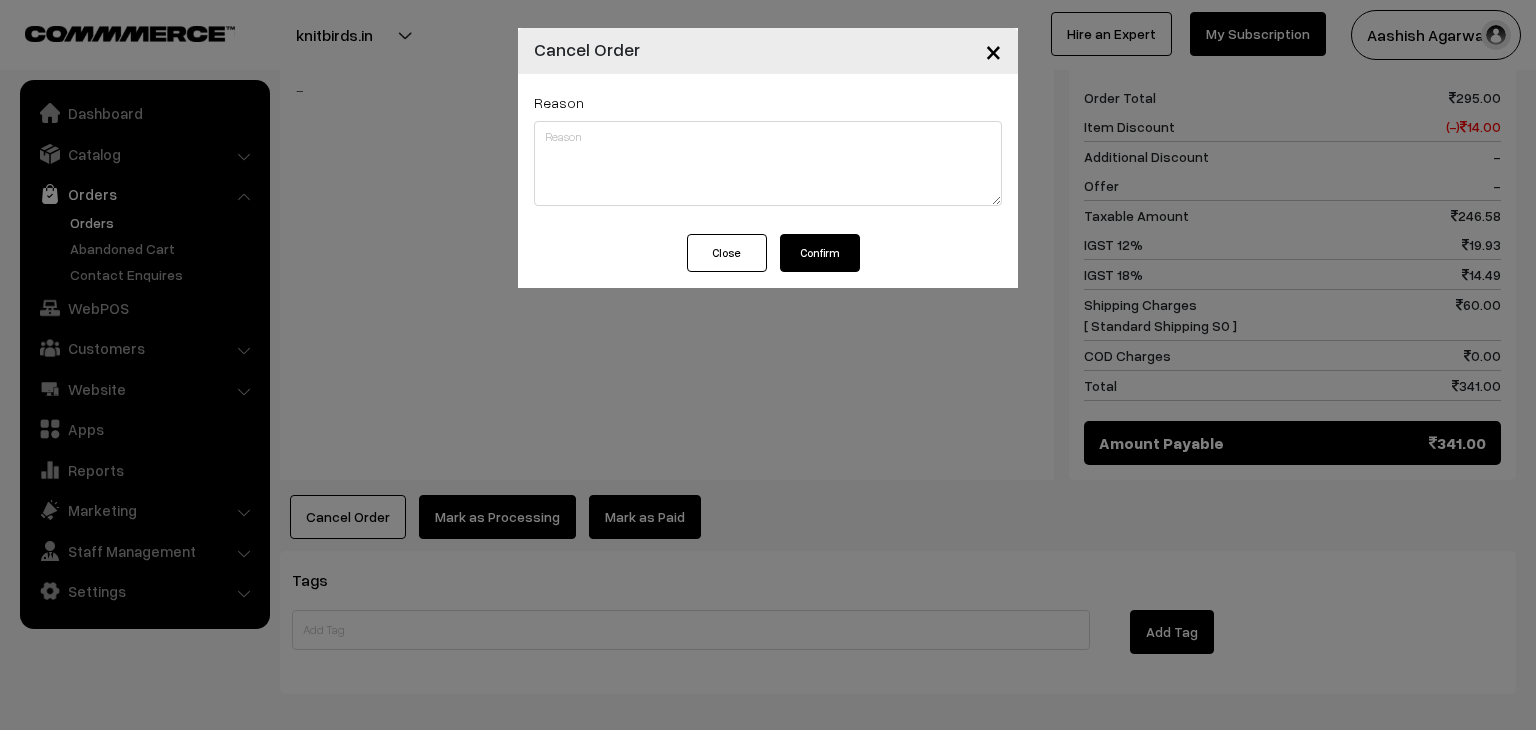 click on "Confirm" at bounding box center [820, 253] 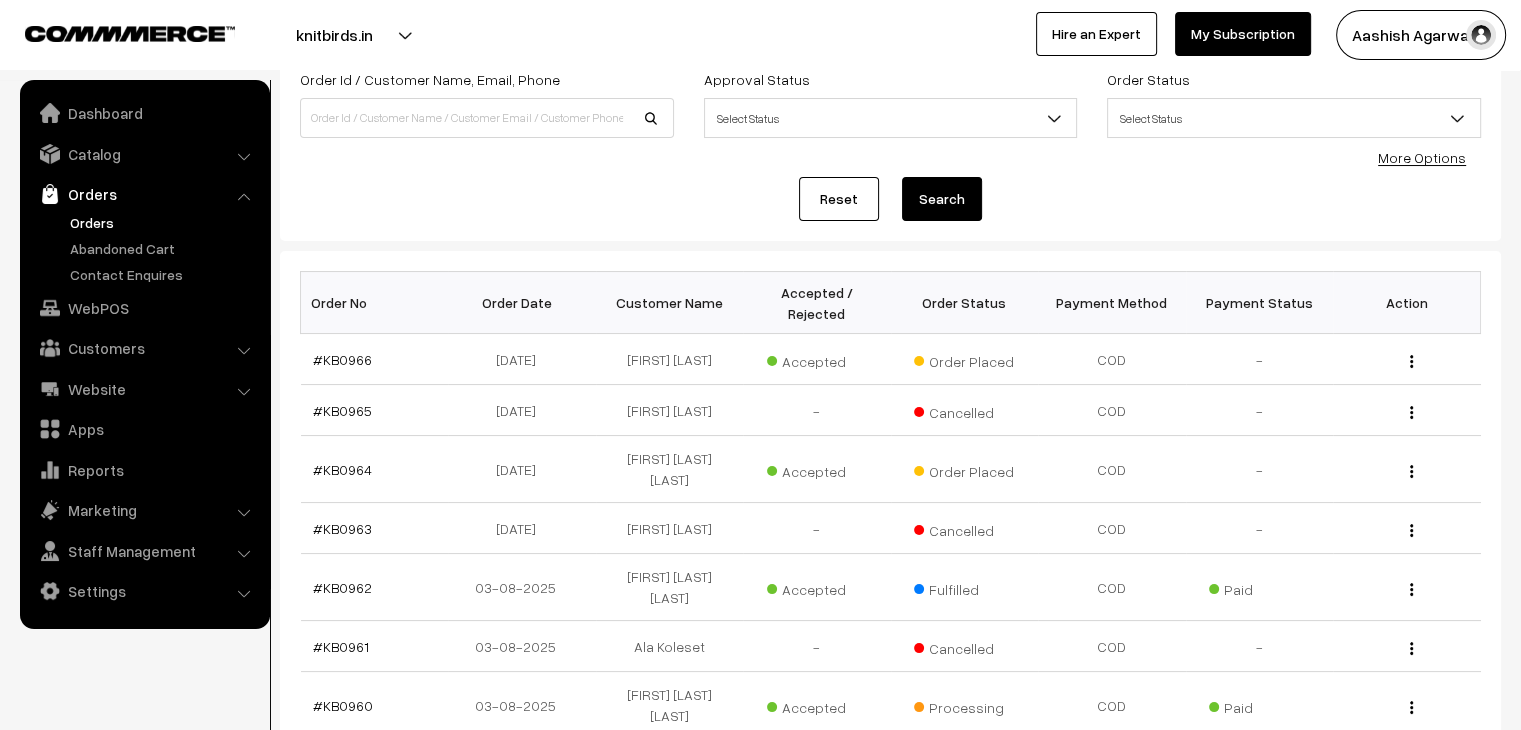 scroll, scrollTop: 140, scrollLeft: 0, axis: vertical 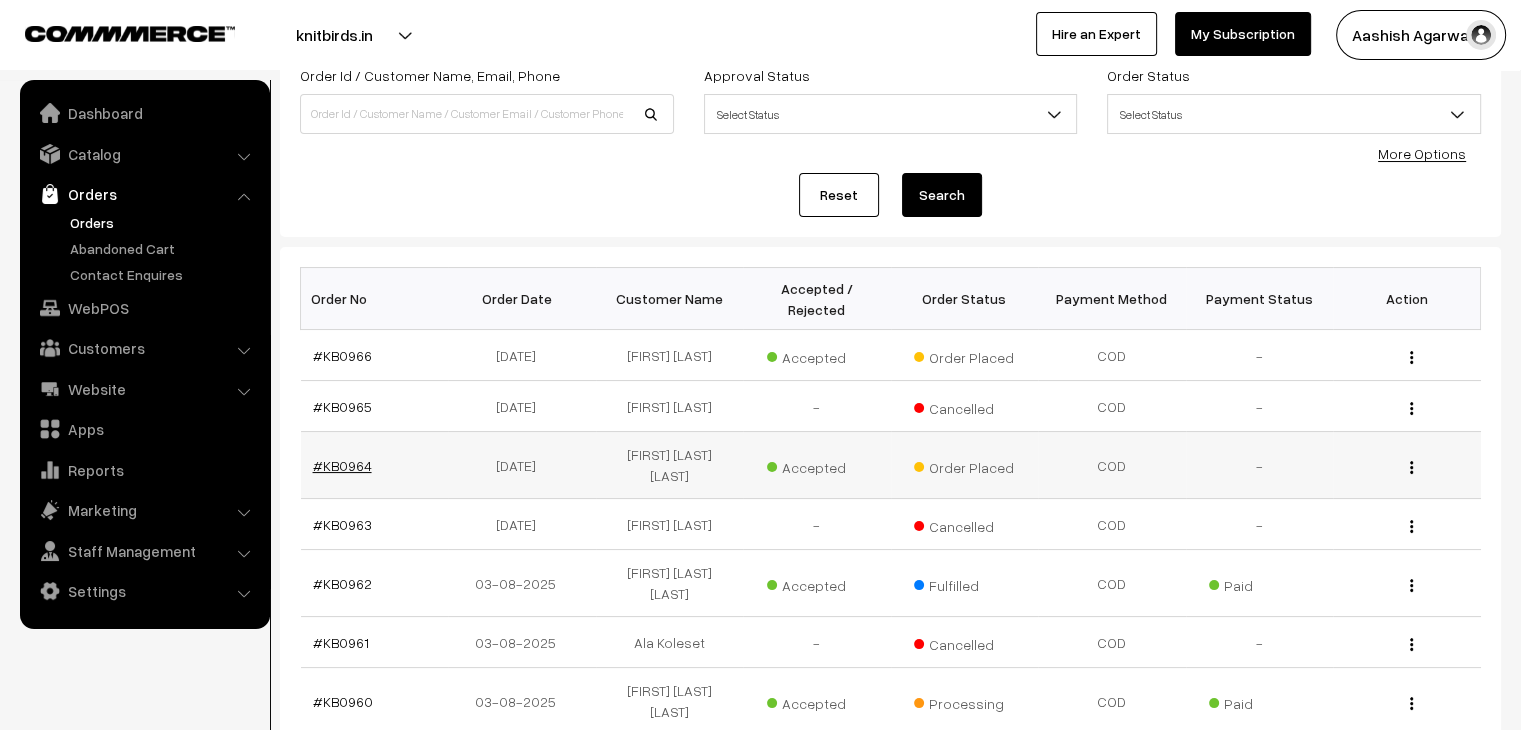 click on "#KB0964" at bounding box center [342, 465] 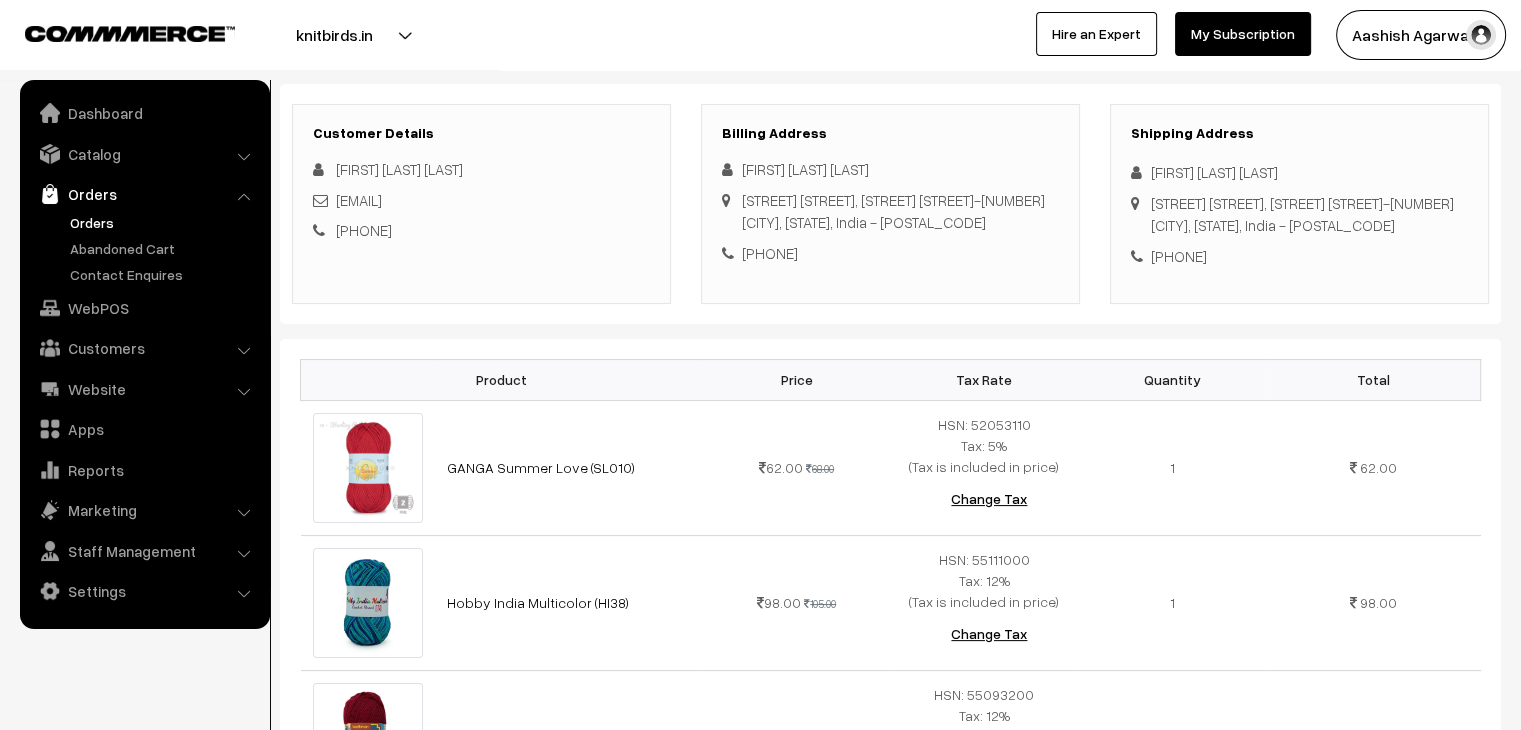 scroll, scrollTop: 0, scrollLeft: 0, axis: both 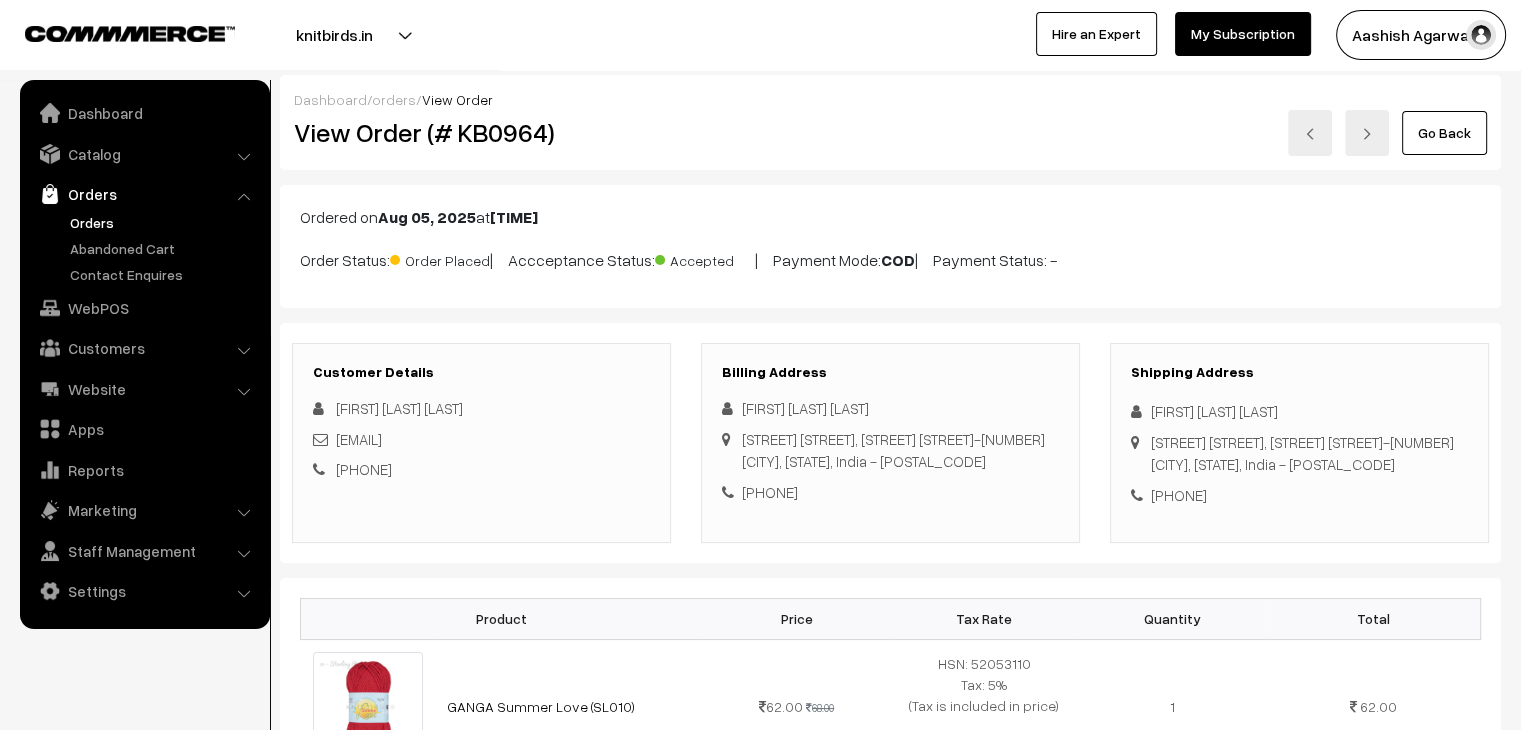 click on "Orders" at bounding box center [164, 222] 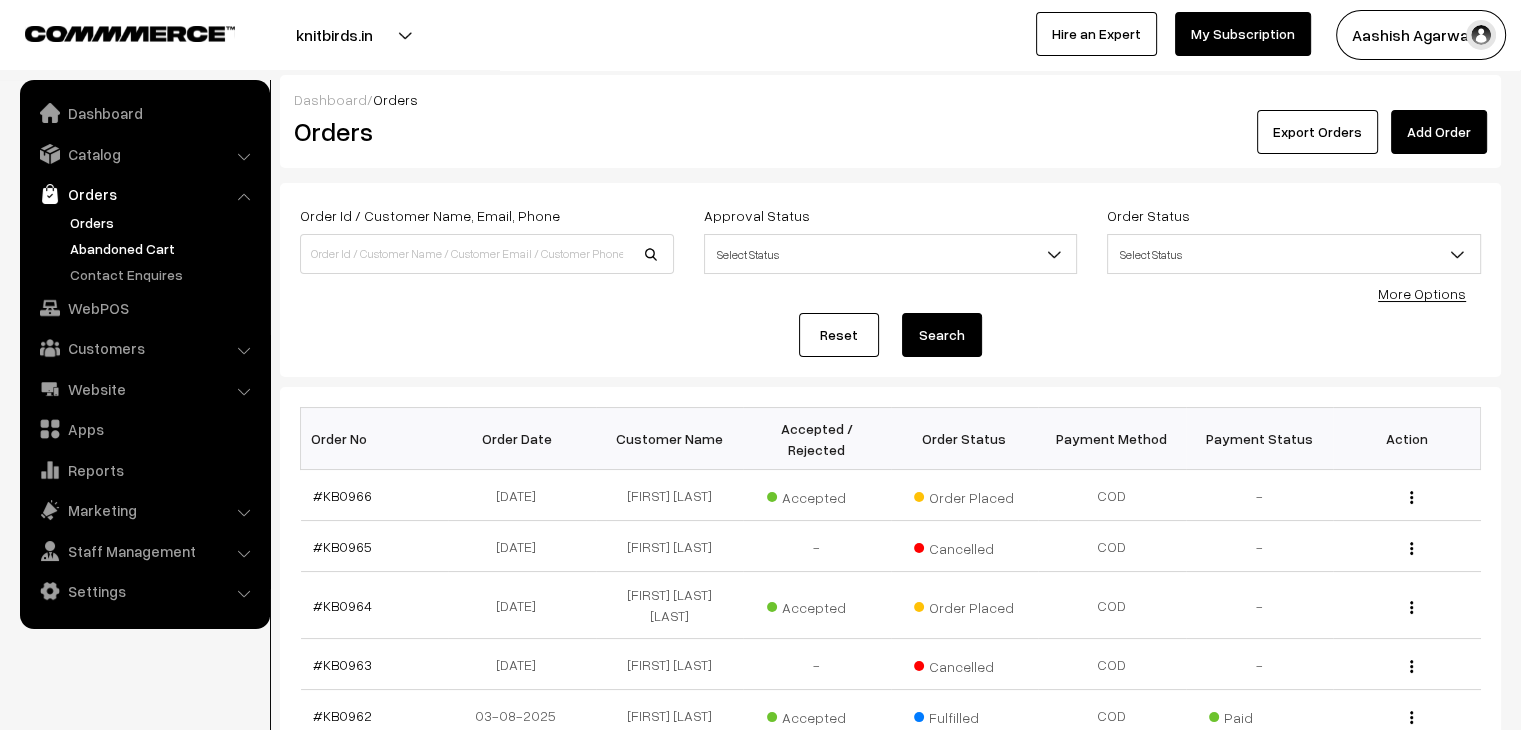 scroll, scrollTop: 0, scrollLeft: 0, axis: both 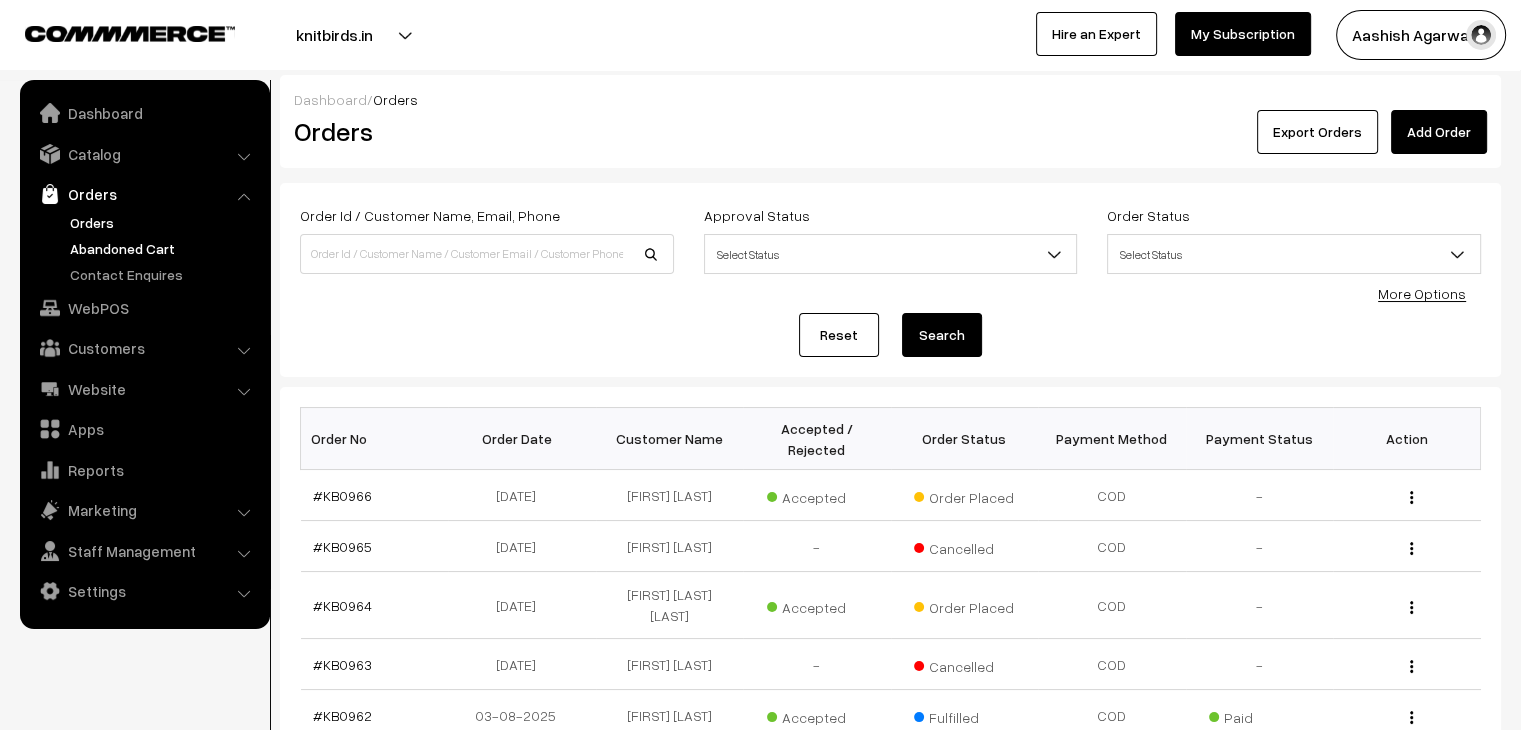 click on "Abandoned Cart" at bounding box center (164, 248) 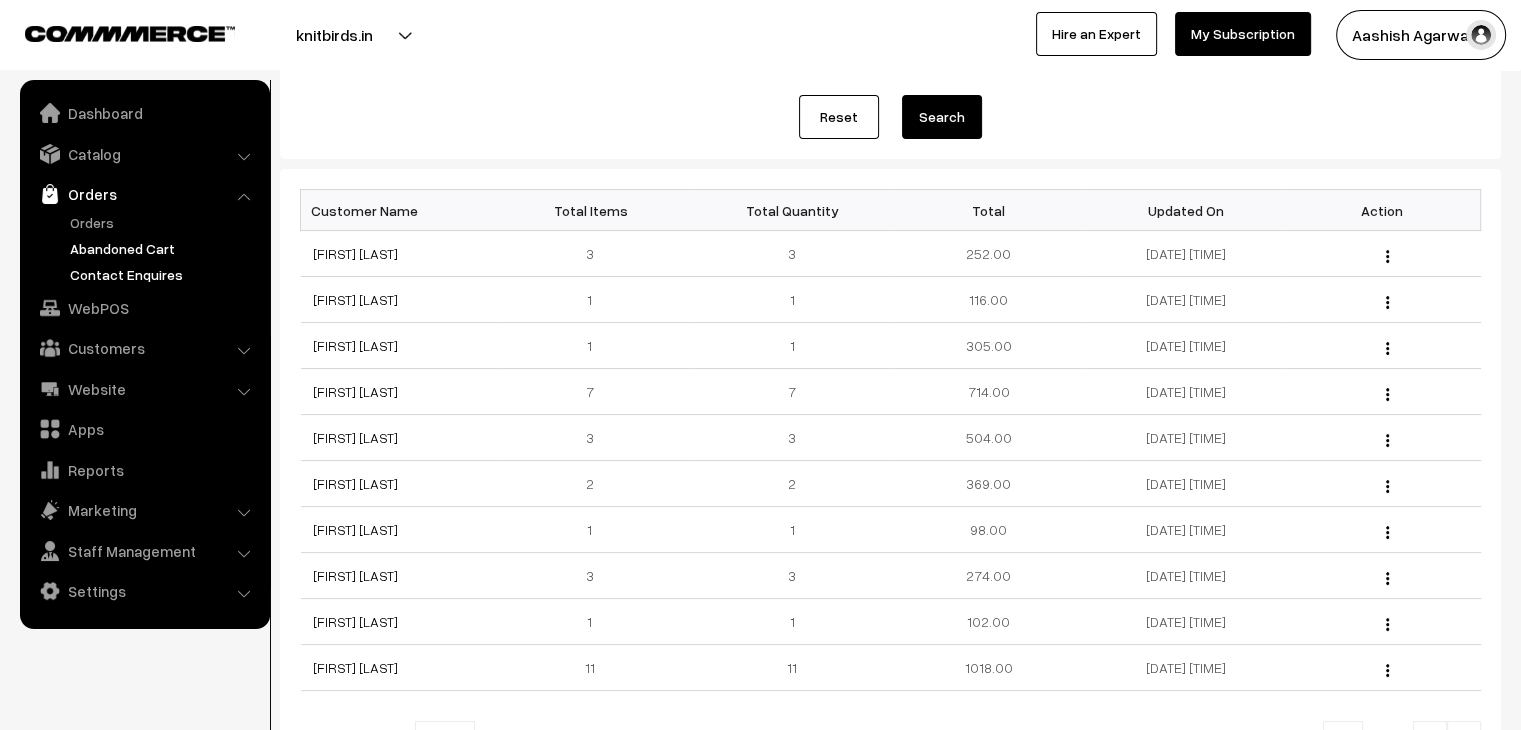 scroll, scrollTop: 166, scrollLeft: 0, axis: vertical 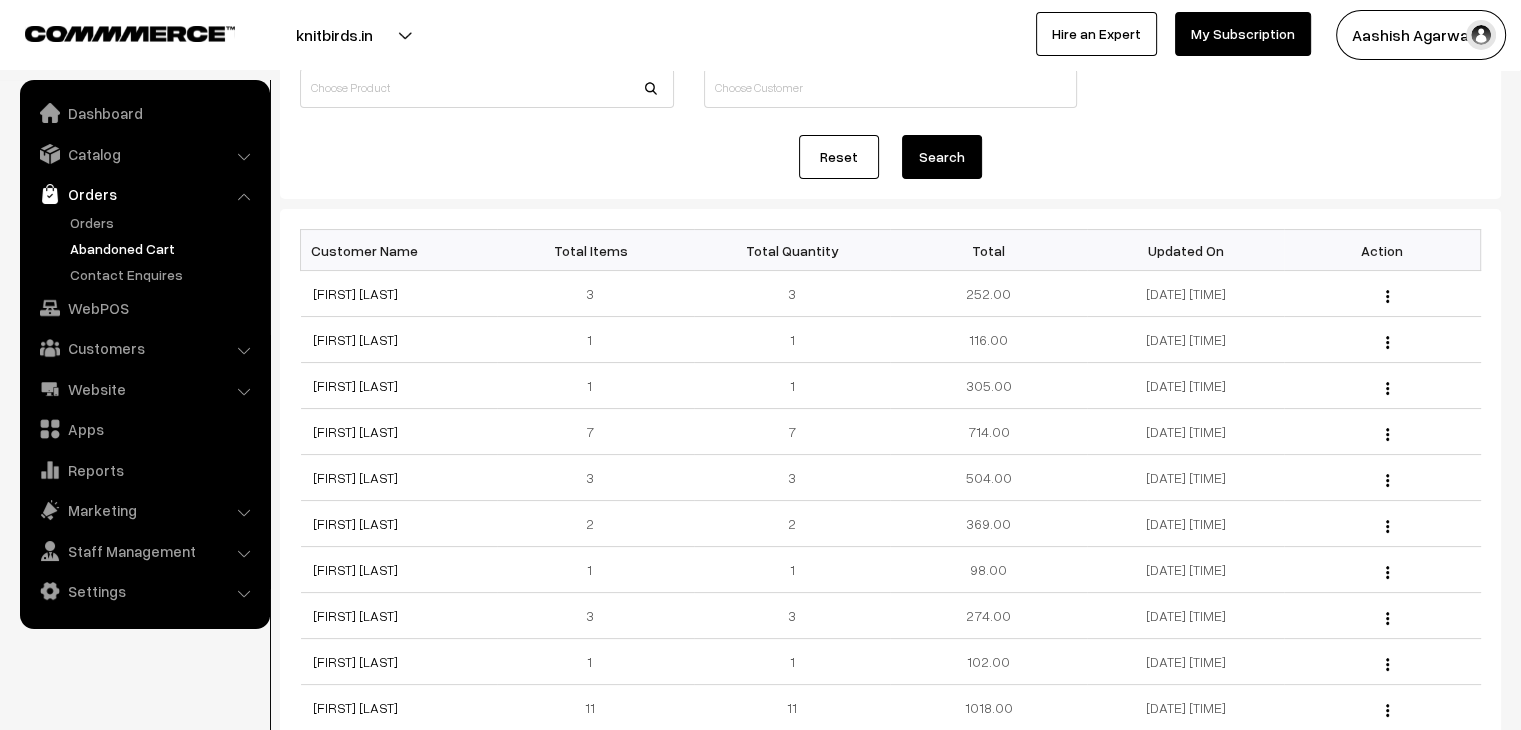 click on "Orders" at bounding box center [144, 194] 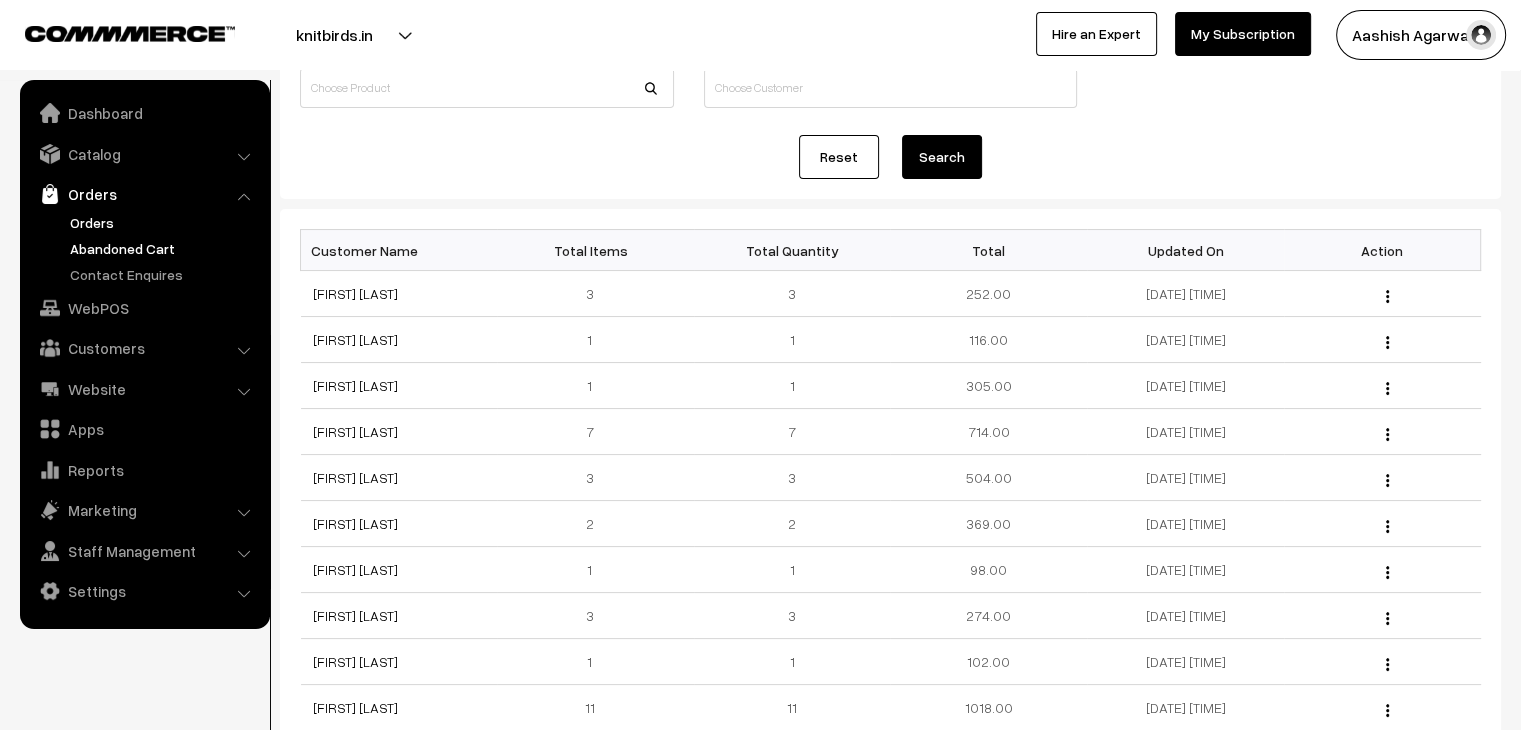 click on "Orders" at bounding box center (164, 222) 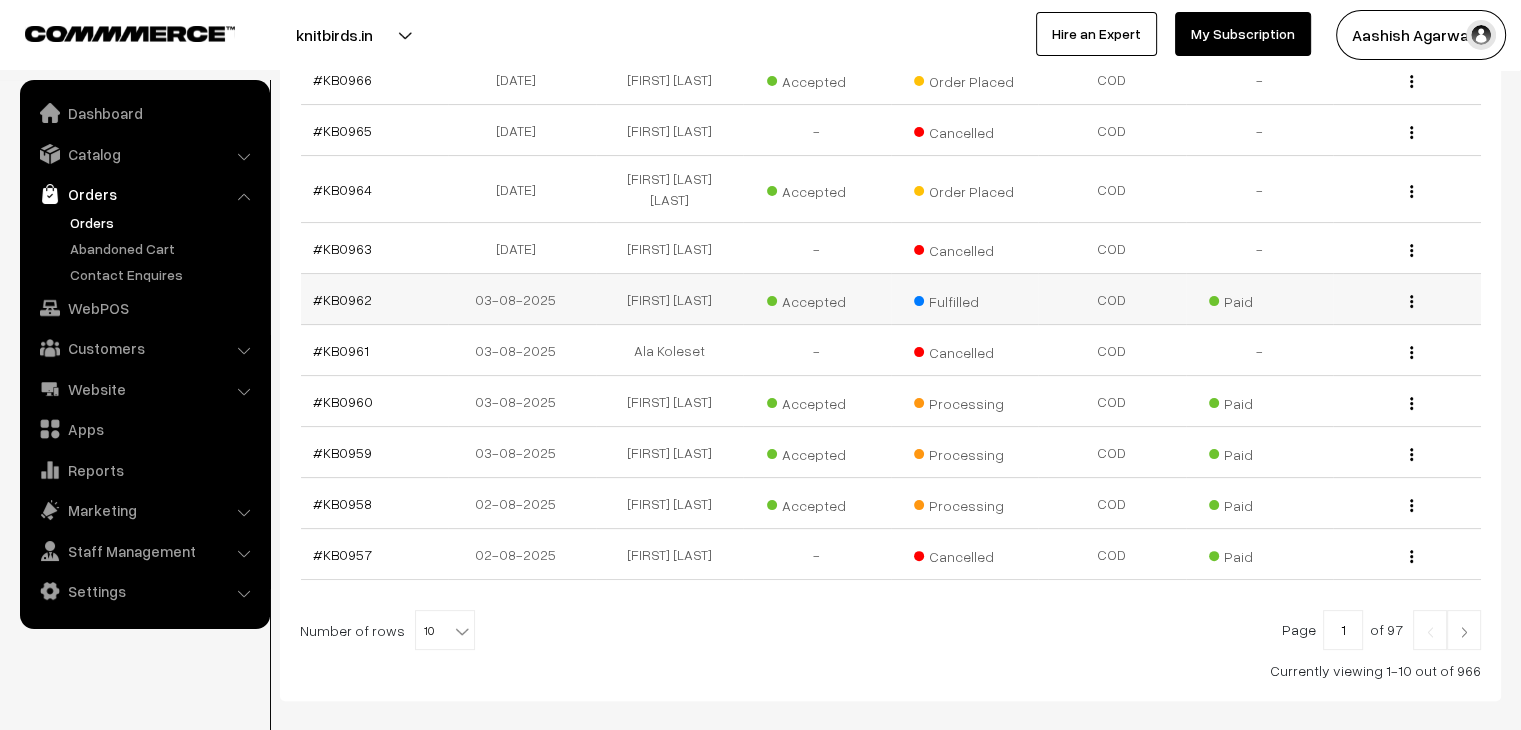 scroll, scrollTop: 423, scrollLeft: 0, axis: vertical 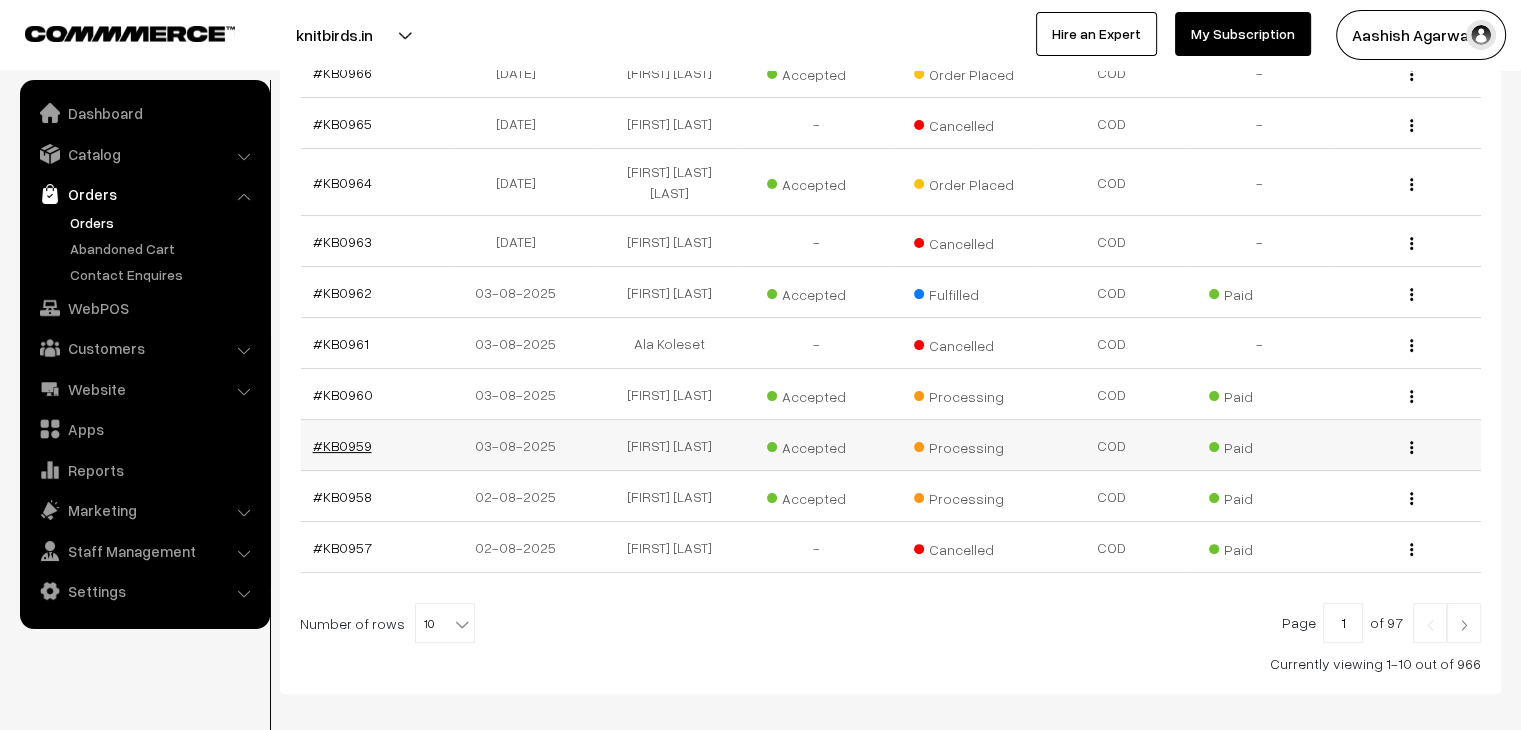 click on "#KB0959" at bounding box center (342, 445) 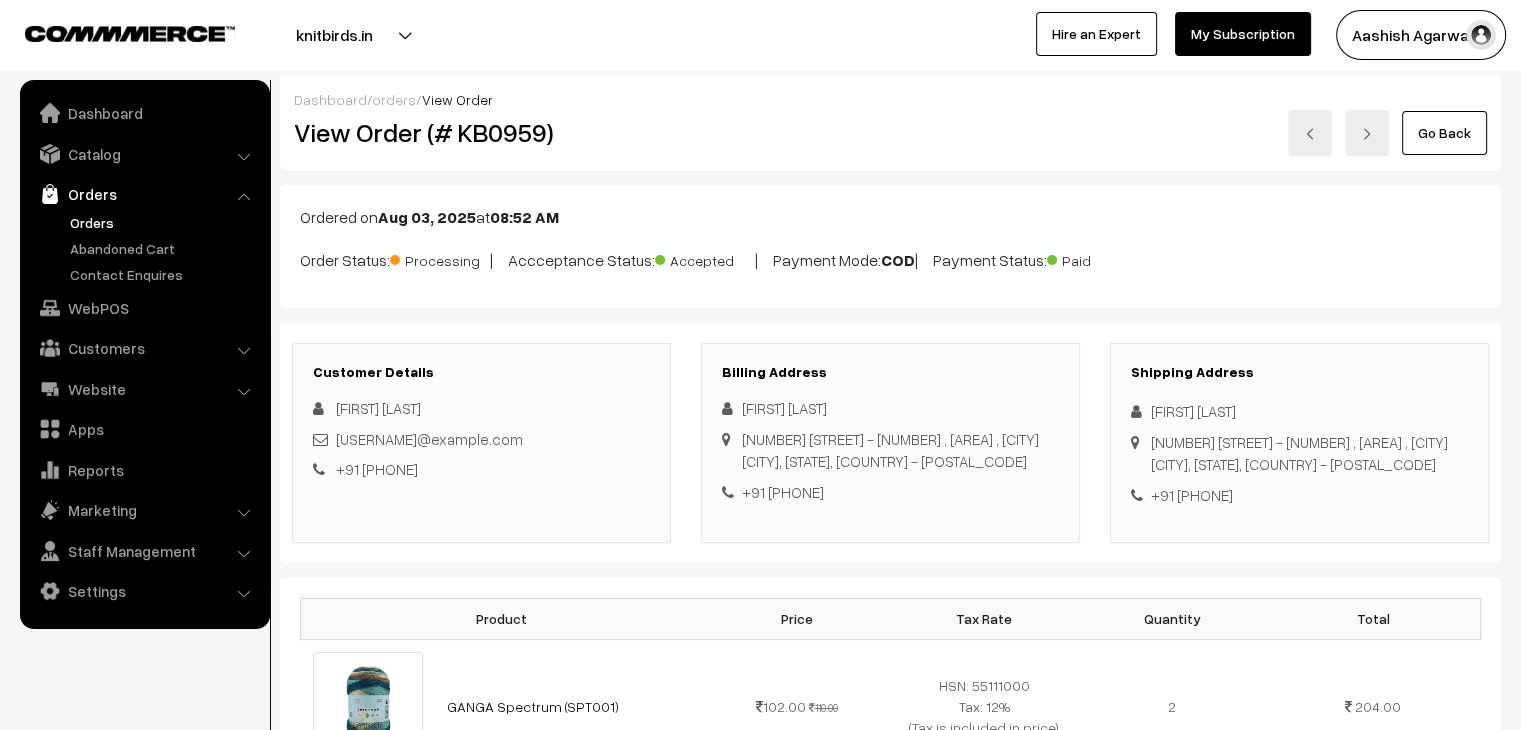 scroll, scrollTop: 0, scrollLeft: 0, axis: both 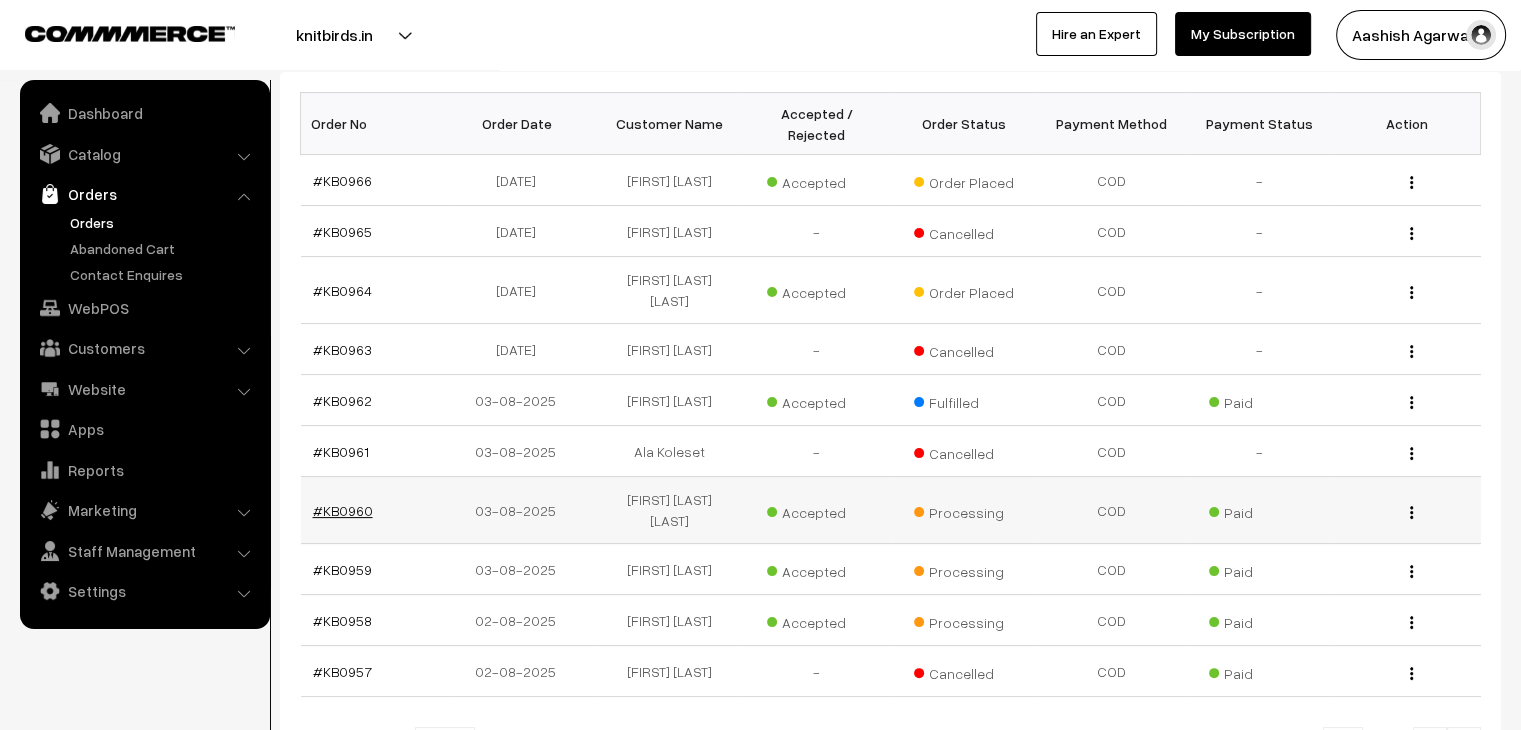 click on "#KB0960" at bounding box center [343, 510] 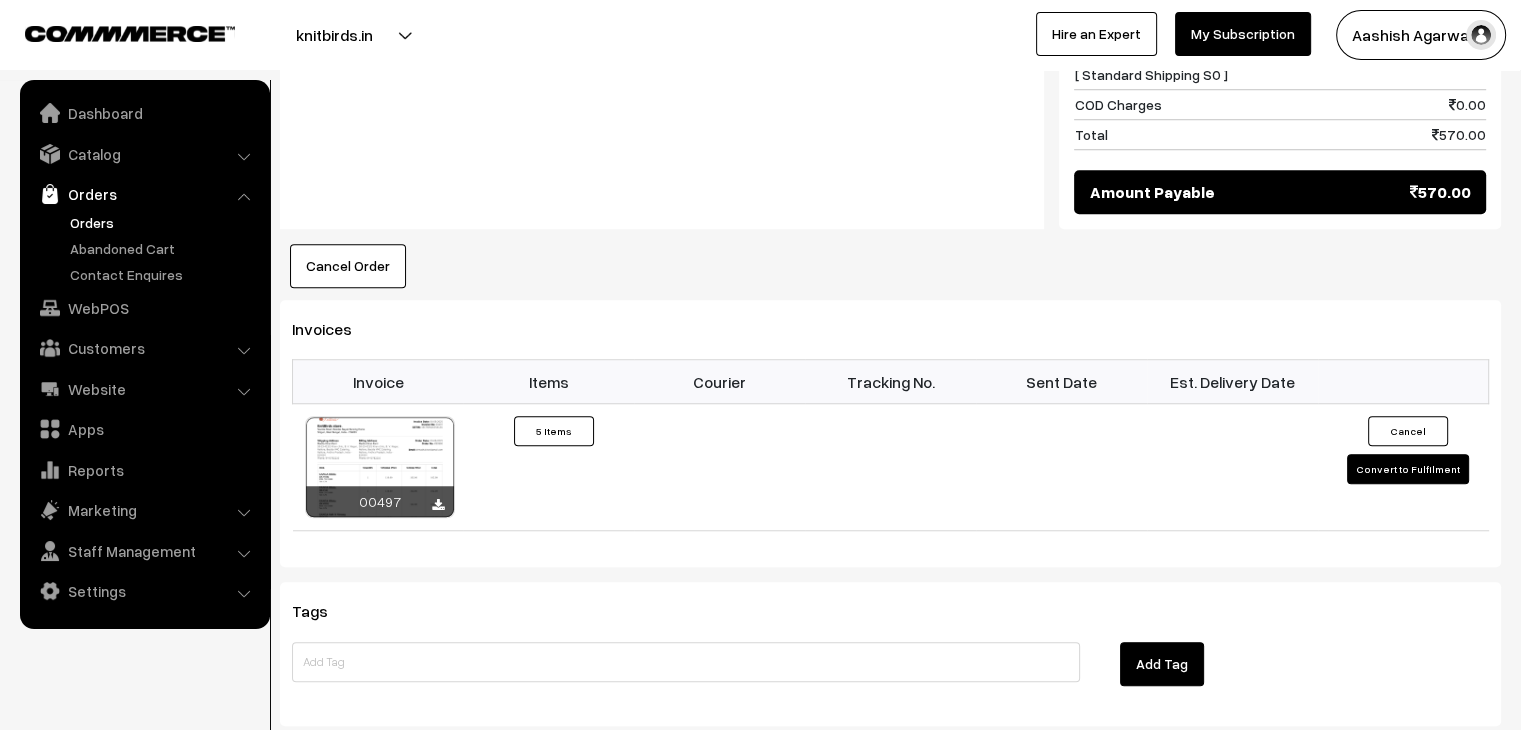 scroll, scrollTop: 1618, scrollLeft: 0, axis: vertical 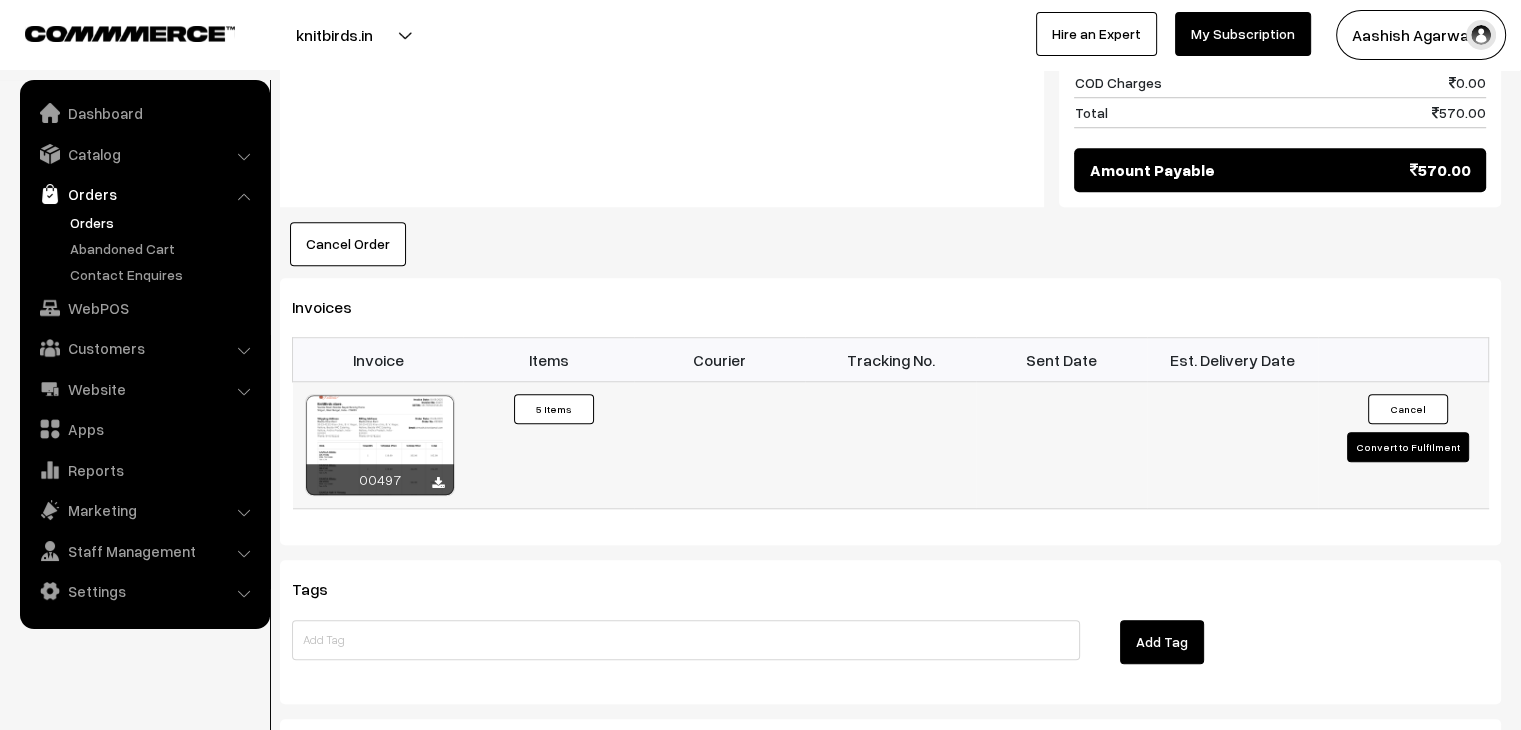 click on "Convert to Fulfilment" at bounding box center [1408, 447] 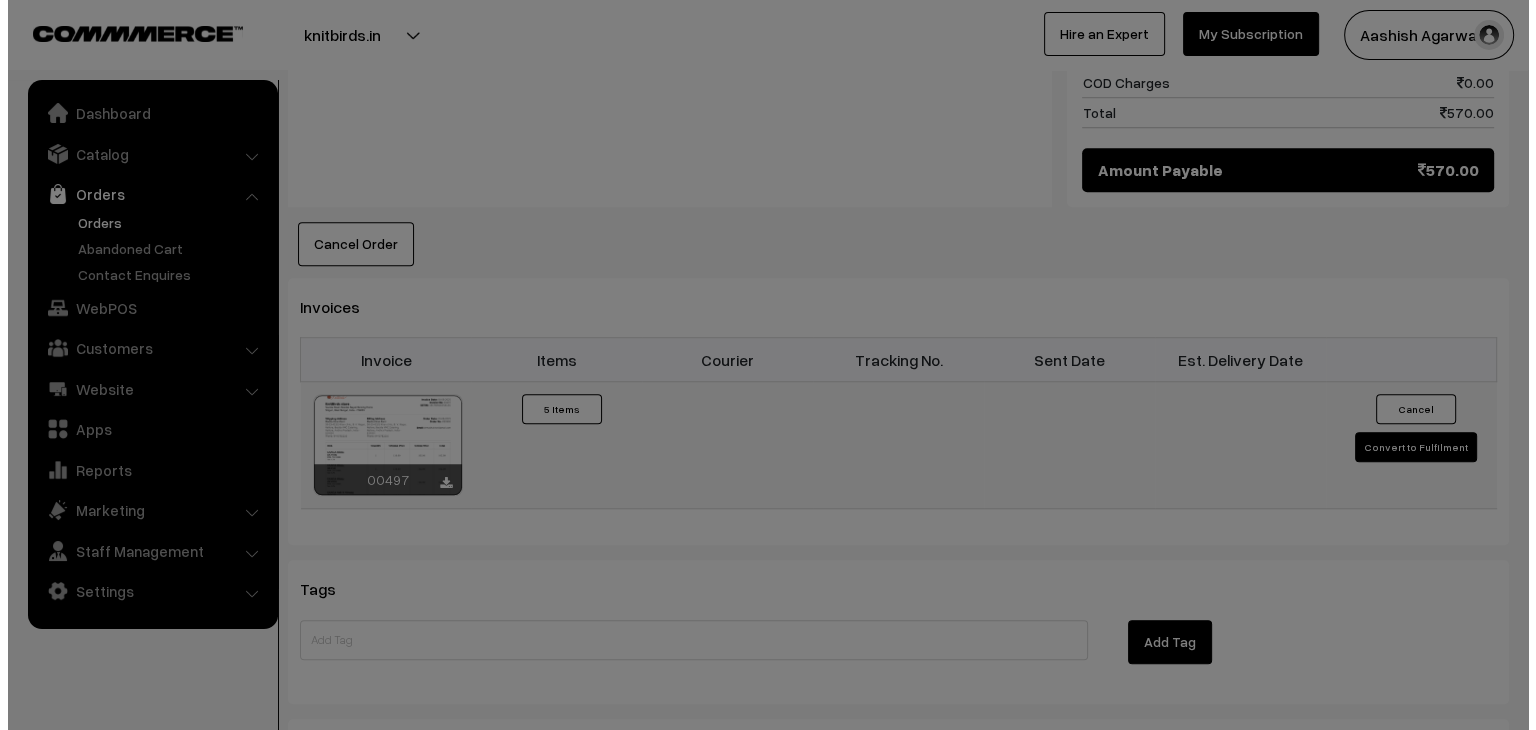 scroll, scrollTop: 1627, scrollLeft: 0, axis: vertical 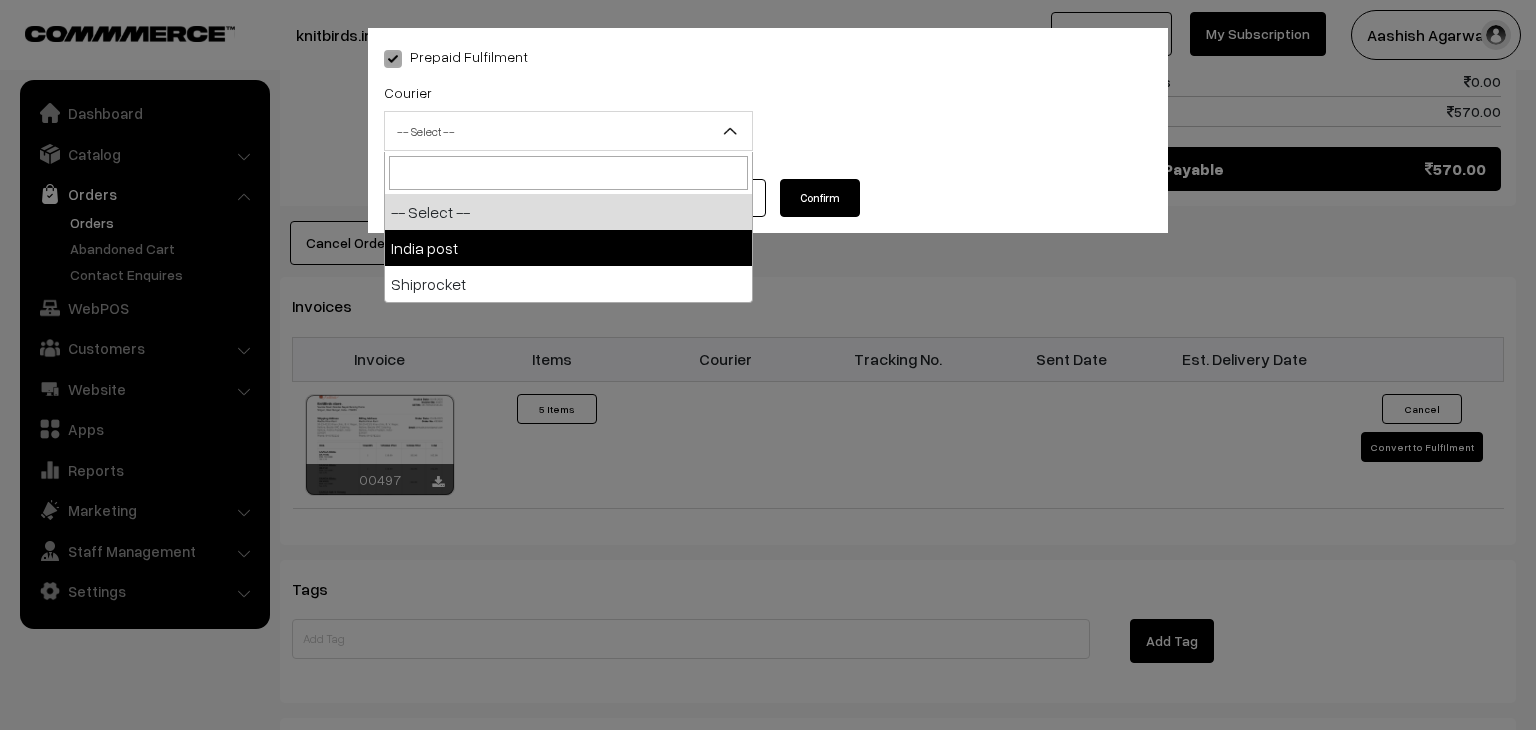 drag, startPoint x: 557, startPoint y: 149, endPoint x: 546, endPoint y: 247, distance: 98.61542 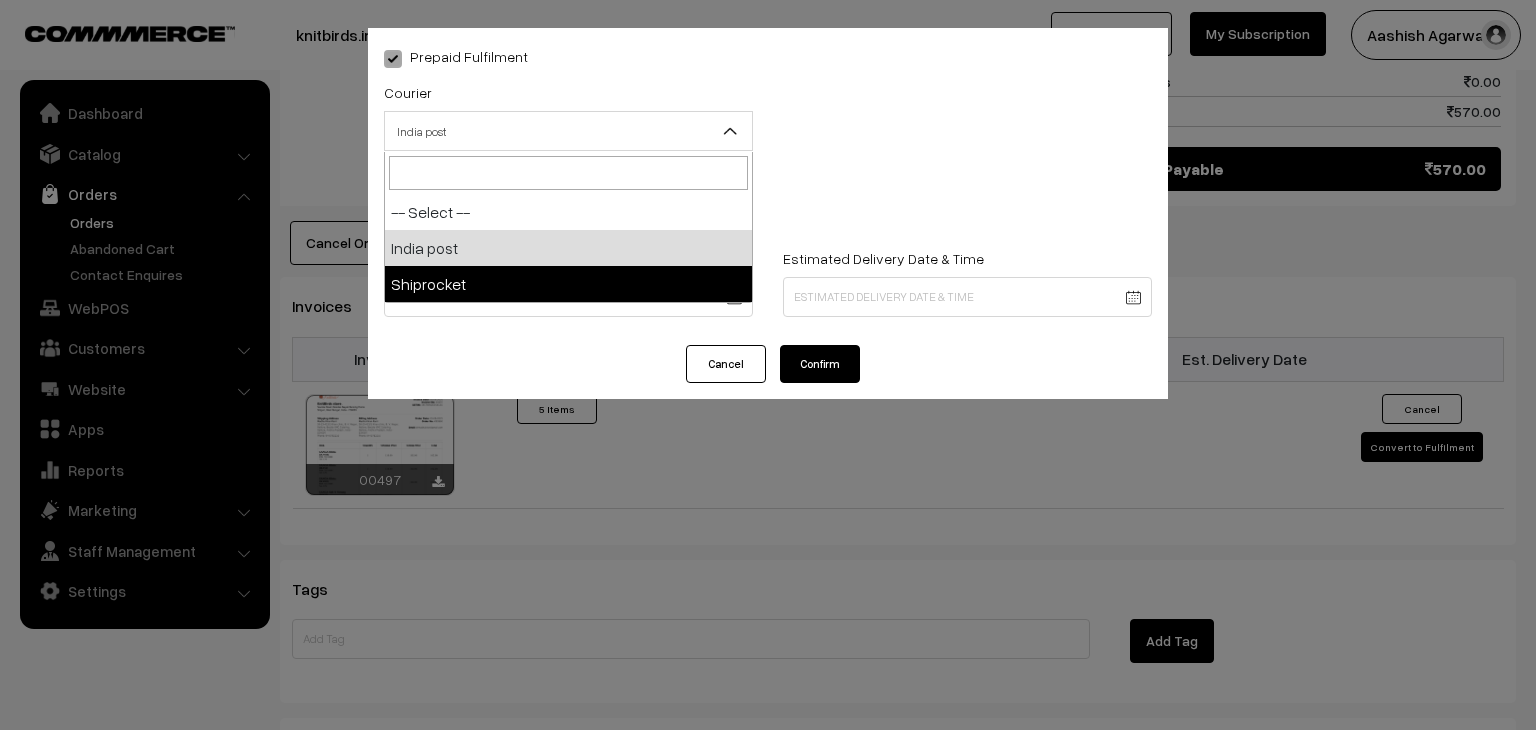 drag, startPoint x: 611, startPoint y: 122, endPoint x: 560, endPoint y: 281, distance: 166.97903 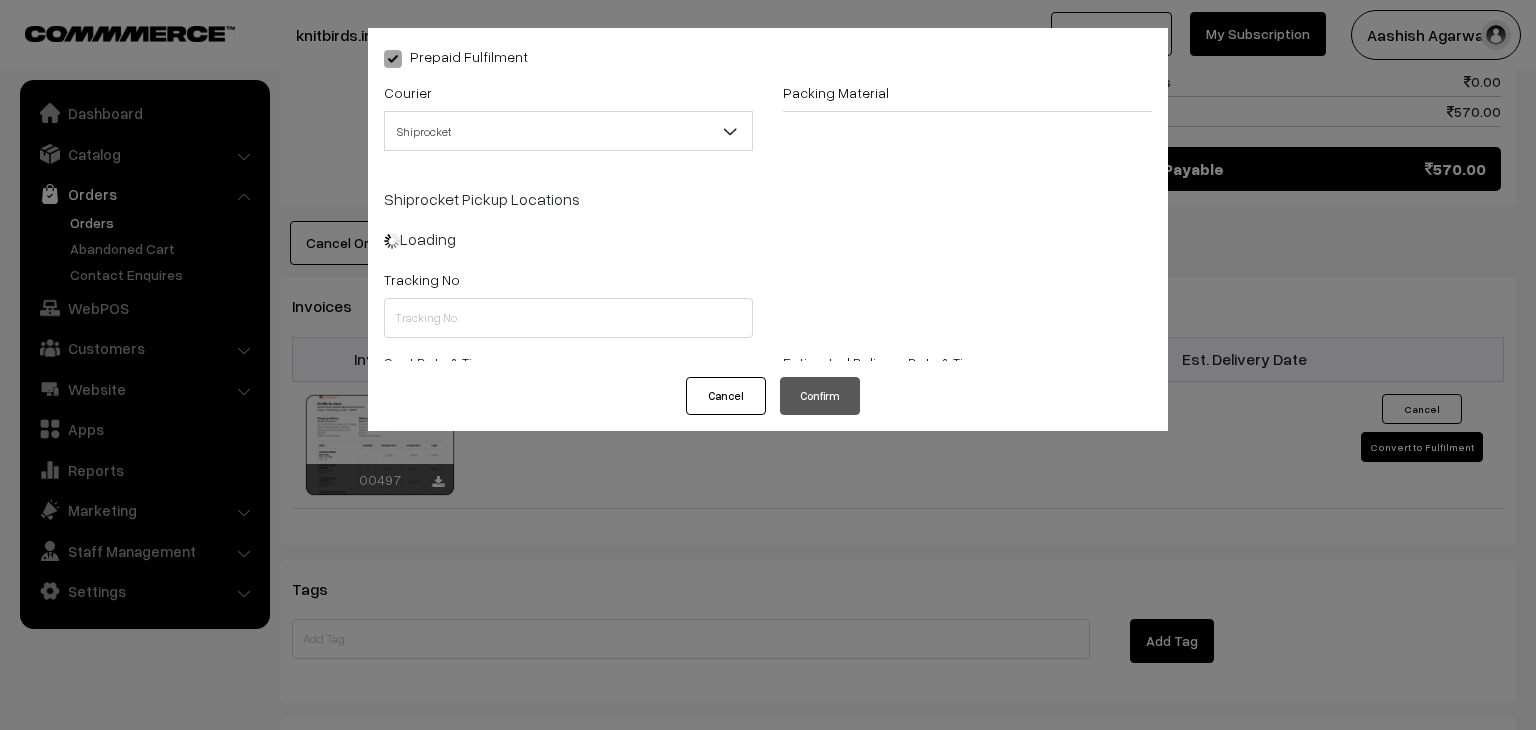 click on "Prepaid Fulfilment
Courier
-- Select --
India post
Shiprocket
Shiprocket
-- Select -- Shipping bag  0.5kg -- Select --" at bounding box center [768, 202] 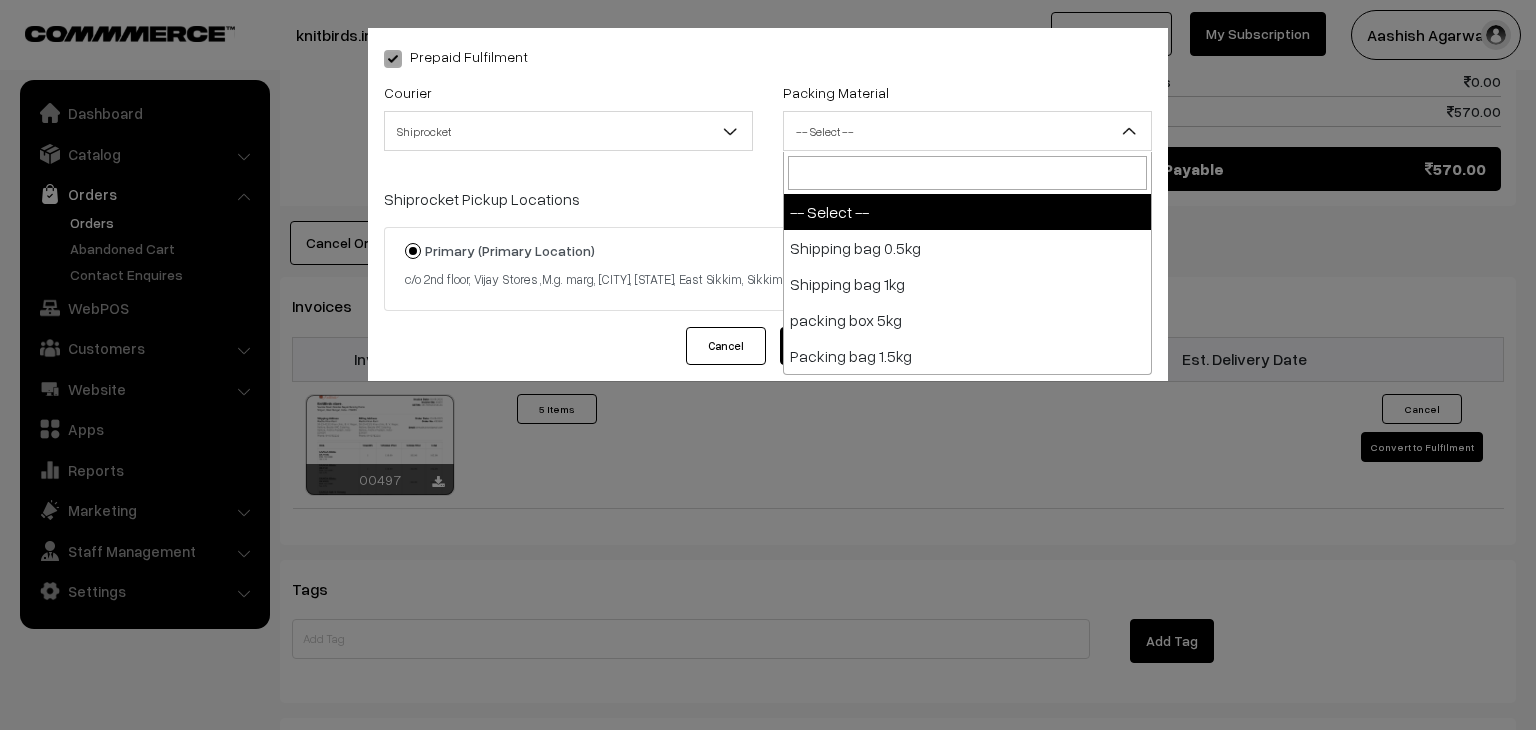 click on "-- Select --" at bounding box center (967, 131) 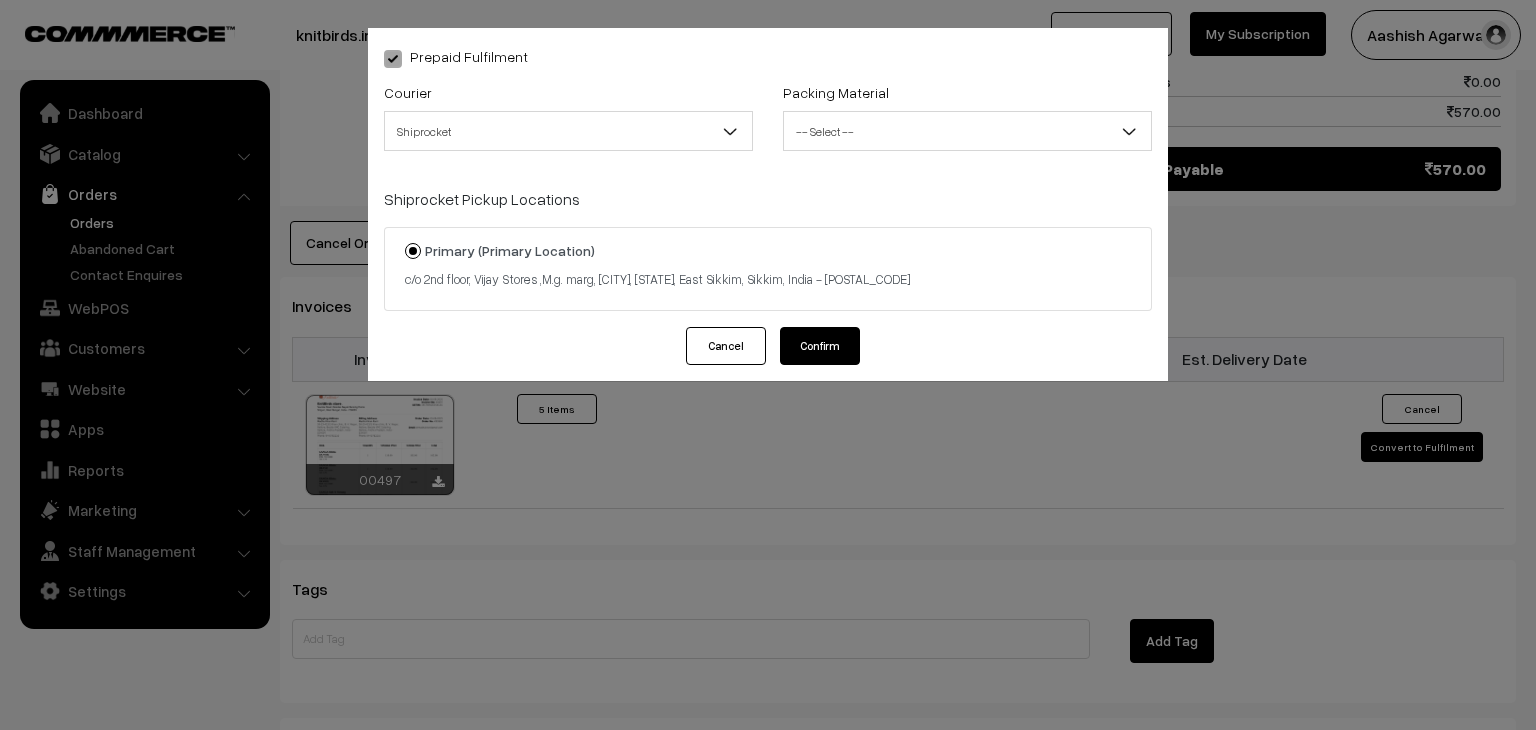 drag, startPoint x: 730, startPoint y: 354, endPoint x: 135, endPoint y: 546, distance: 625.2112 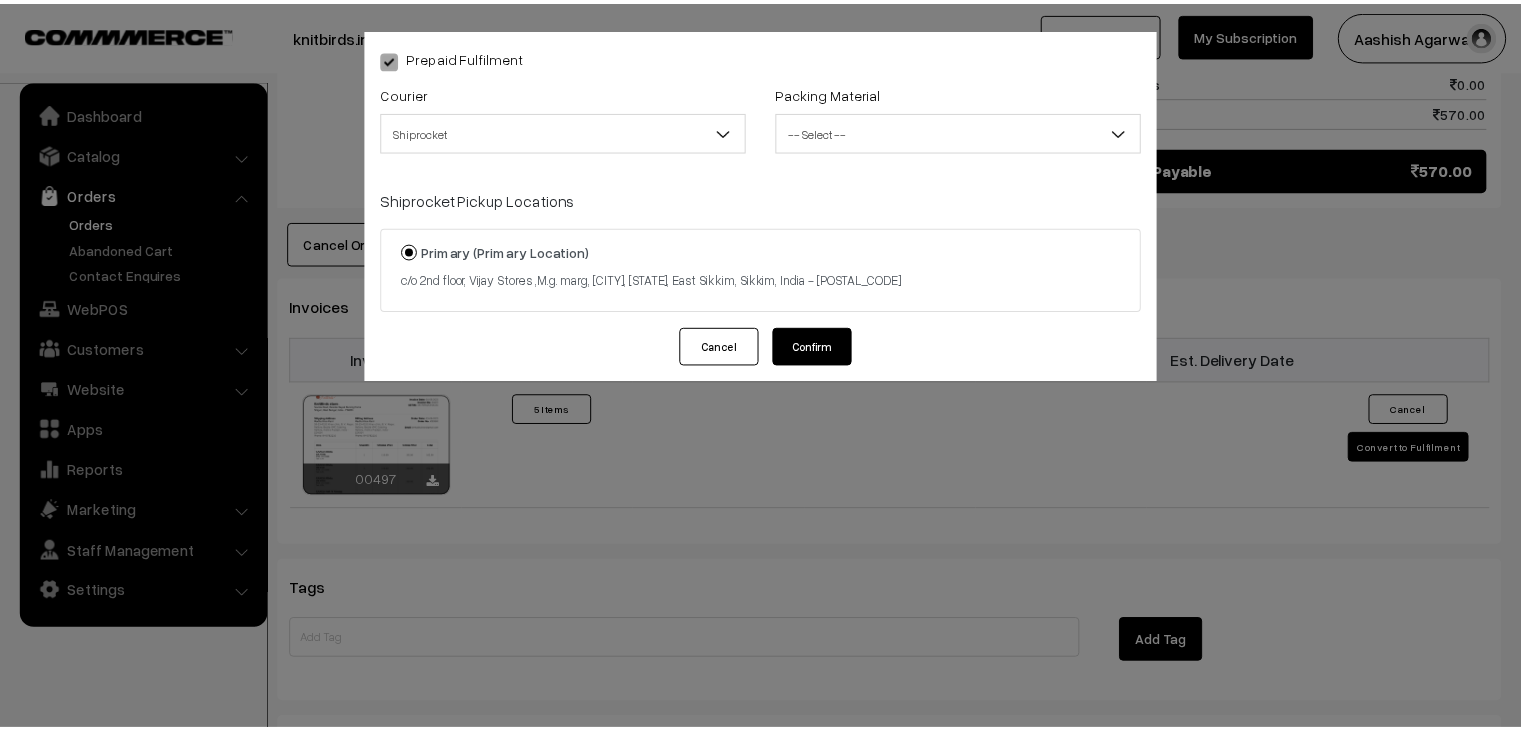scroll, scrollTop: 1618, scrollLeft: 0, axis: vertical 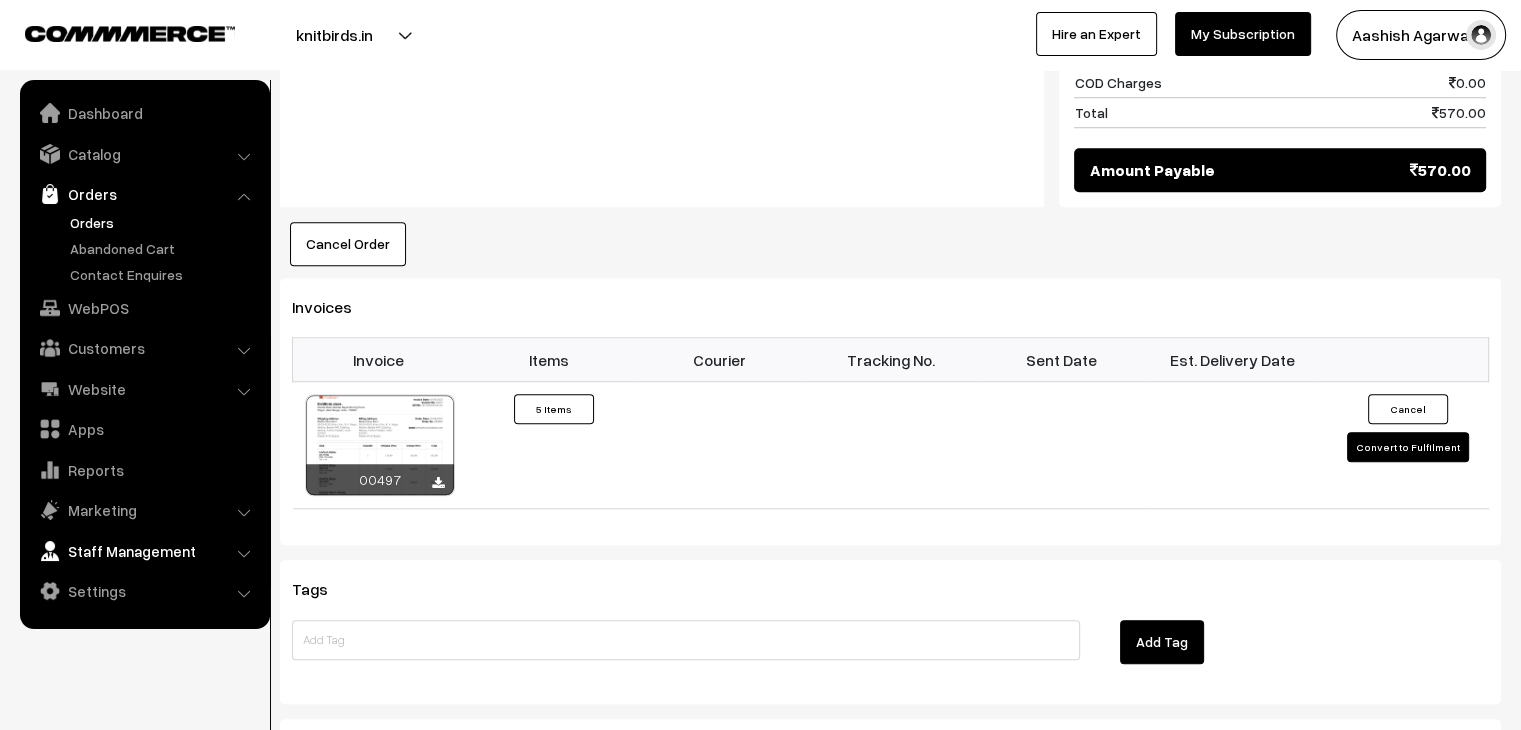click on "Staff Management" at bounding box center [144, 551] 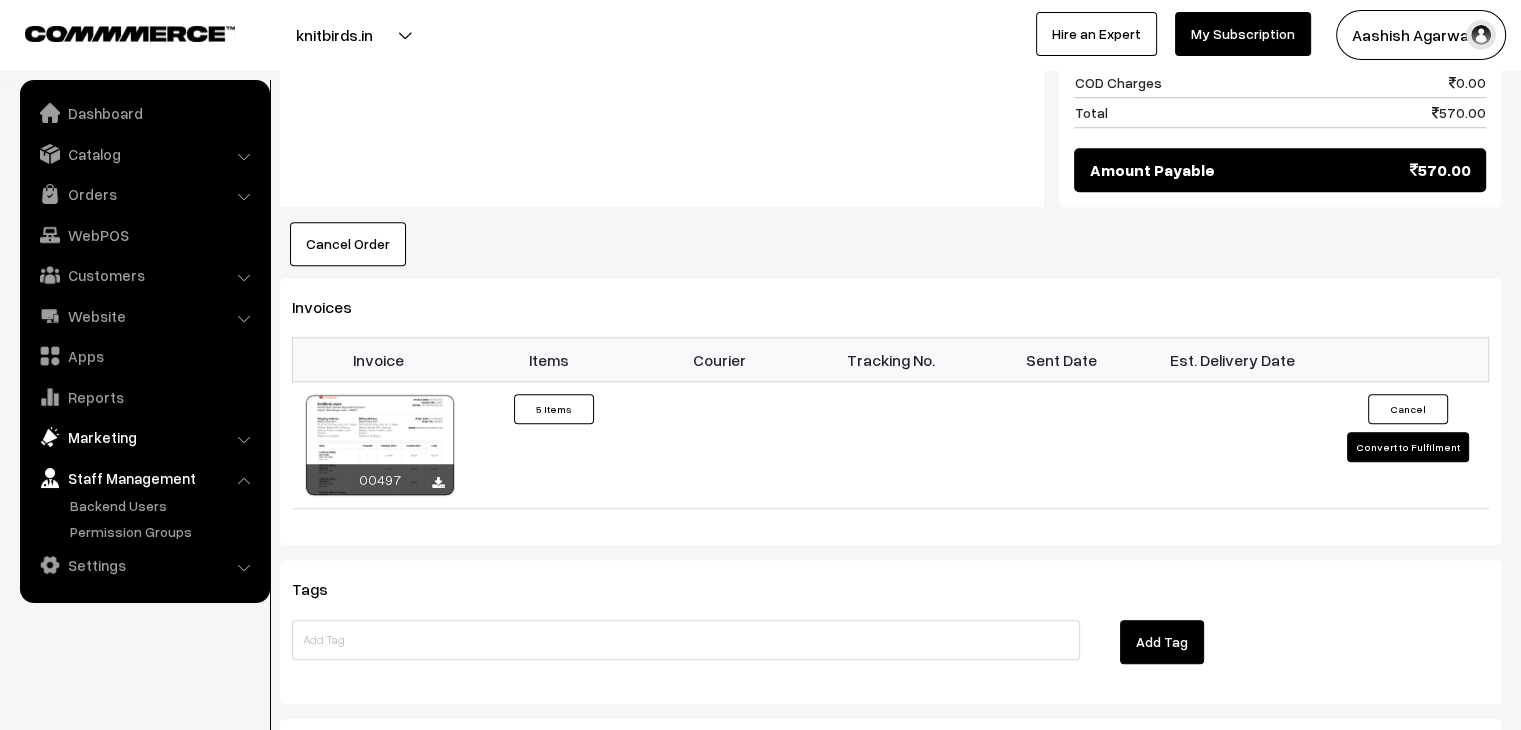 click on "Marketing" at bounding box center [144, 437] 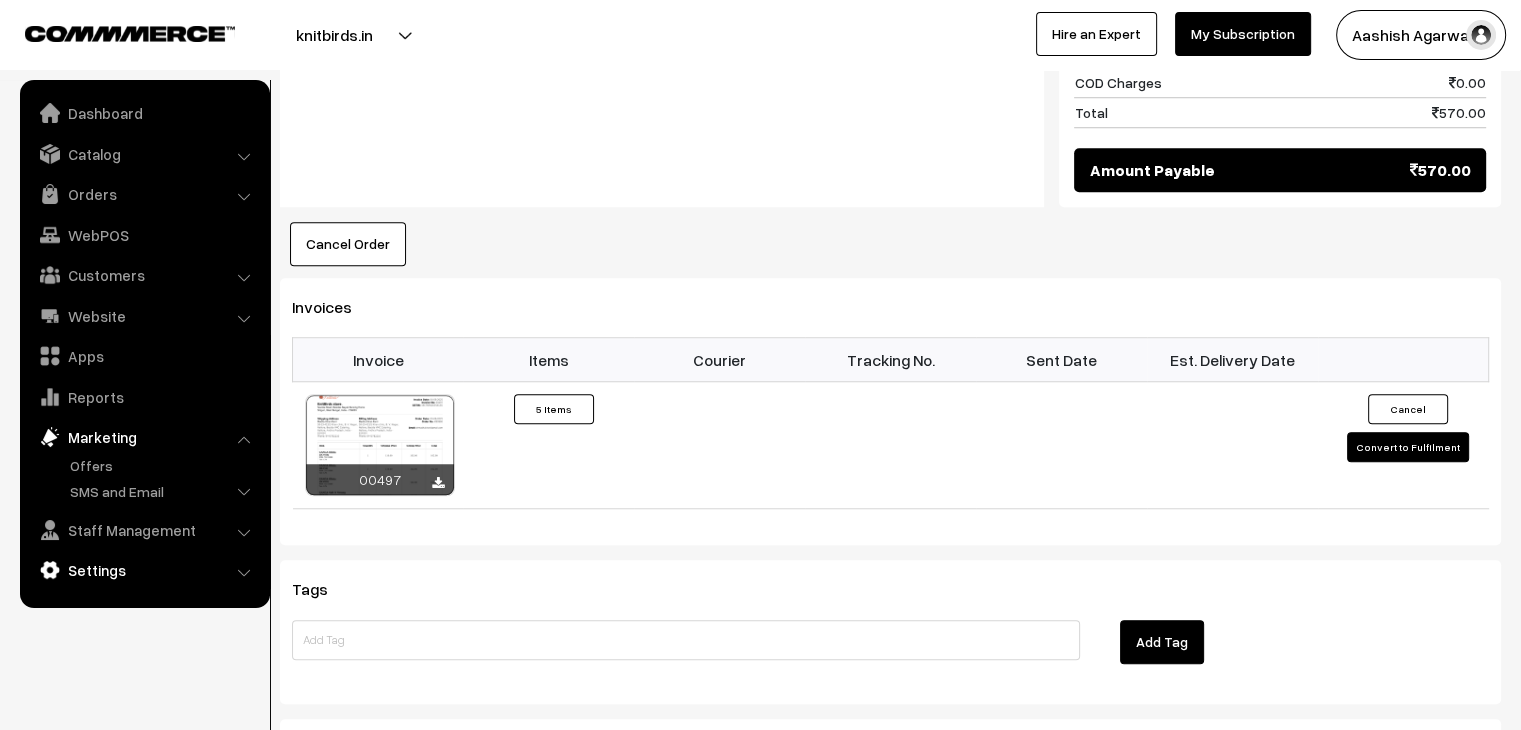 click on "Settings" at bounding box center (144, 570) 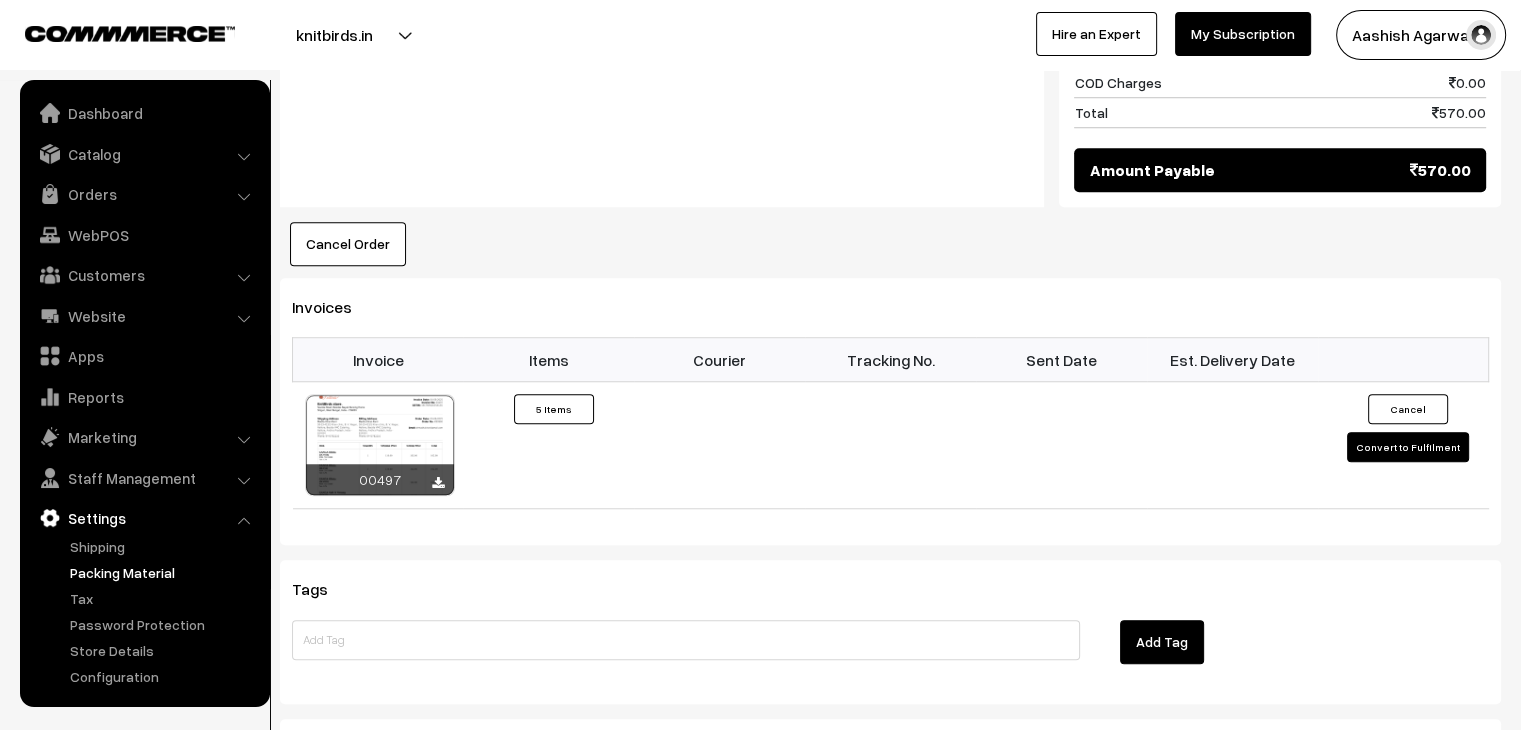click on "Packing Material" at bounding box center [164, 572] 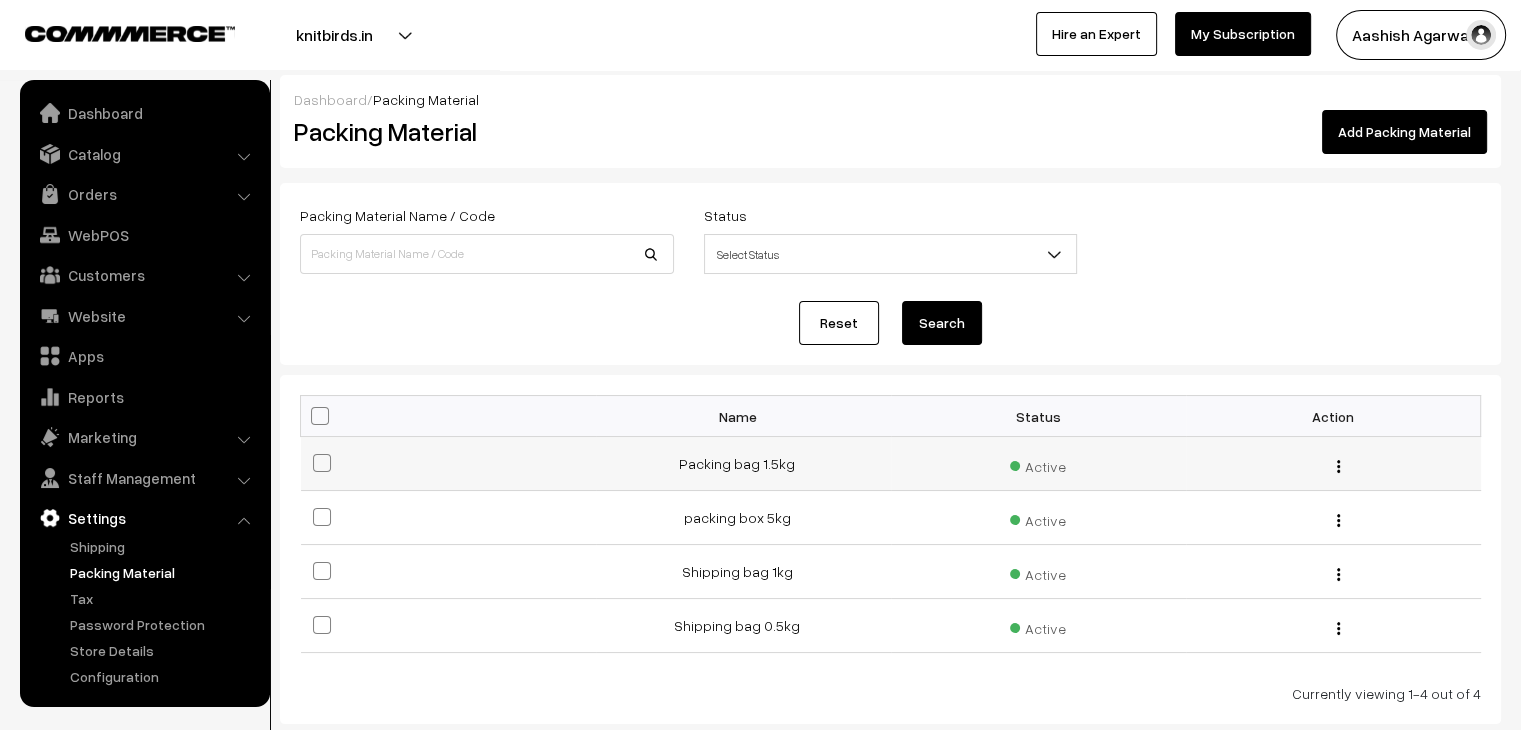 scroll, scrollTop: 0, scrollLeft: 0, axis: both 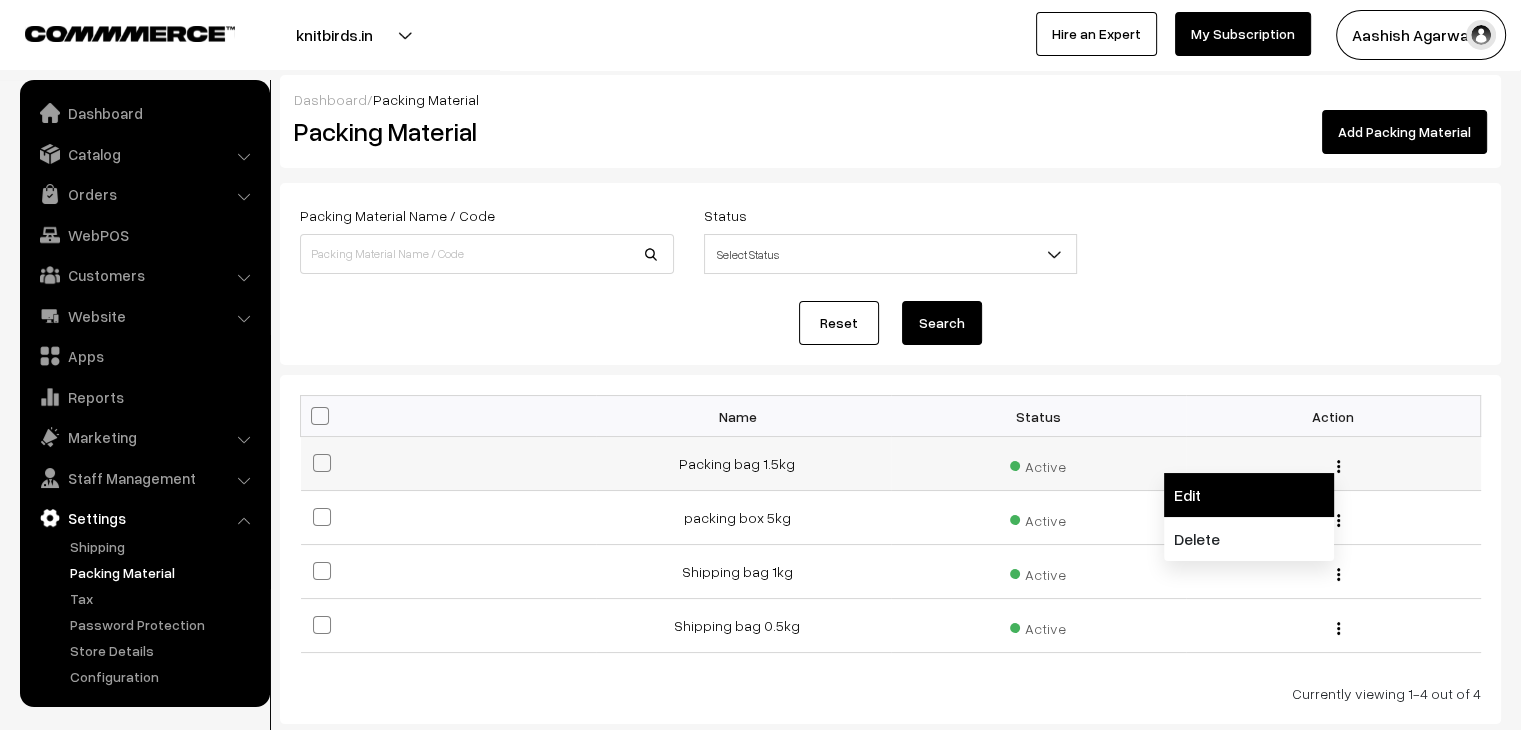 click on "Edit" at bounding box center [1249, 495] 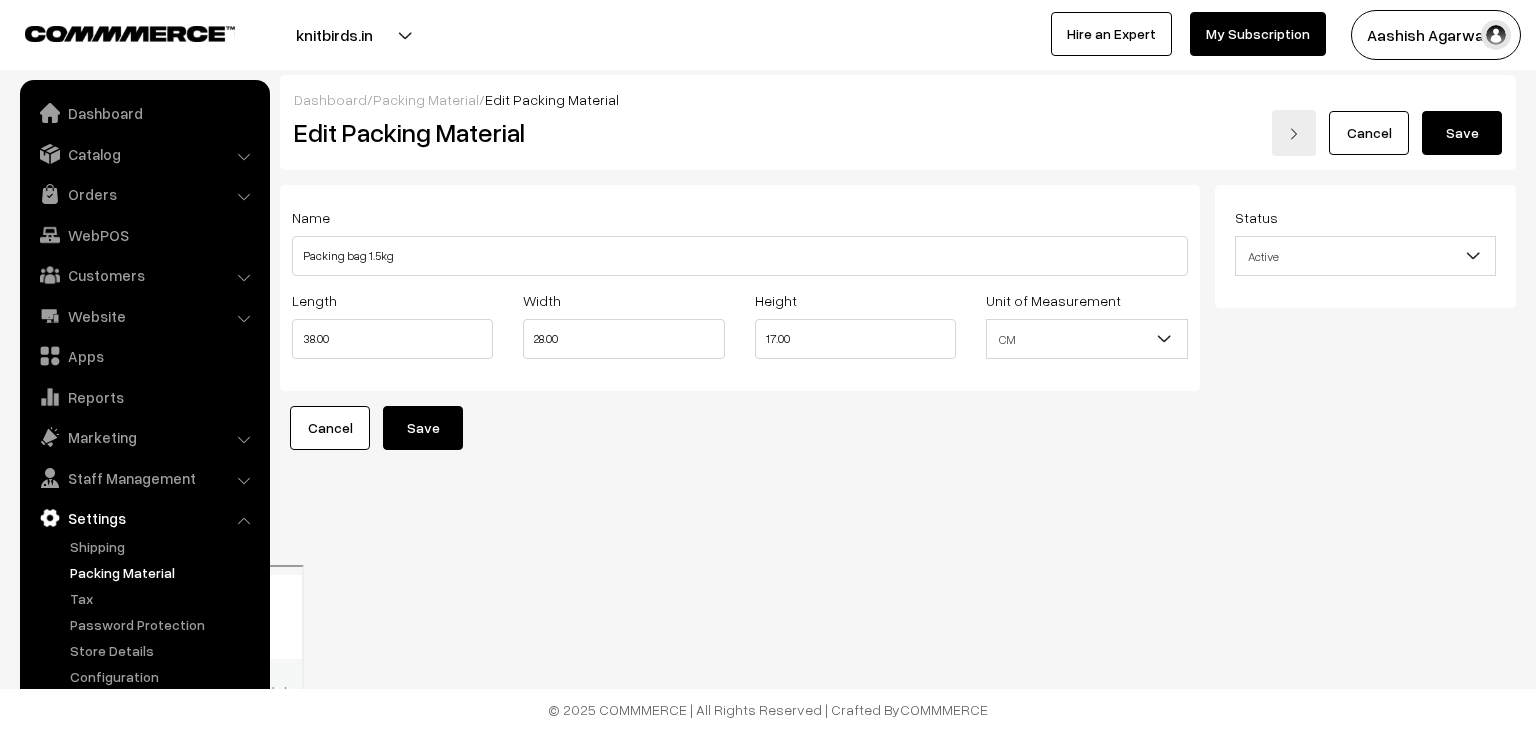 scroll, scrollTop: 0, scrollLeft: 0, axis: both 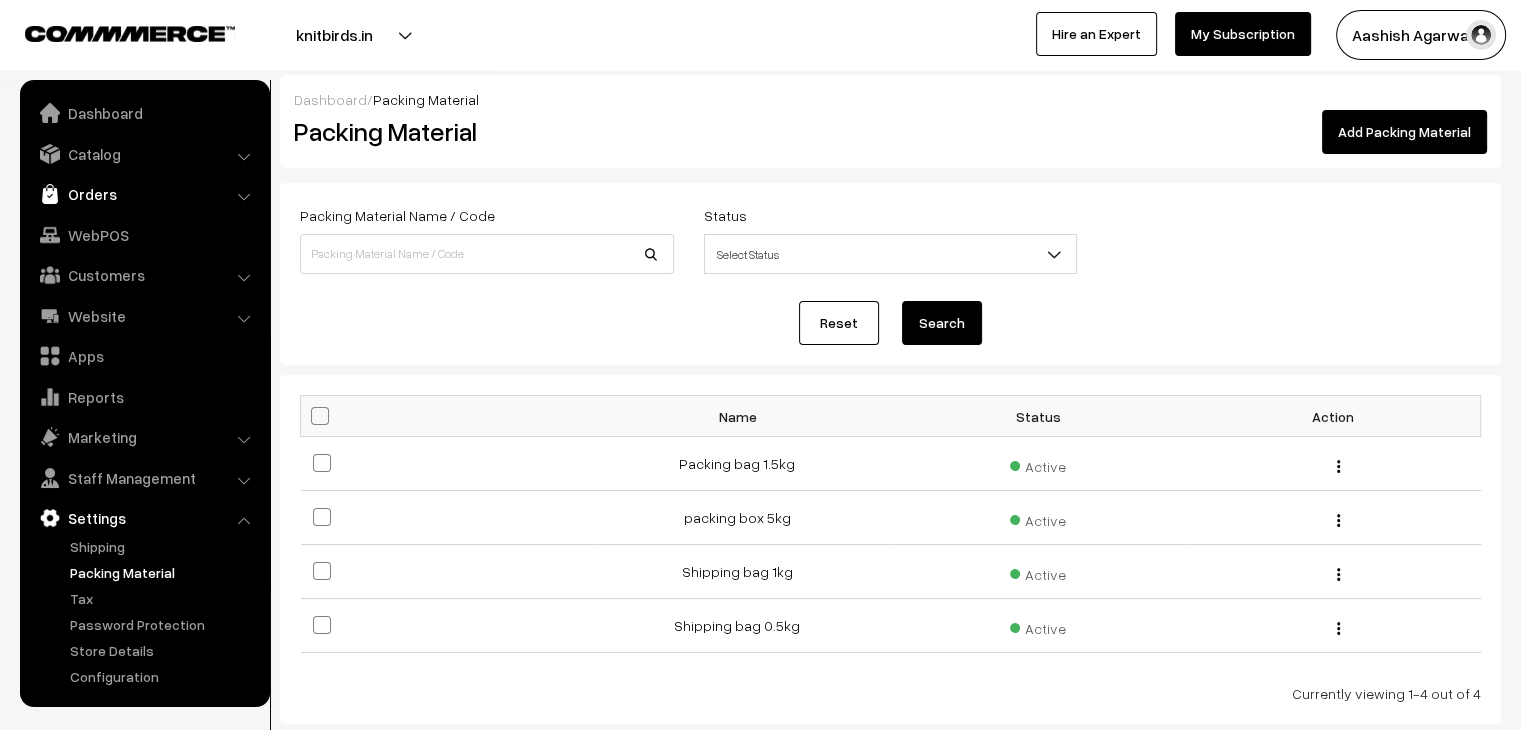 click on "Orders" at bounding box center (144, 194) 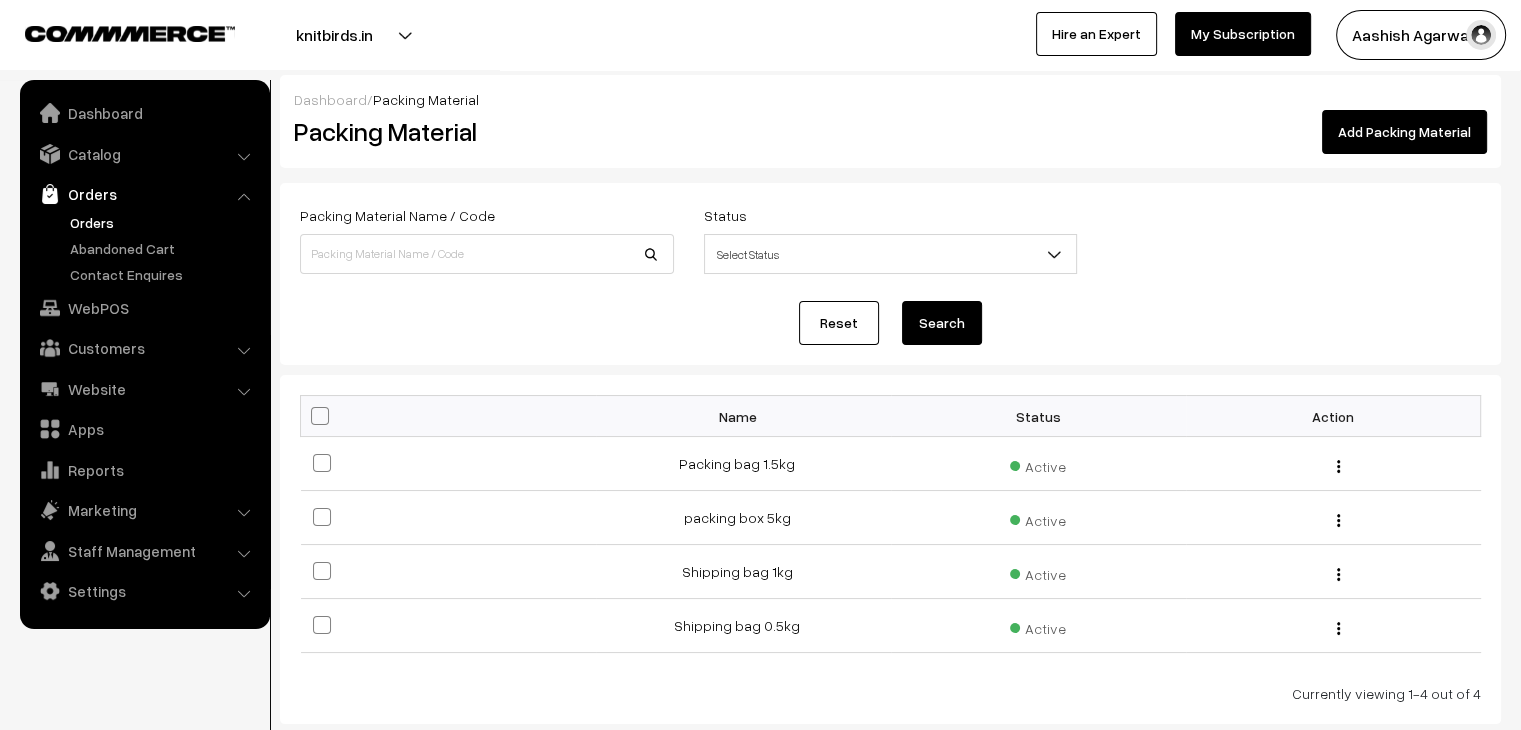 click on "Orders" at bounding box center (164, 222) 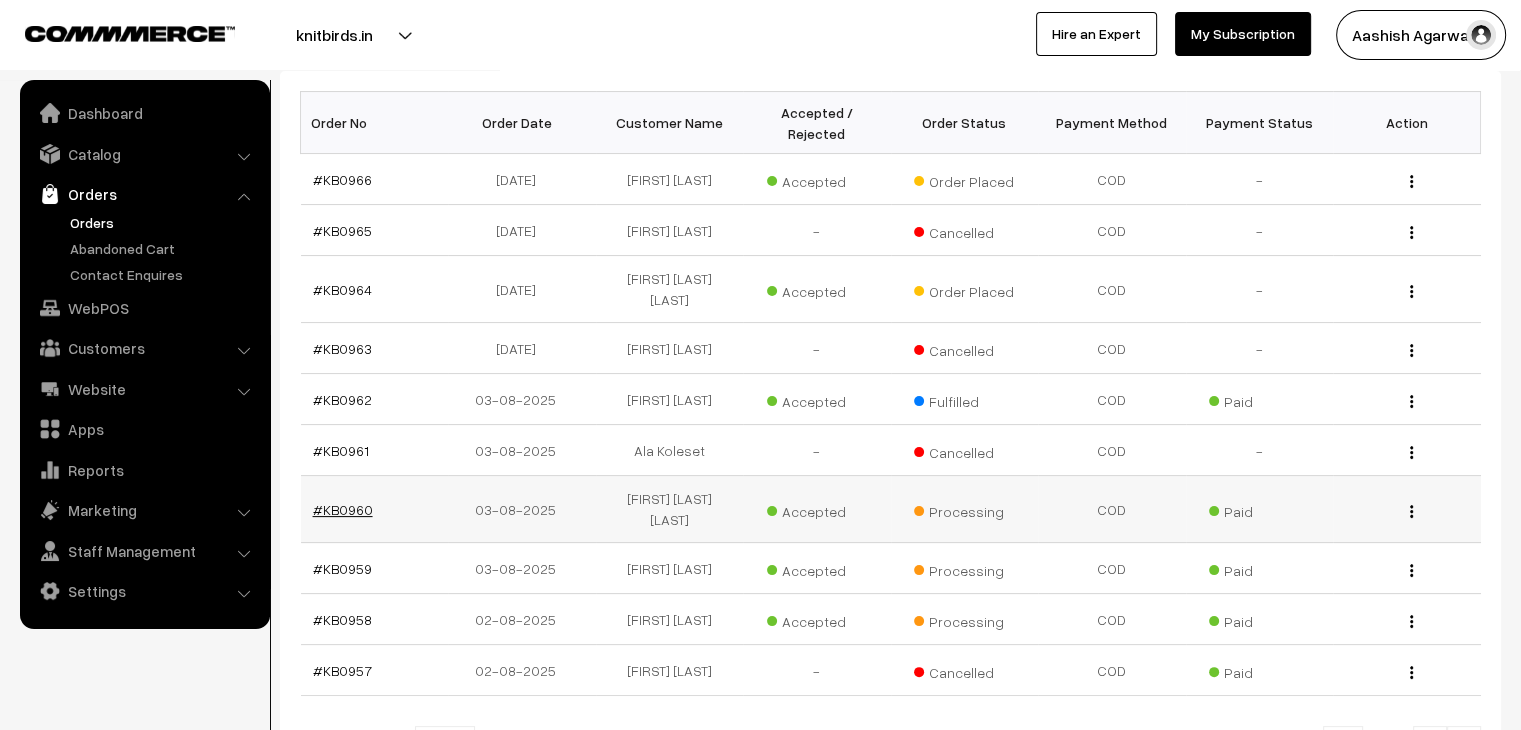 scroll, scrollTop: 0, scrollLeft: 0, axis: both 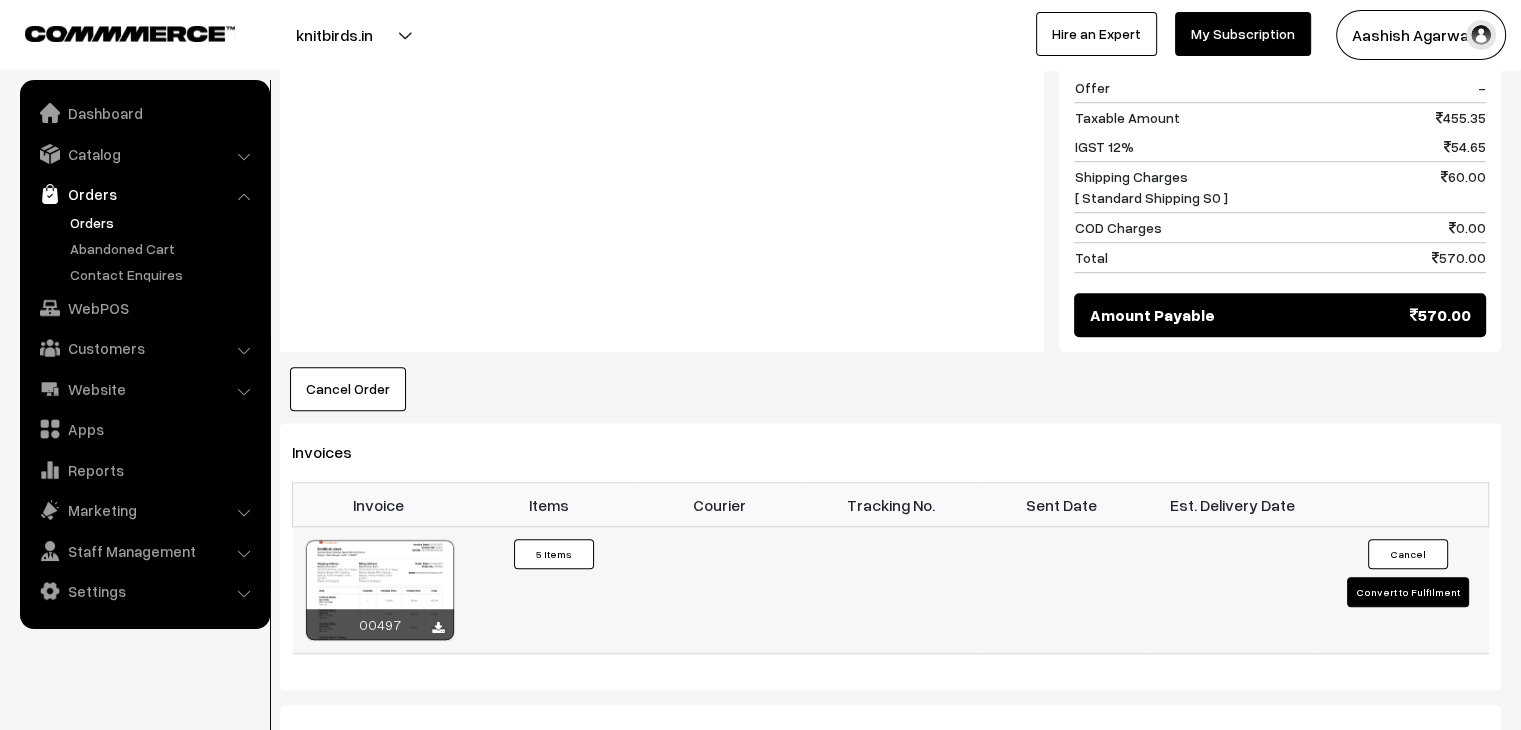 click on "Convert to Fulfilment" at bounding box center (1408, 592) 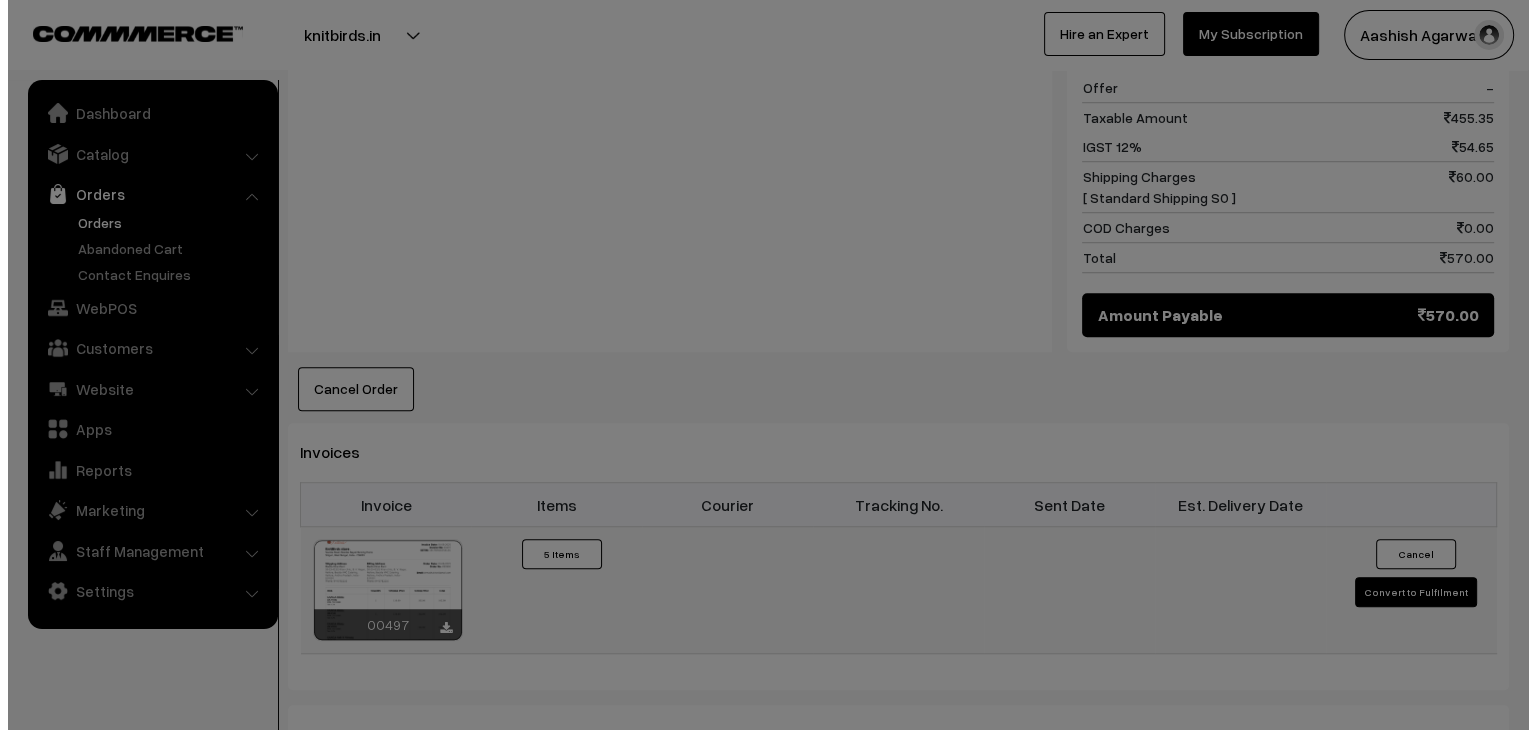 scroll, scrollTop: 1482, scrollLeft: 0, axis: vertical 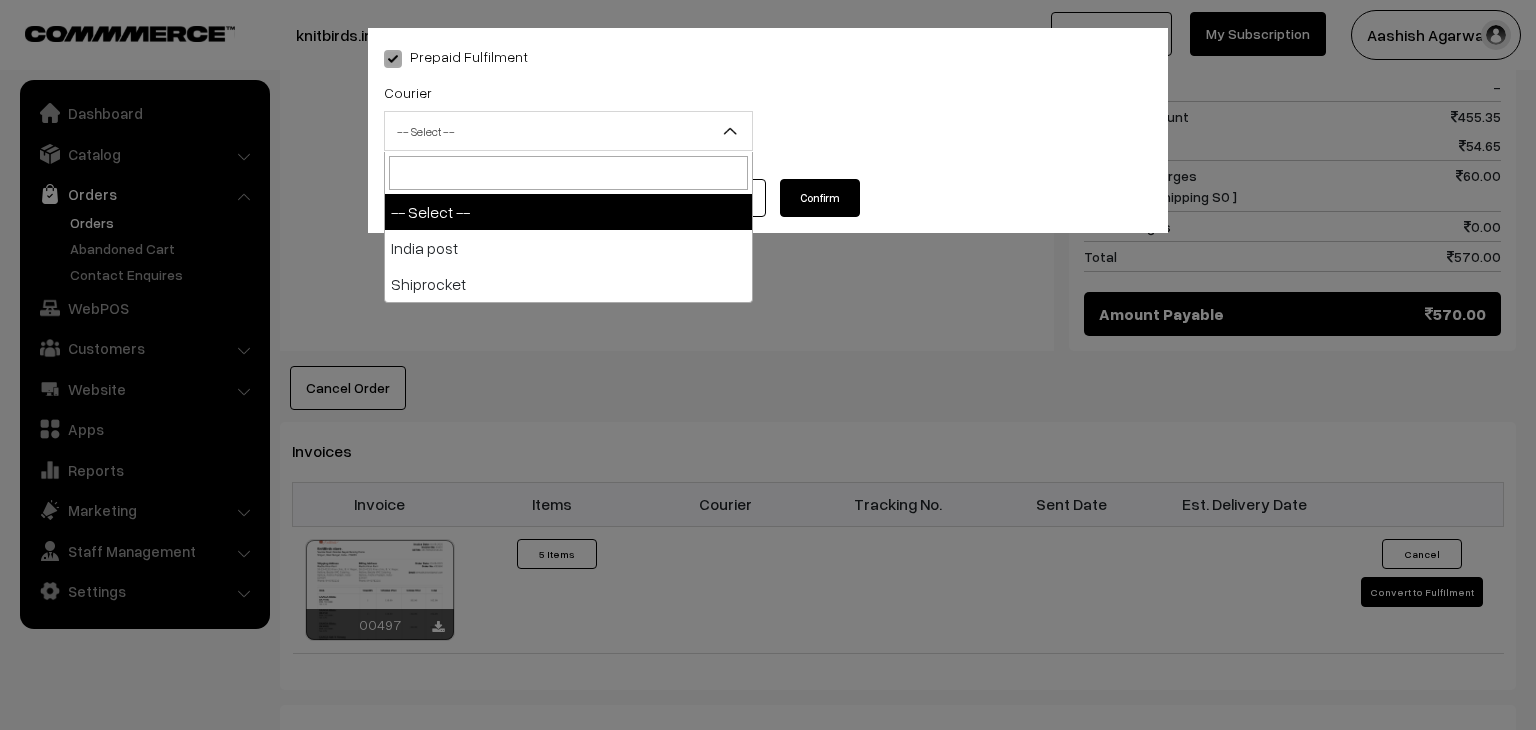 click on "-- Select --" at bounding box center [568, 131] 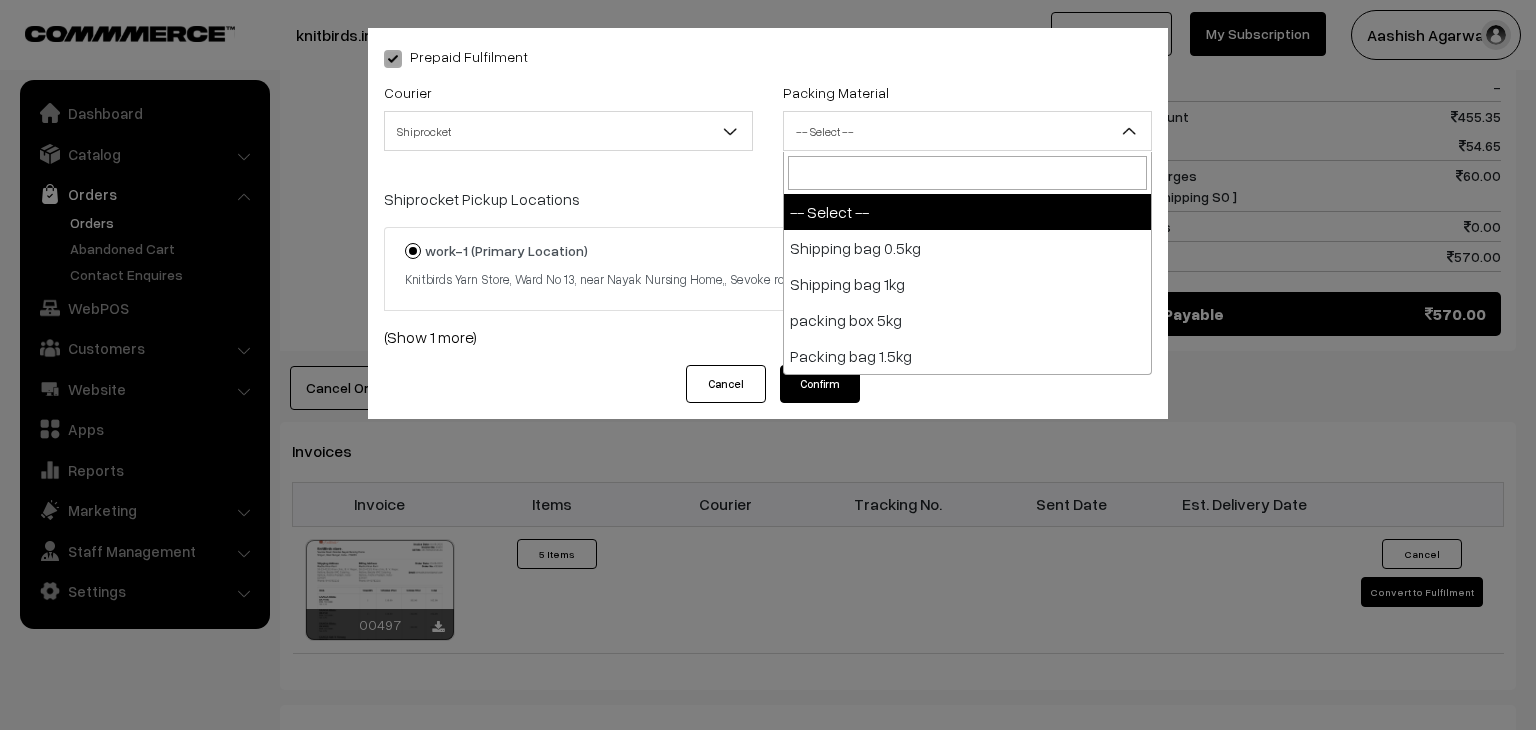 click on "-- Select --" at bounding box center (967, 131) 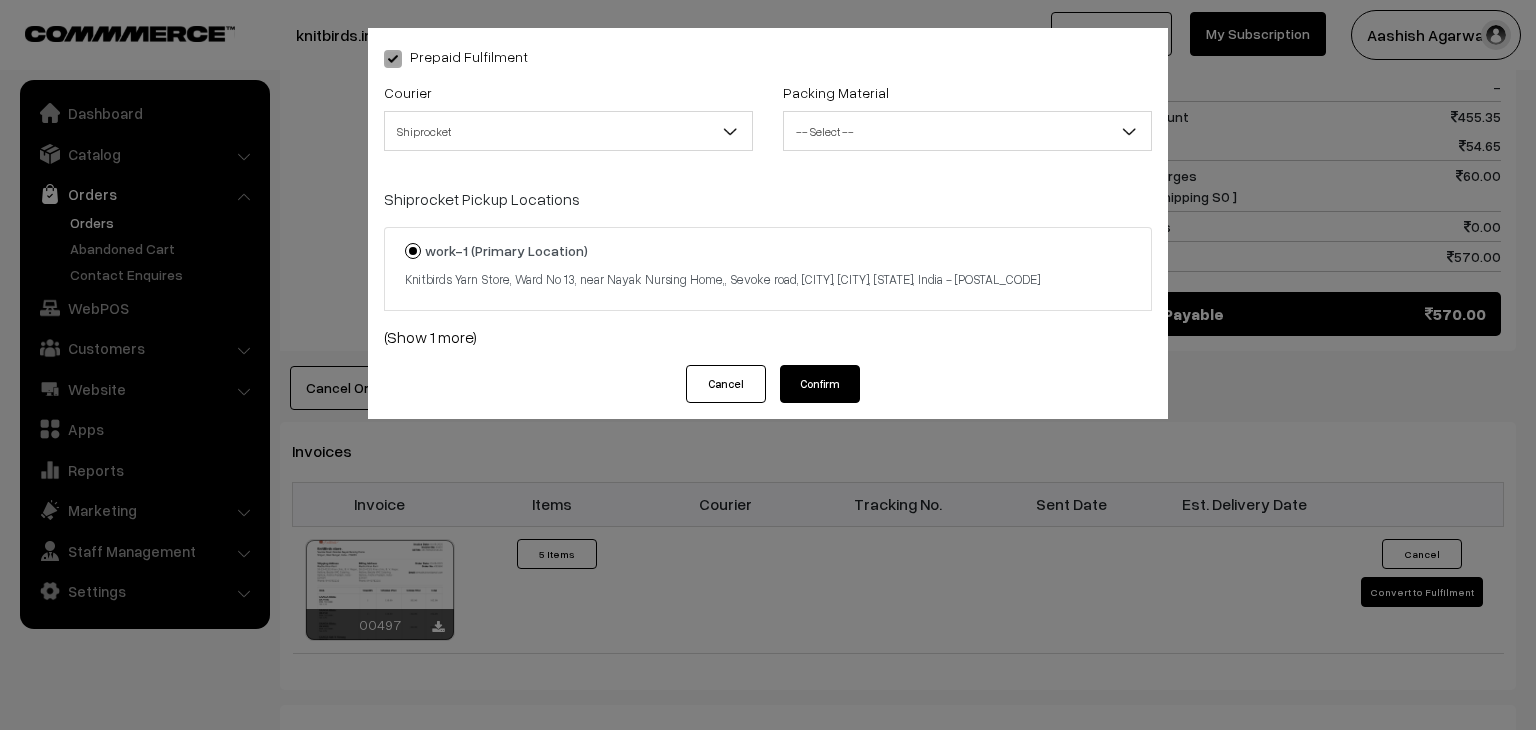 click on "Cancel" at bounding box center [726, 384] 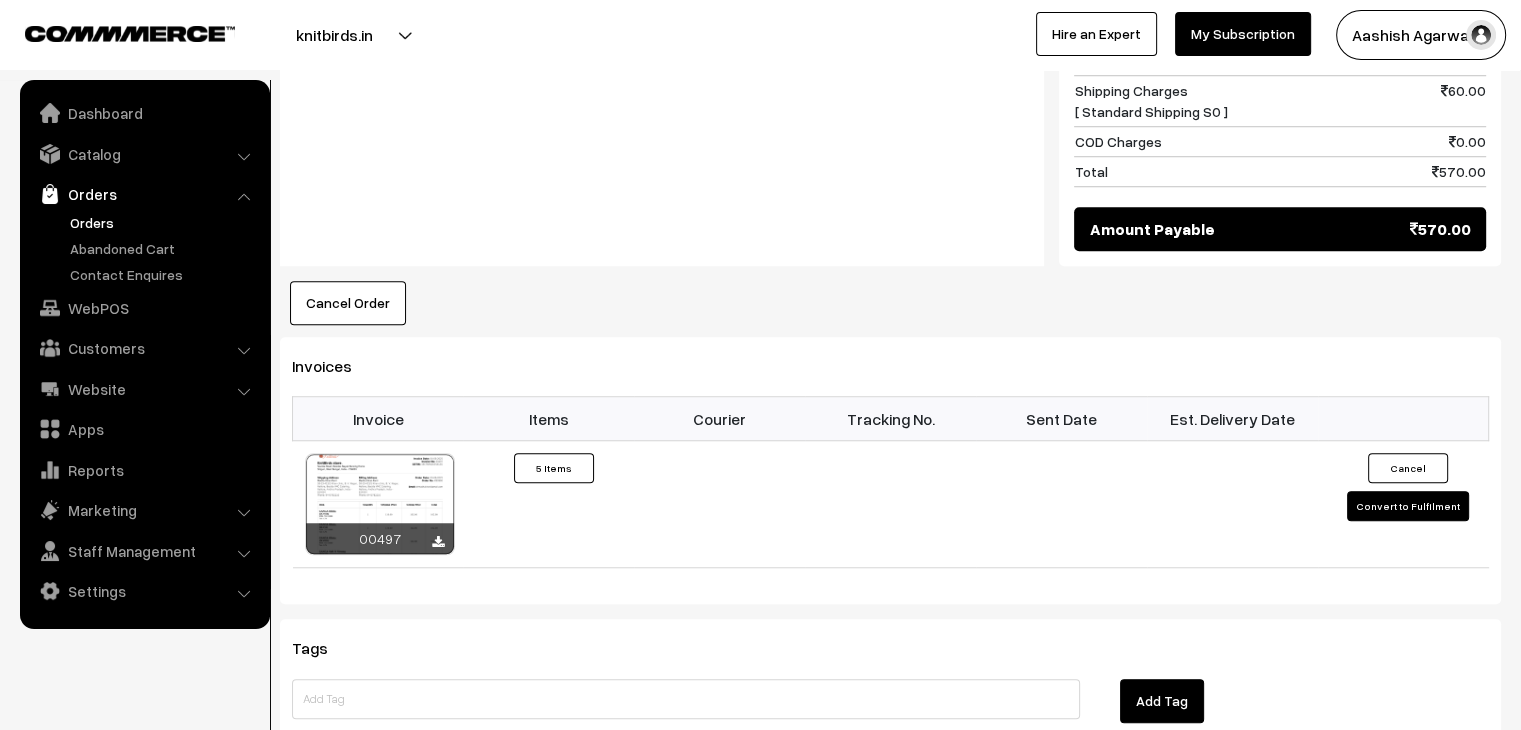 scroll, scrollTop: 1618, scrollLeft: 0, axis: vertical 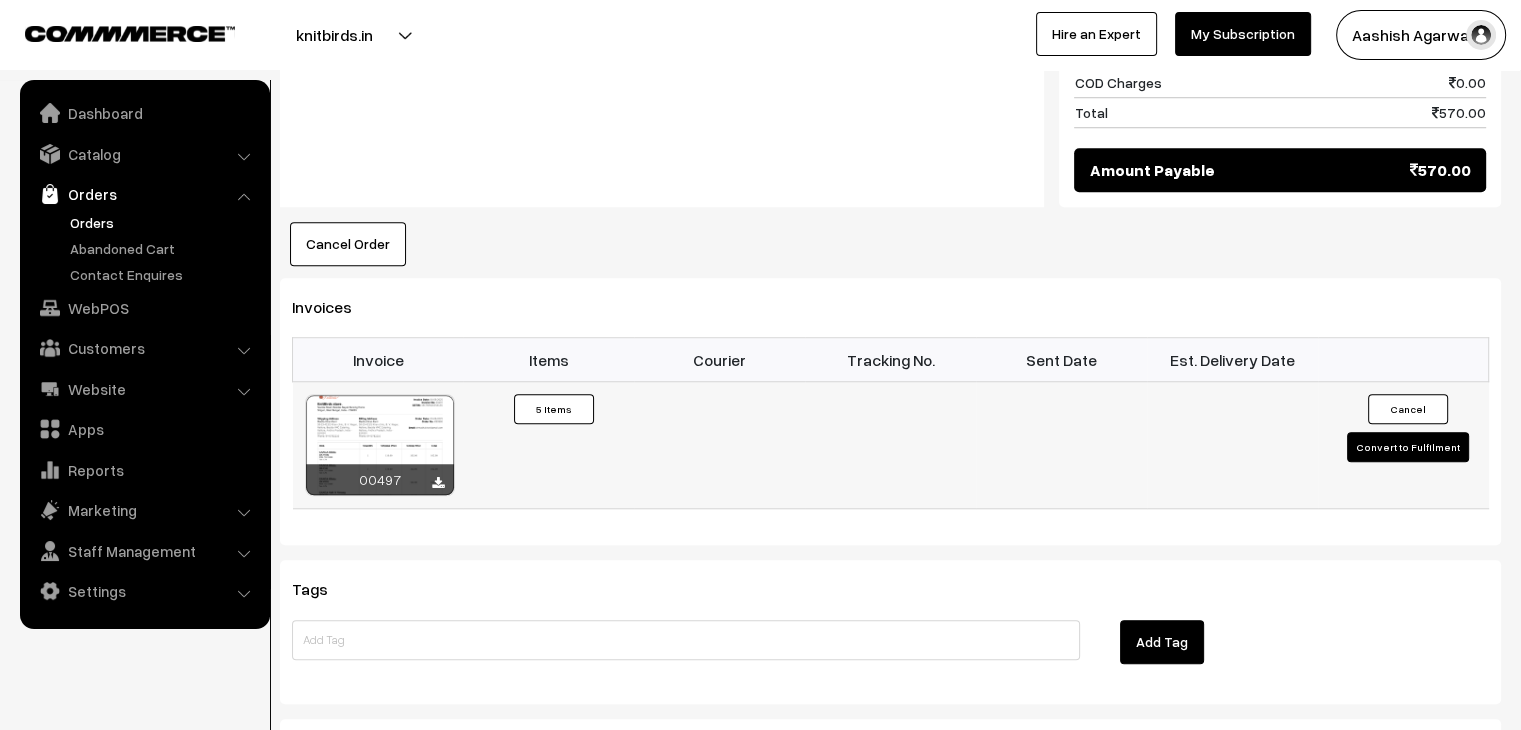 click on "Convert to Fulfilment" at bounding box center (1408, 447) 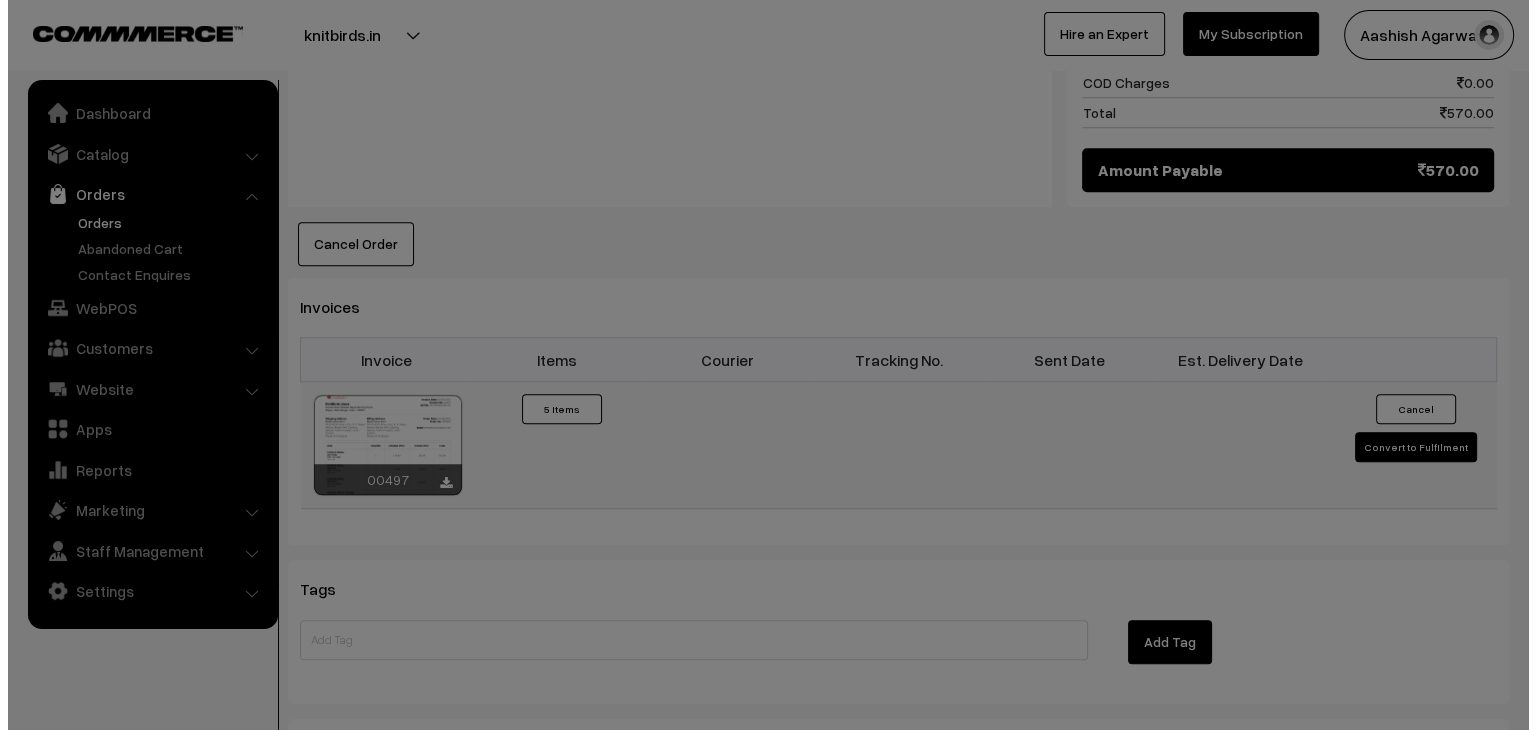 scroll, scrollTop: 1627, scrollLeft: 0, axis: vertical 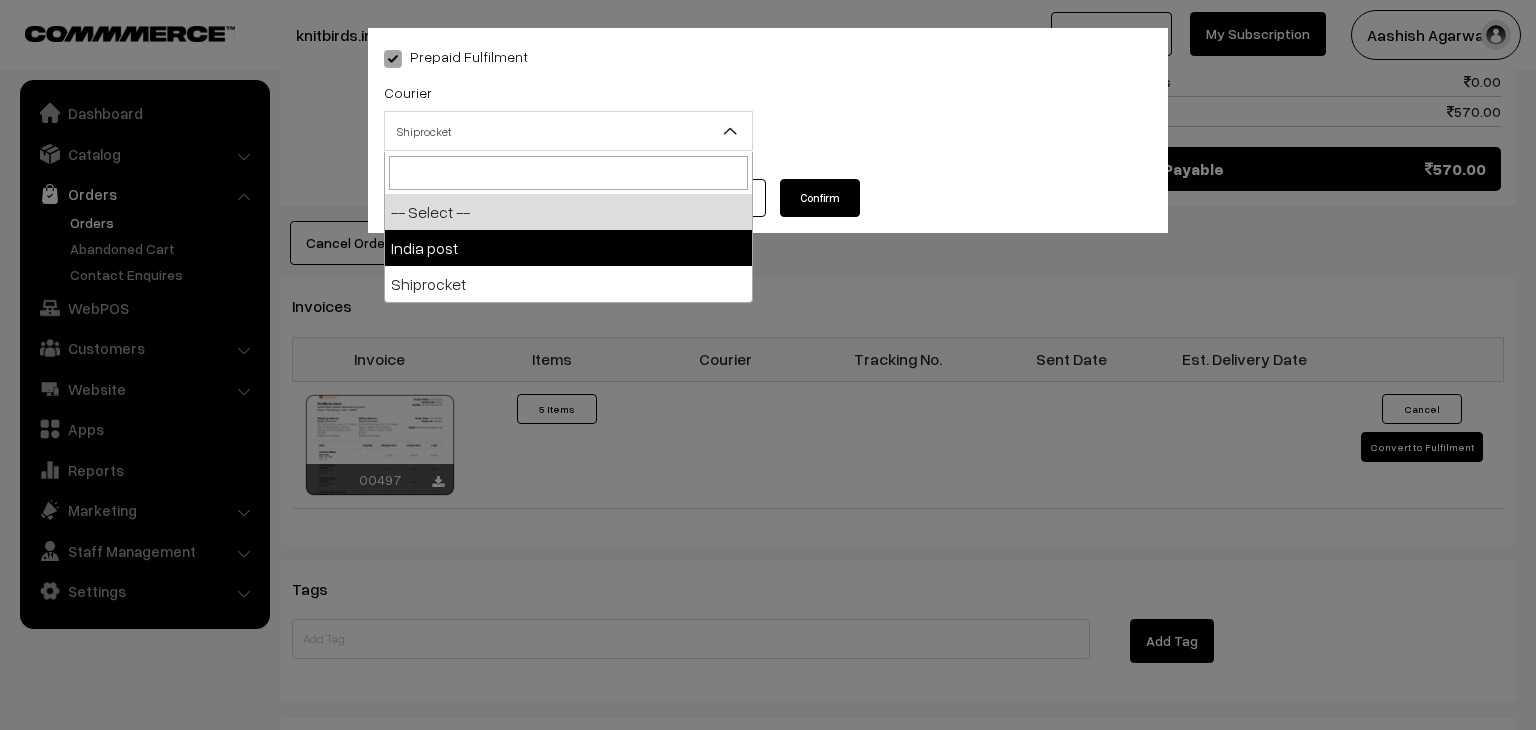 drag, startPoint x: 679, startPoint y: 136, endPoint x: 620, endPoint y: 259, distance: 136.41847 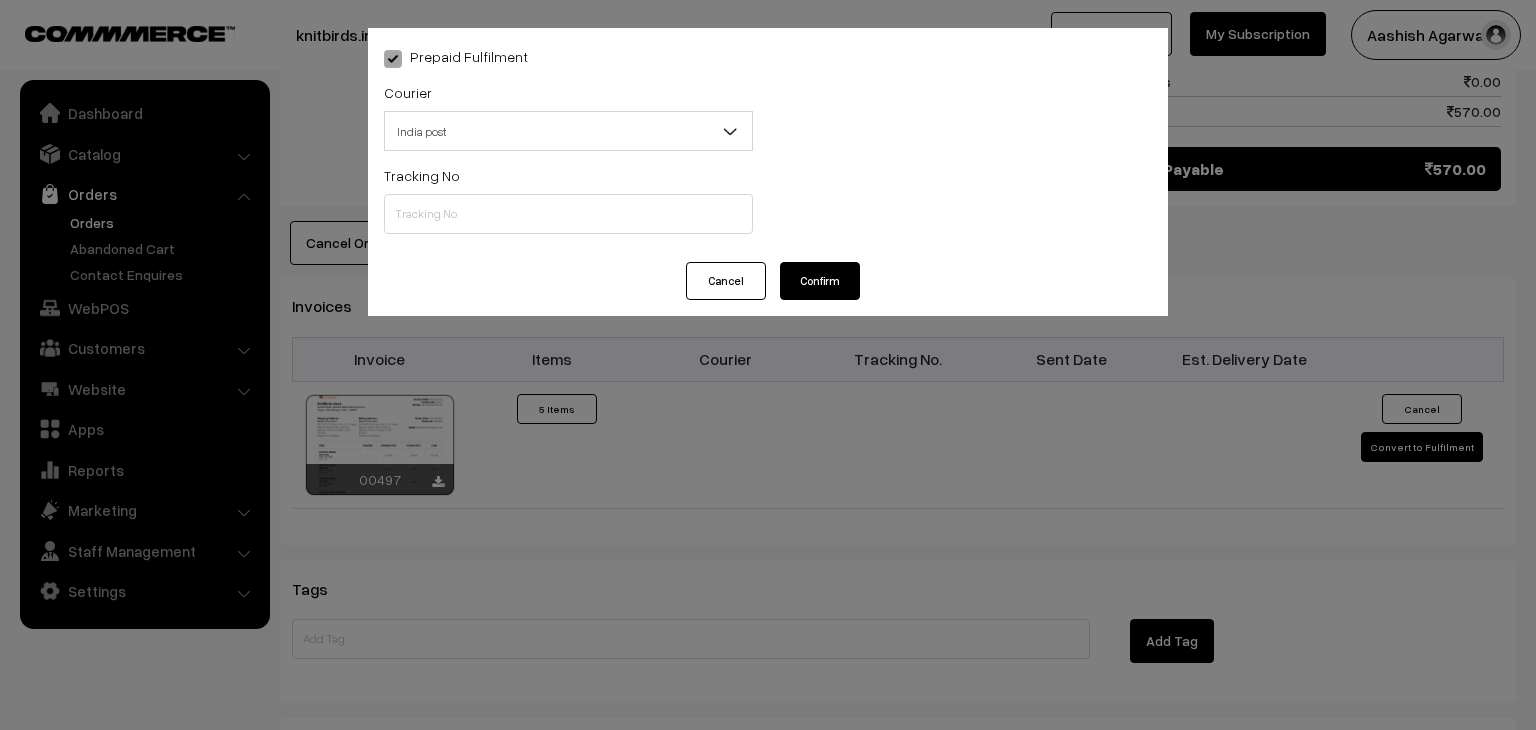 click on "Prepaid Fulfilment
Courier
-- Select --
India post
Shiprocket
India post
-- Select -- Shipping bag  0.5kg -- Select --" at bounding box center [768, 145] 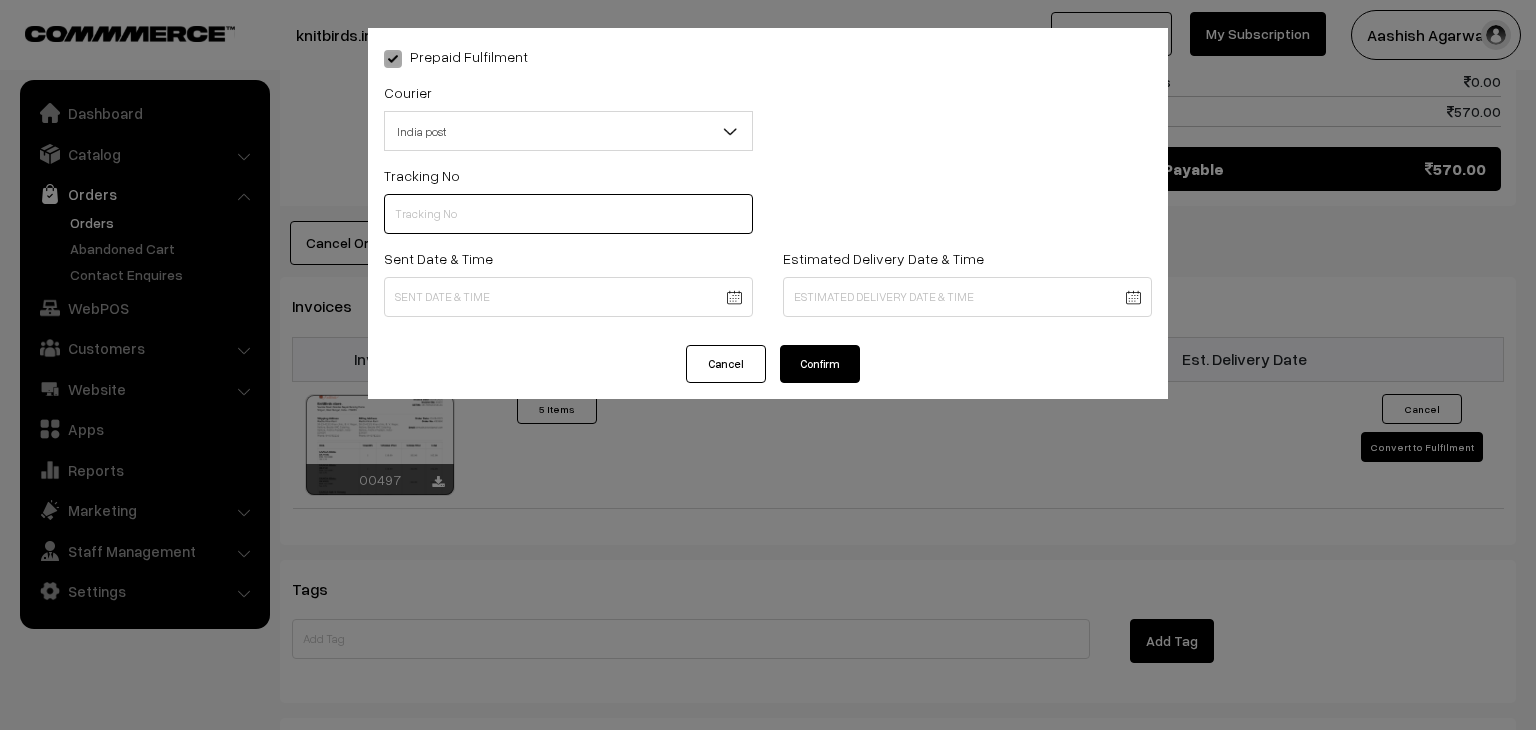 click at bounding box center (568, 214) 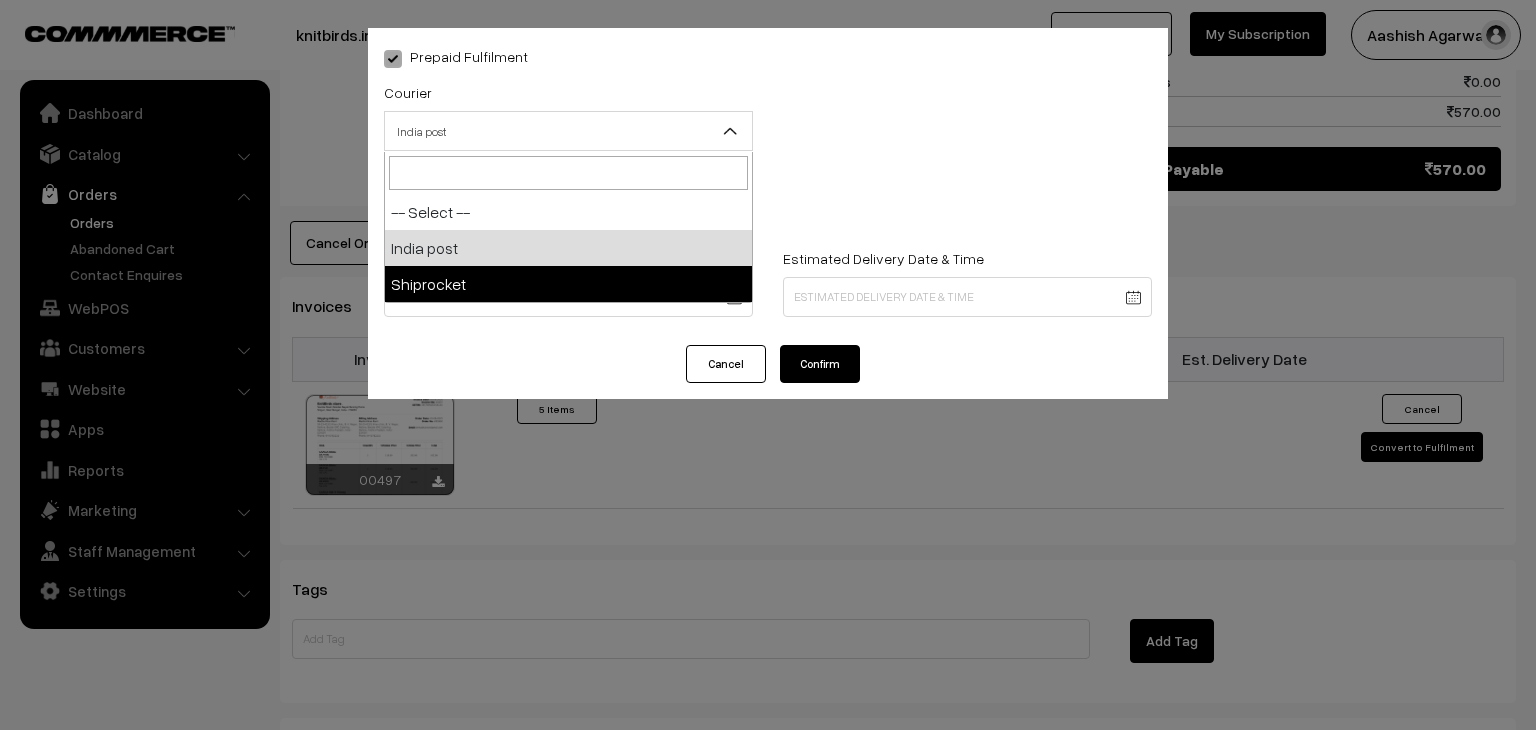 drag, startPoint x: 723, startPoint y: 140, endPoint x: 646, endPoint y: 266, distance: 147.66516 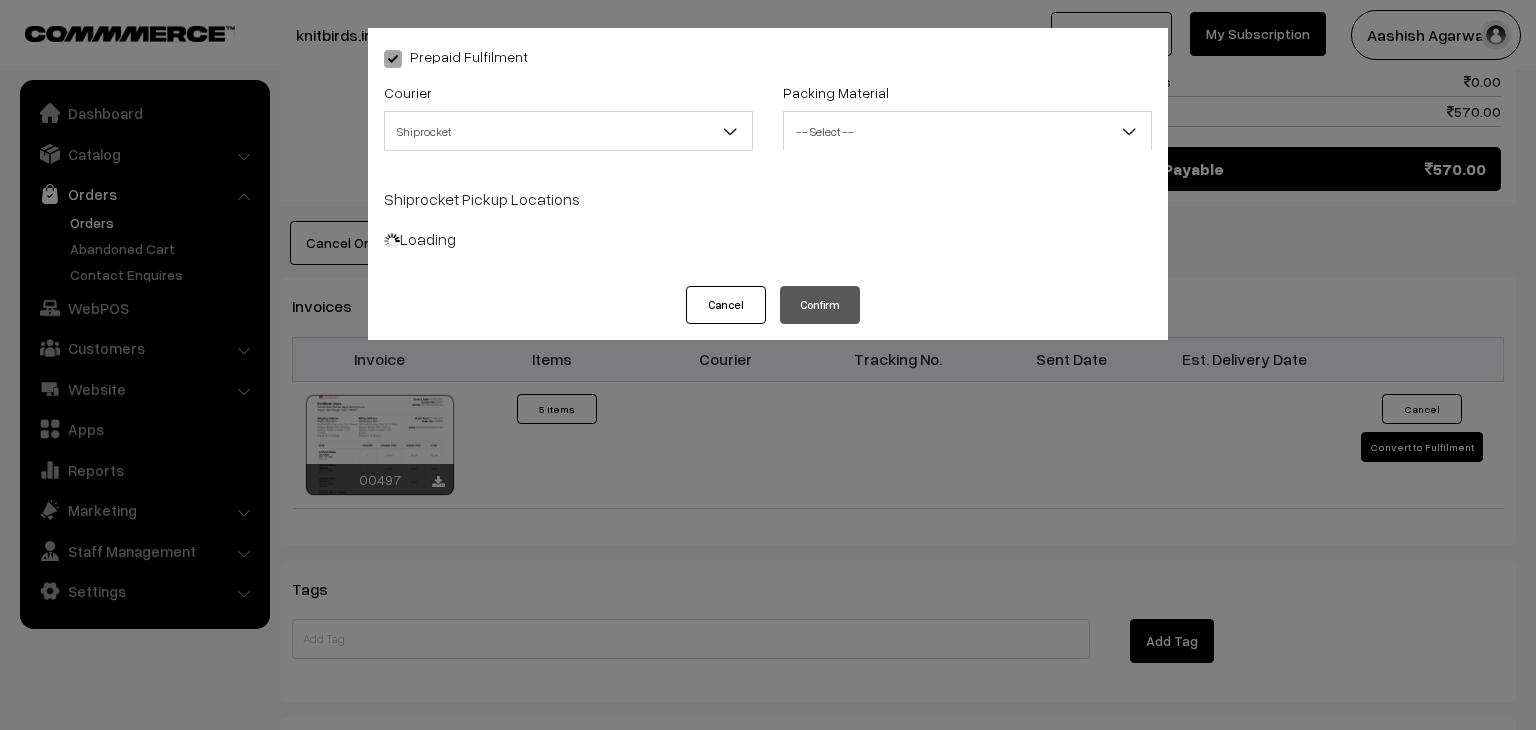 click on "Shiprocket Pickup Locations    Loading" at bounding box center (768, 215) 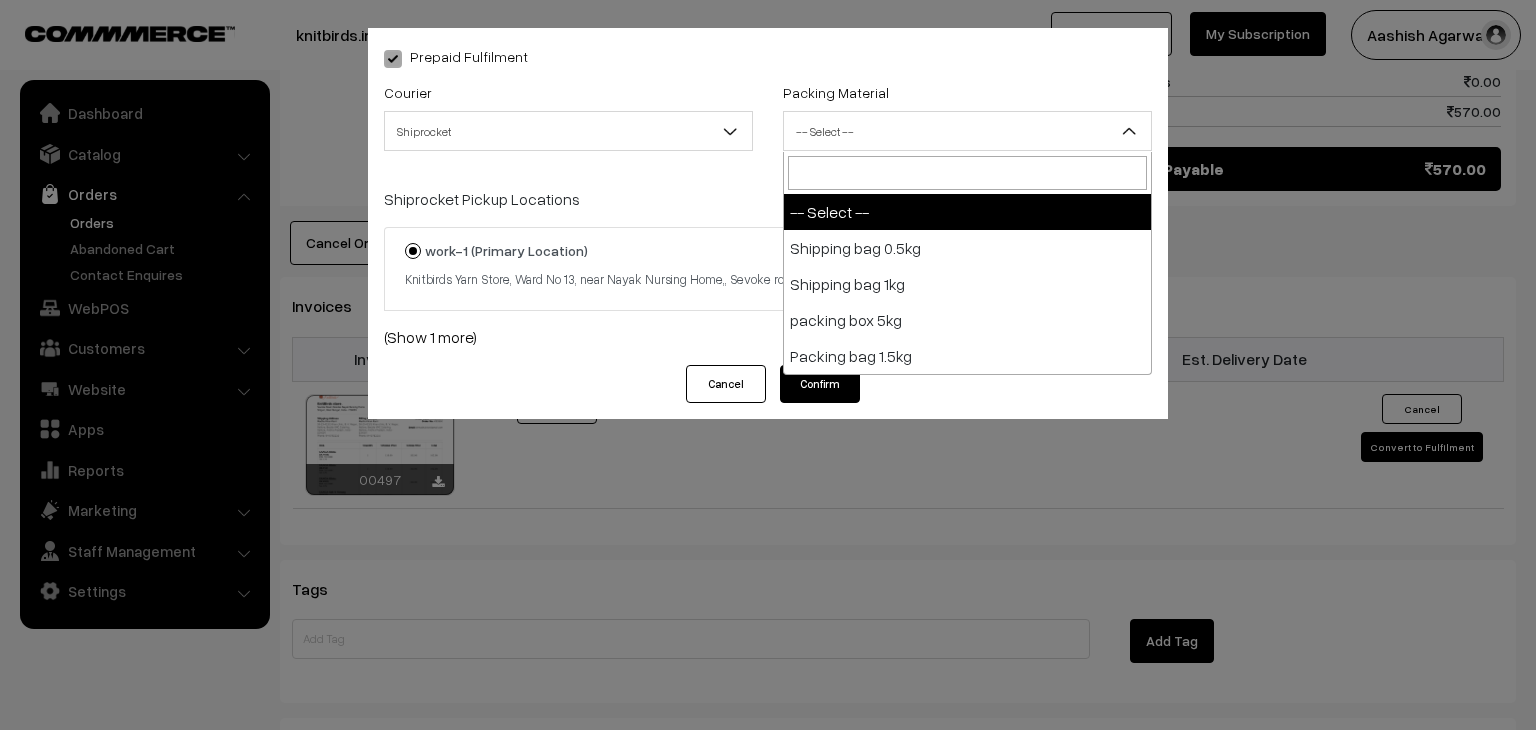 click on "-- Select --" at bounding box center (967, 131) 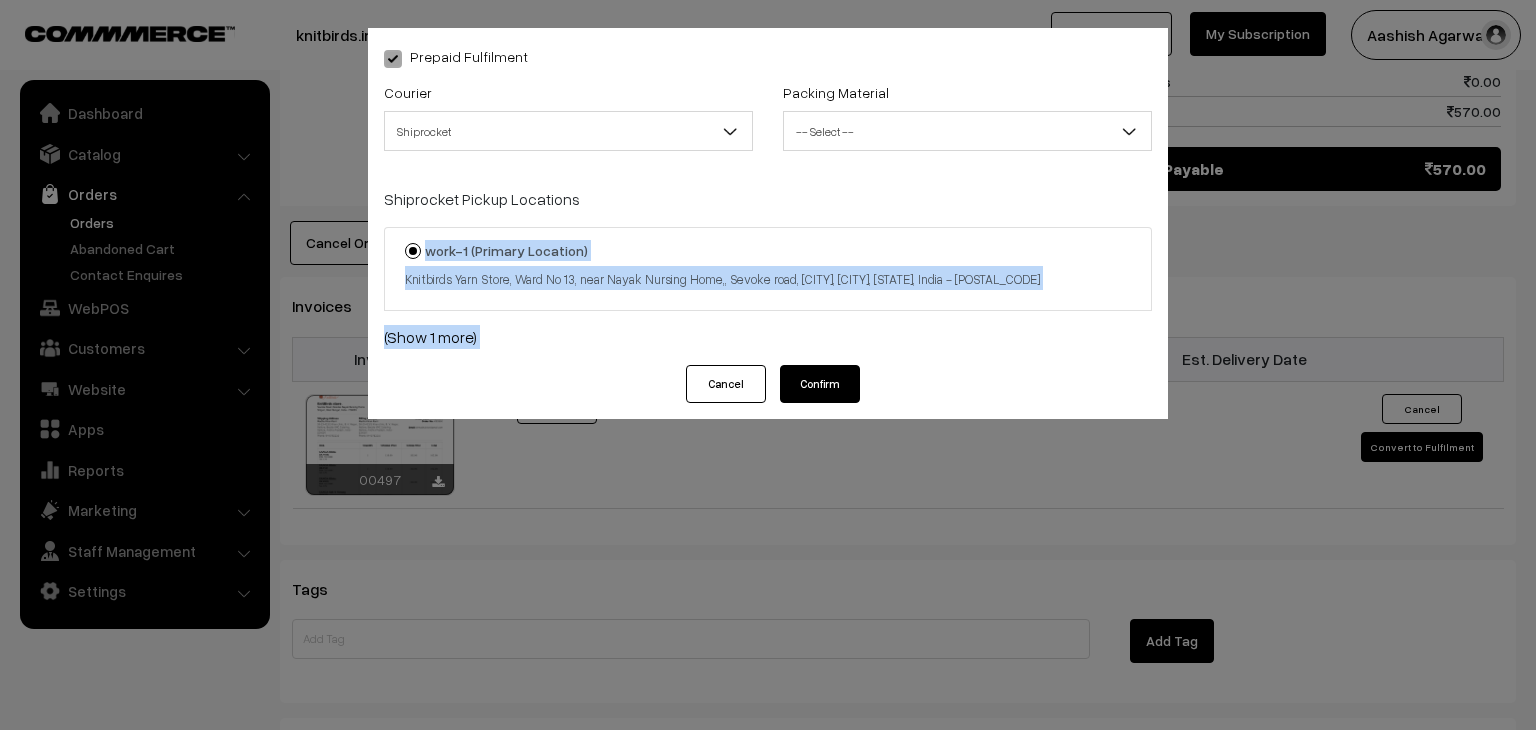 drag, startPoint x: 719, startPoint y: 195, endPoint x: 827, endPoint y: 374, distance: 209.0574 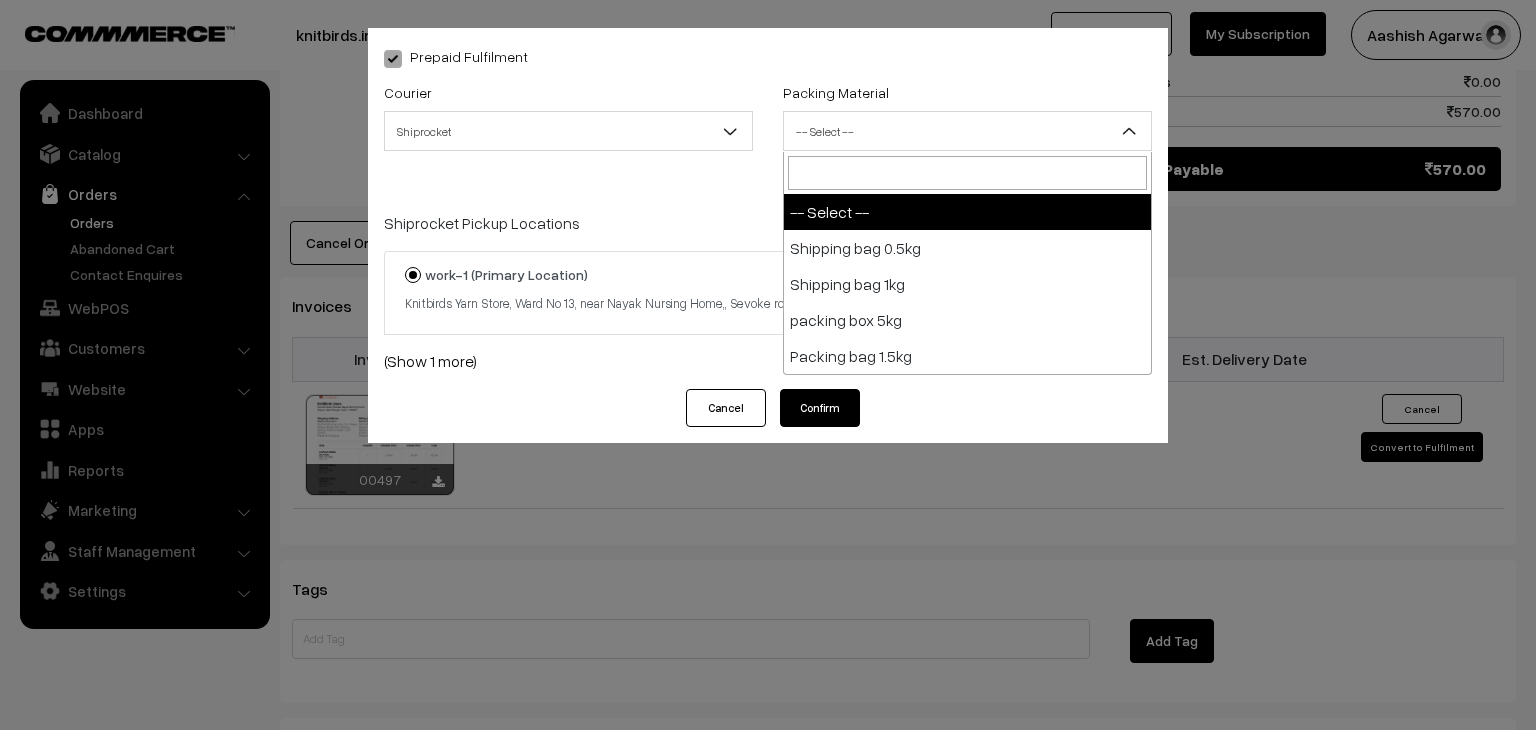 click on "-- Select --" at bounding box center (967, 131) 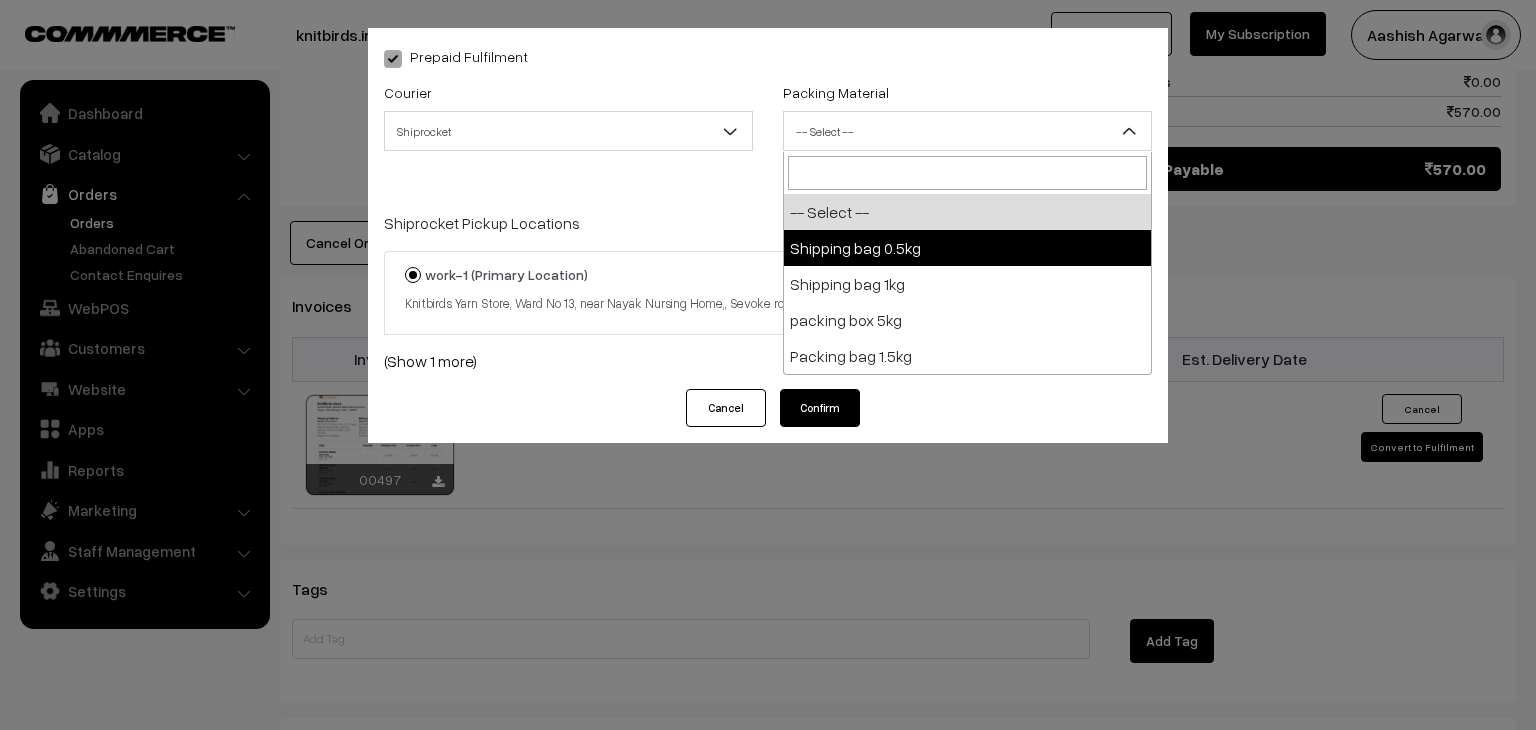 select on "1" 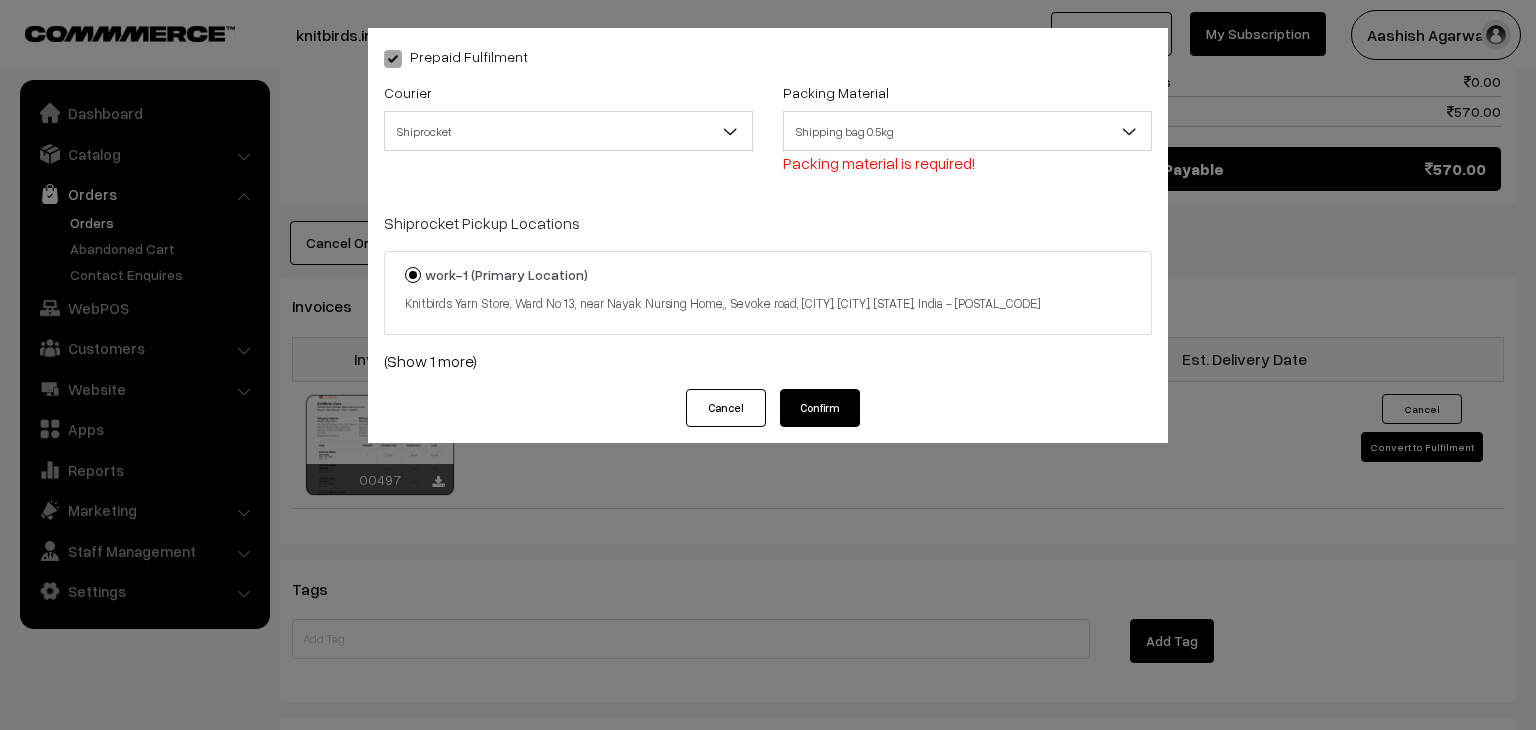 click on "Confirm" at bounding box center [820, 408] 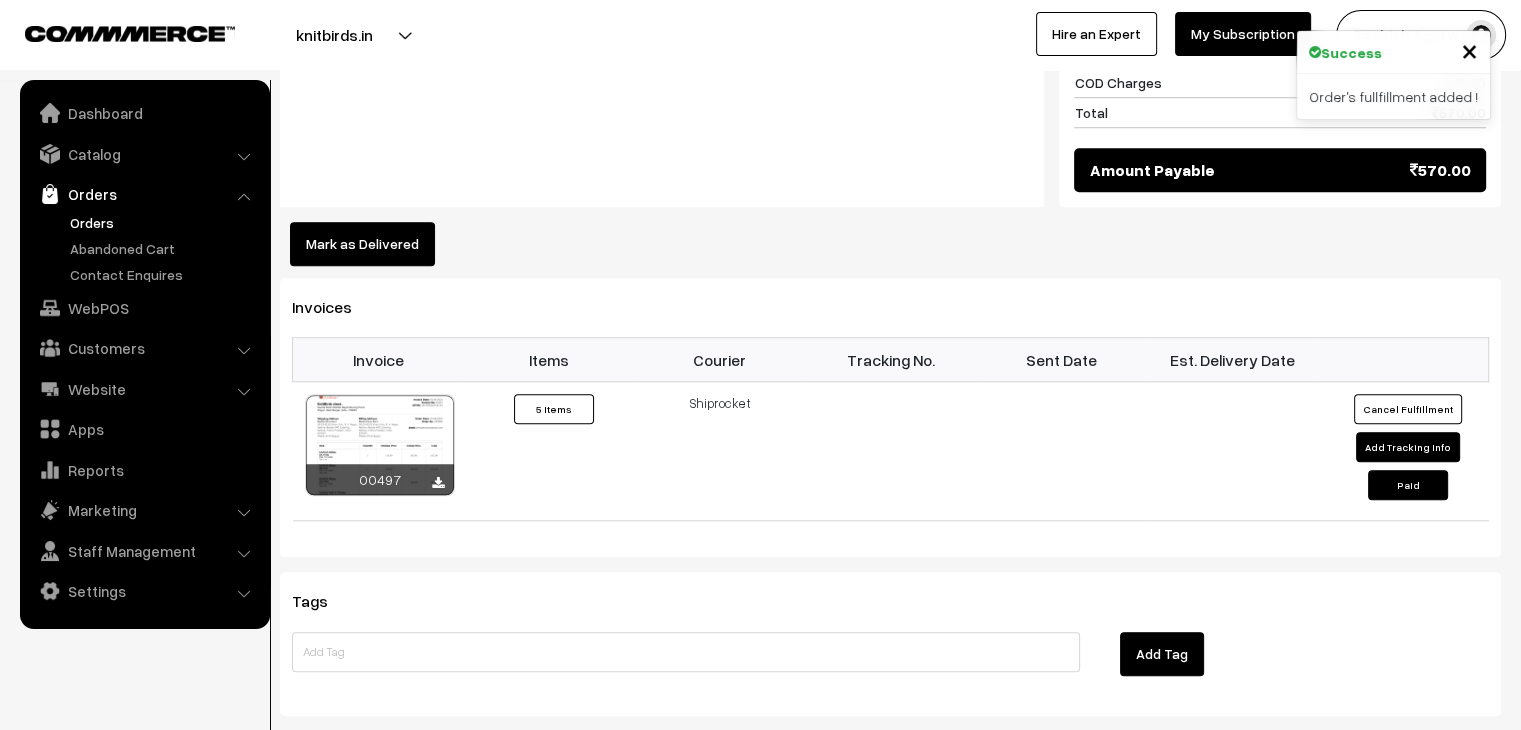 scroll, scrollTop: 0, scrollLeft: 0, axis: both 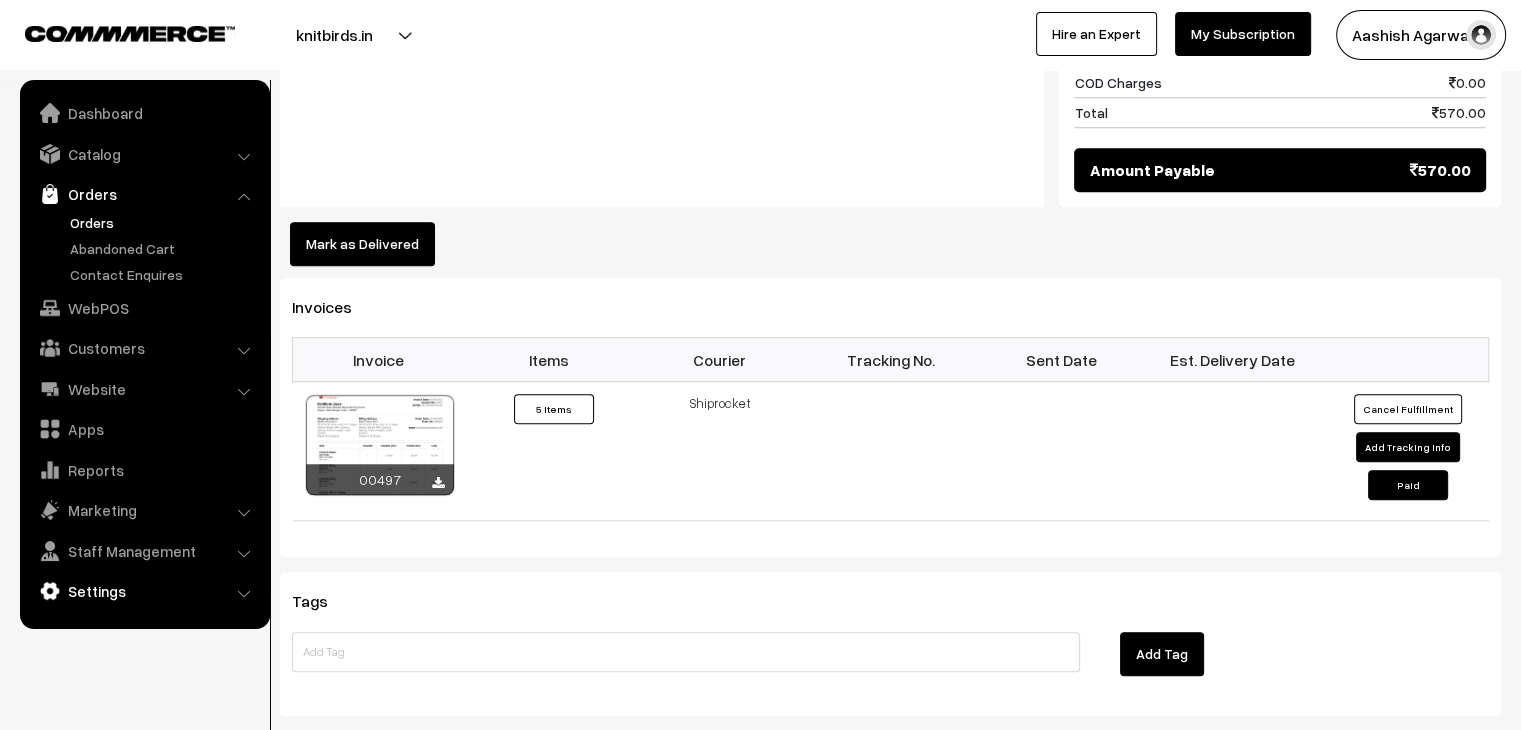 click on "Settings" at bounding box center [144, 591] 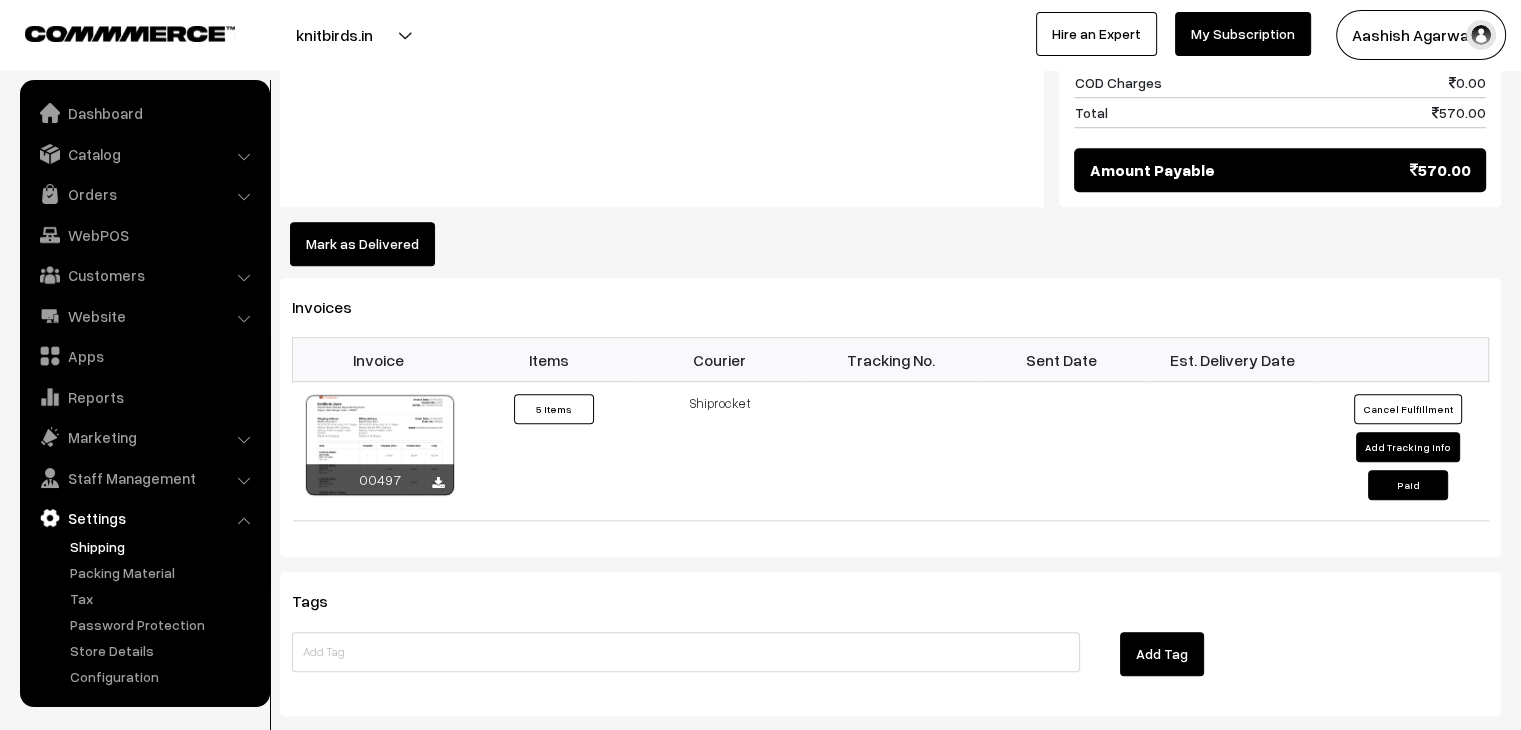 click on "Shipping" at bounding box center [164, 546] 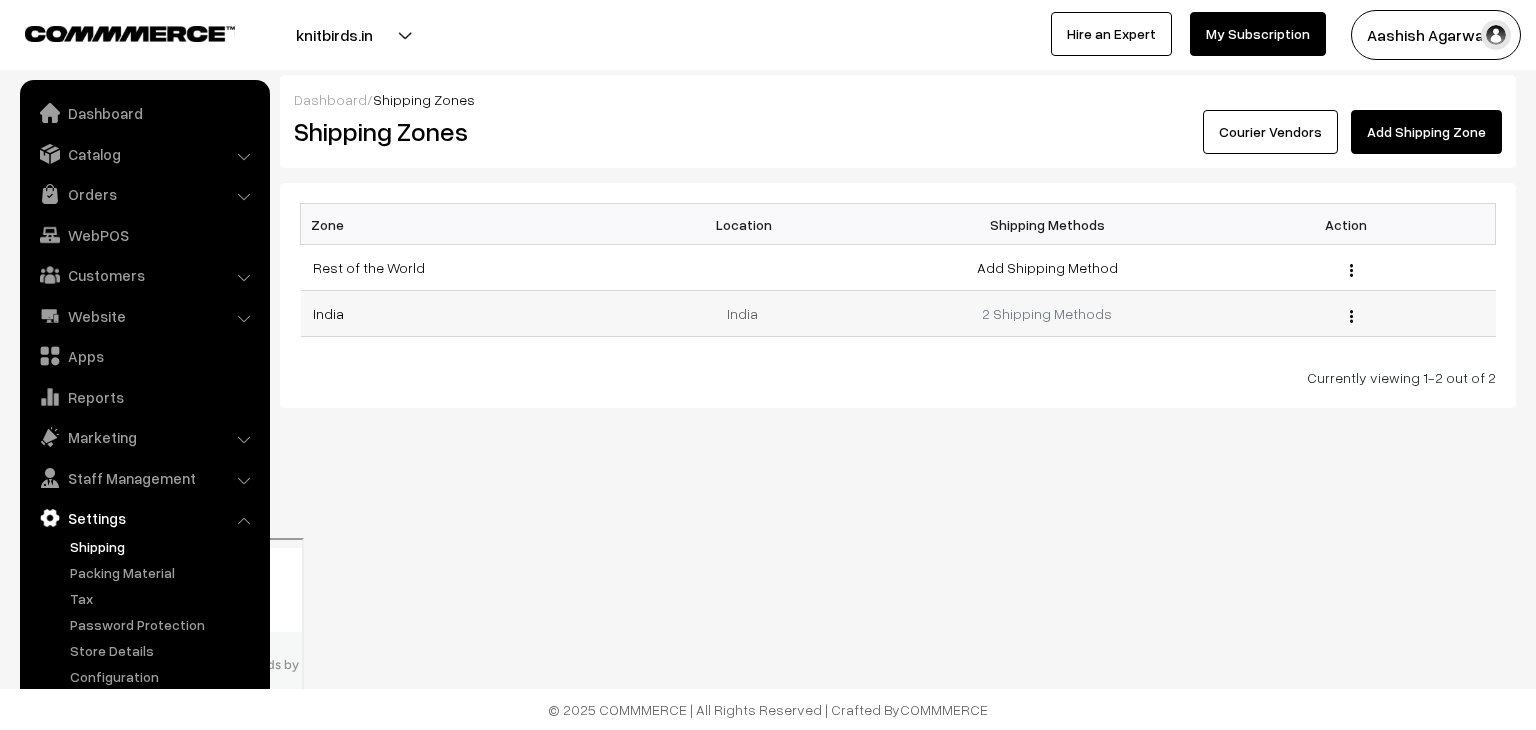 scroll, scrollTop: 0, scrollLeft: 0, axis: both 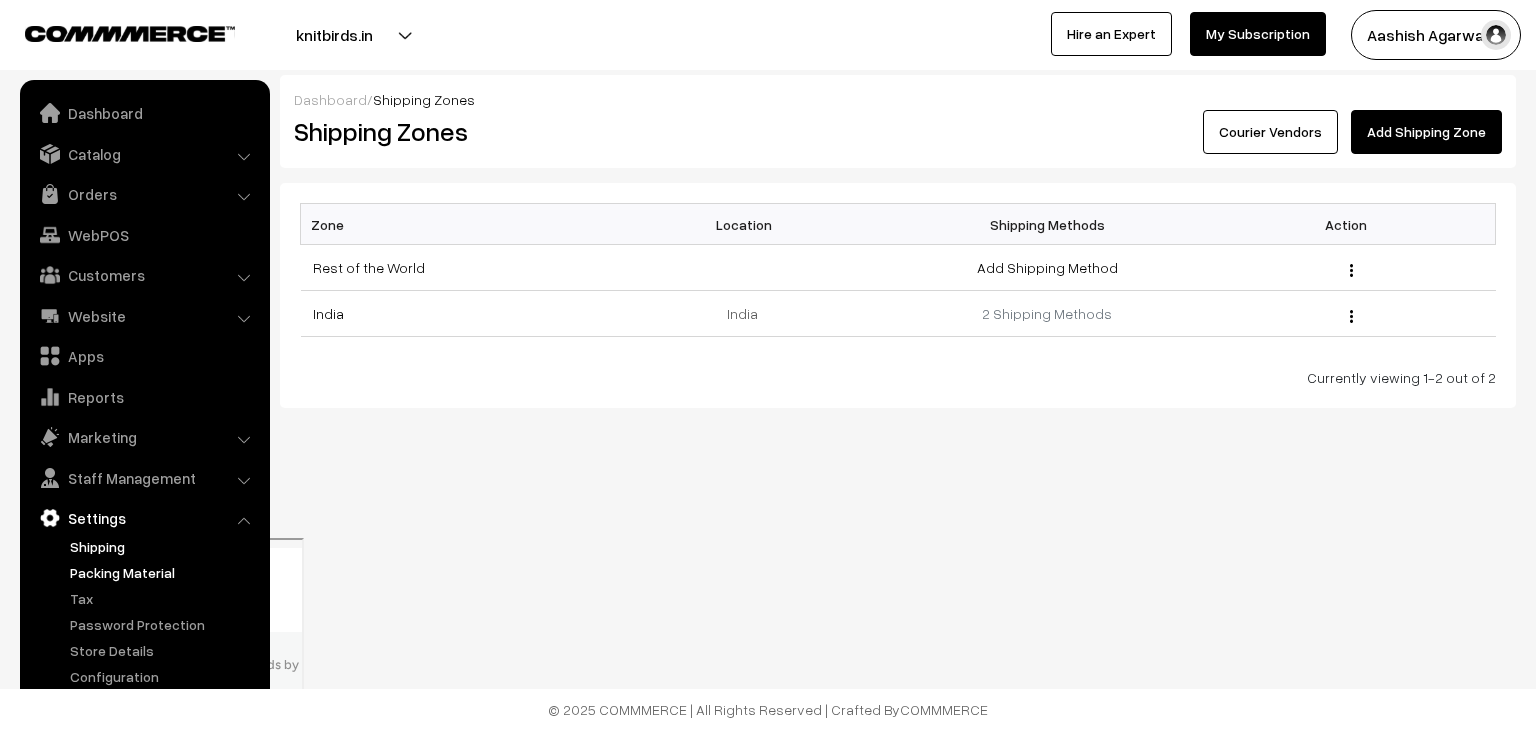click on "Packing Material" at bounding box center [164, 572] 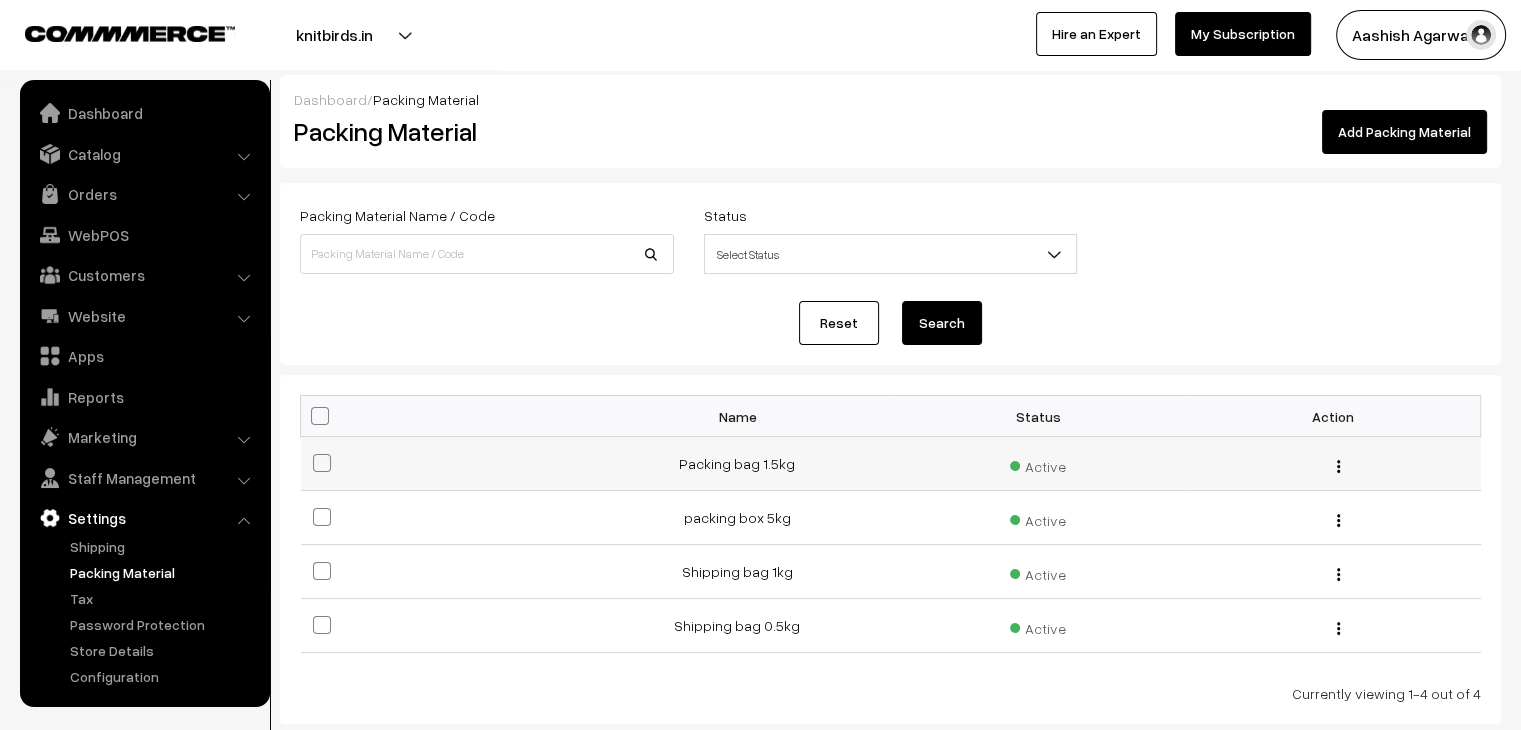 scroll, scrollTop: 0, scrollLeft: 0, axis: both 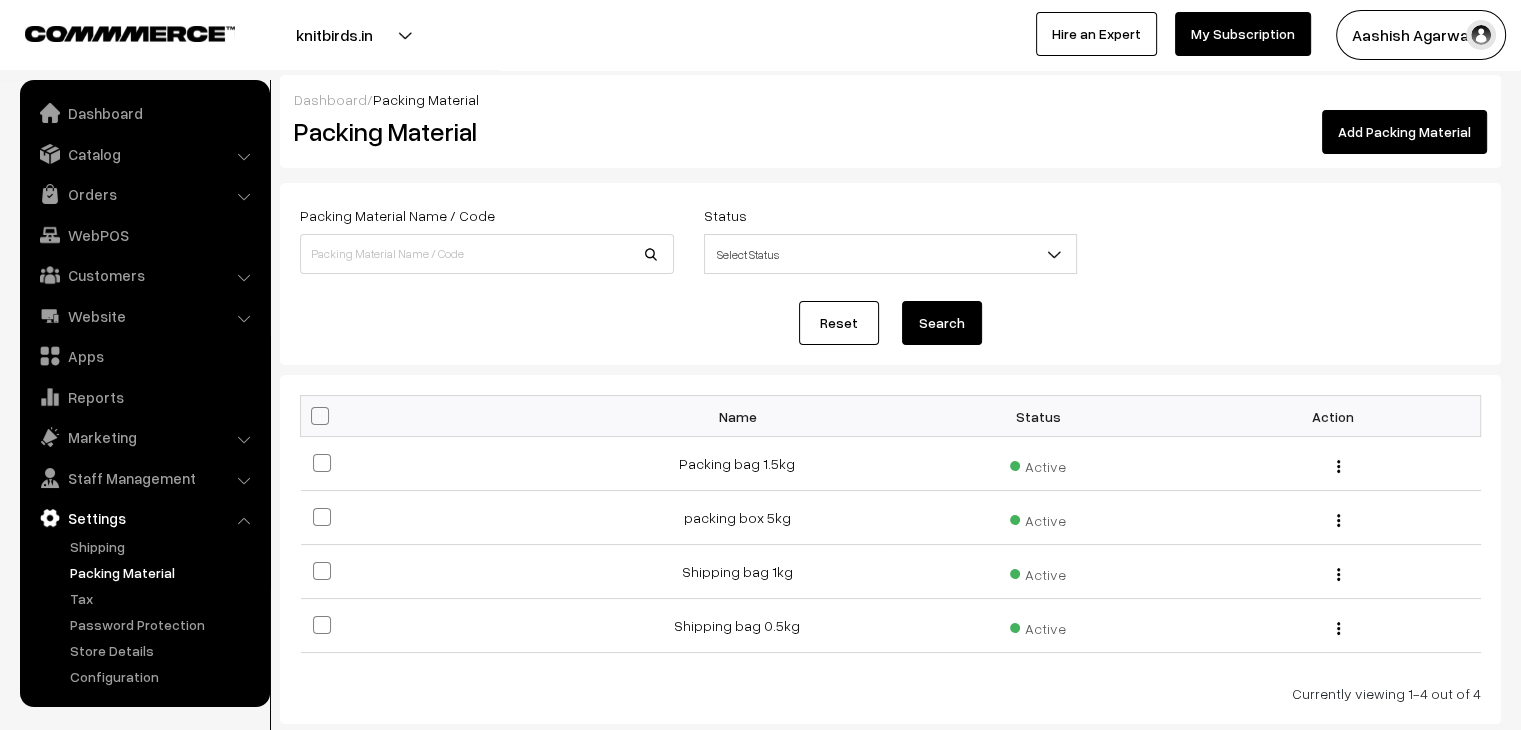 click on "Add Packing Material" at bounding box center [1404, 132] 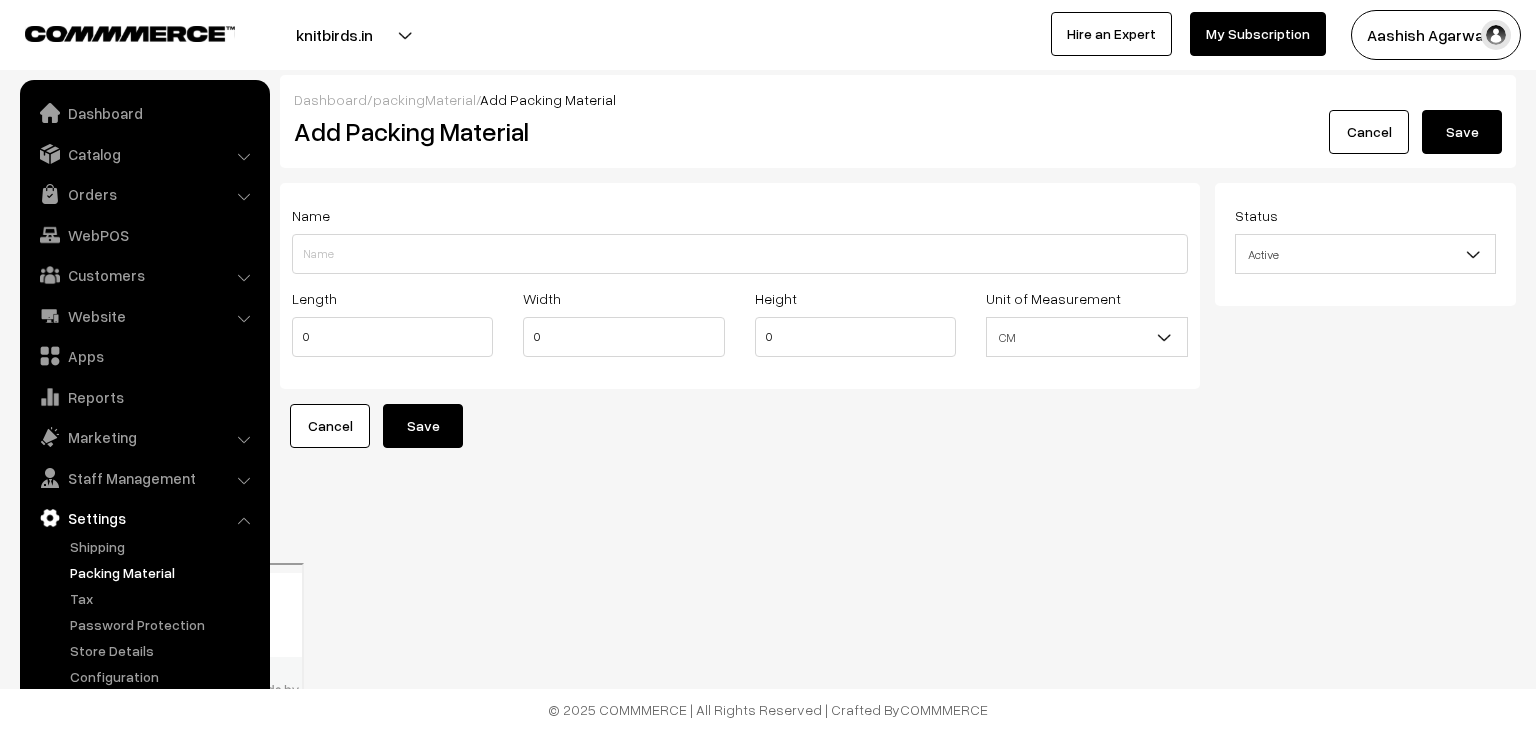 scroll, scrollTop: 0, scrollLeft: 0, axis: both 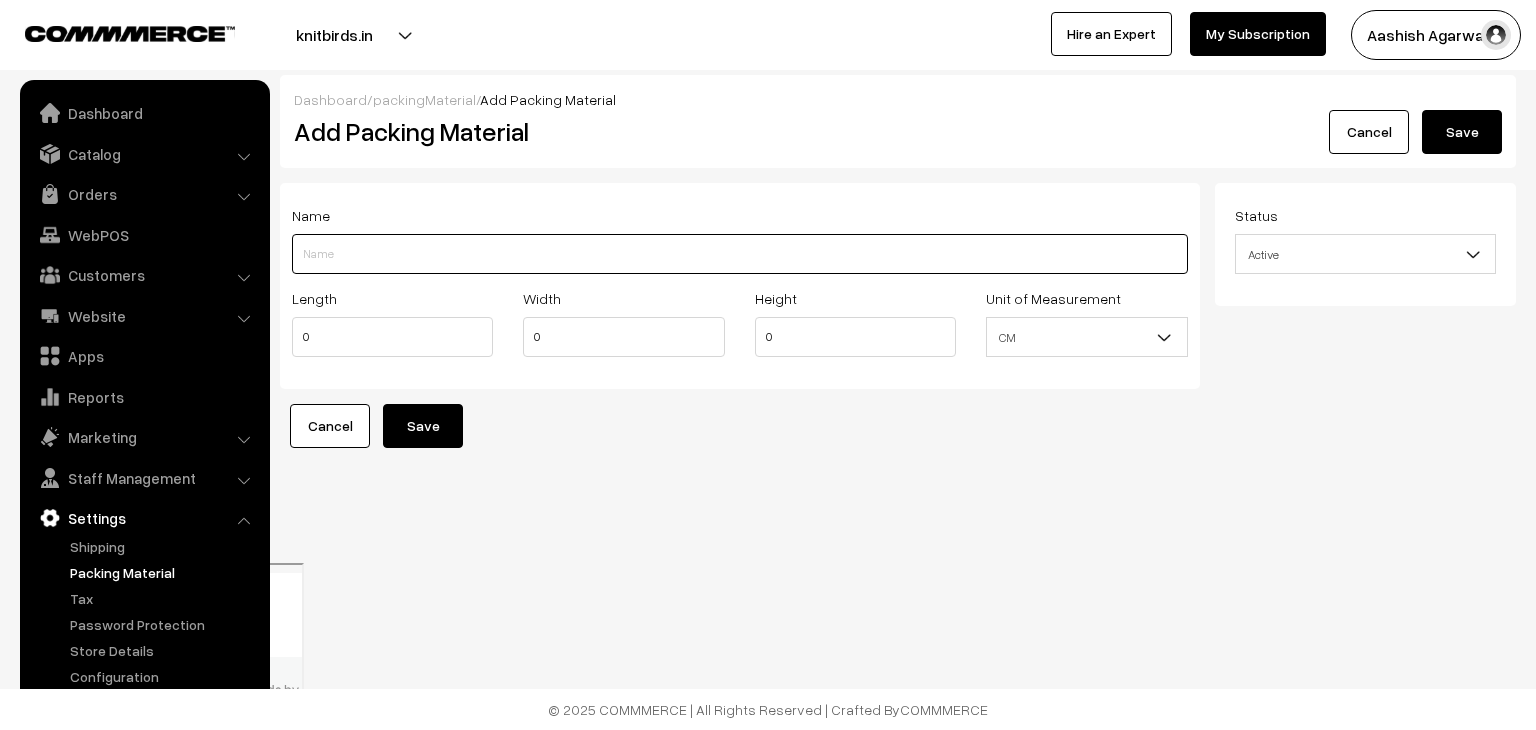 click on "Length" at bounding box center (740, 254) 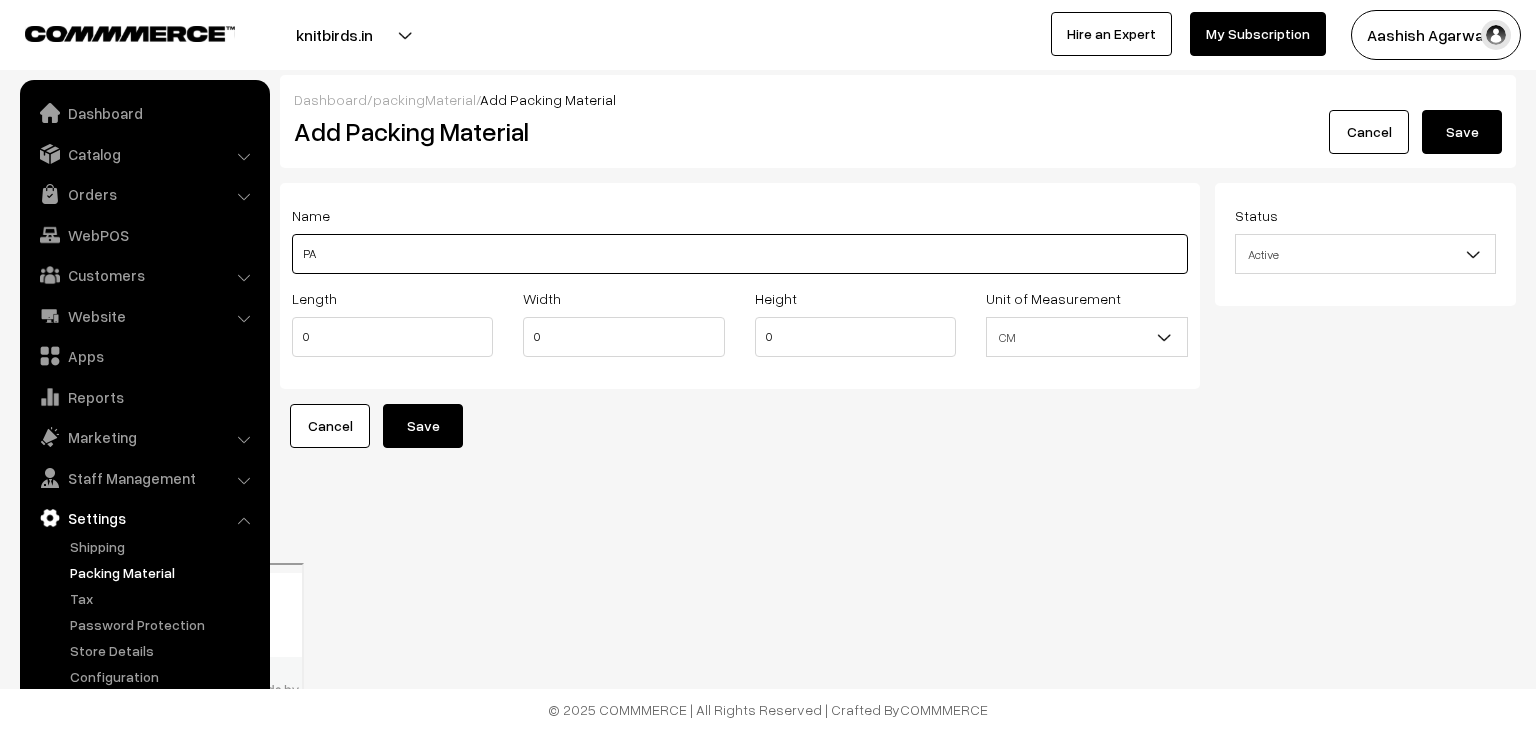 type on "P" 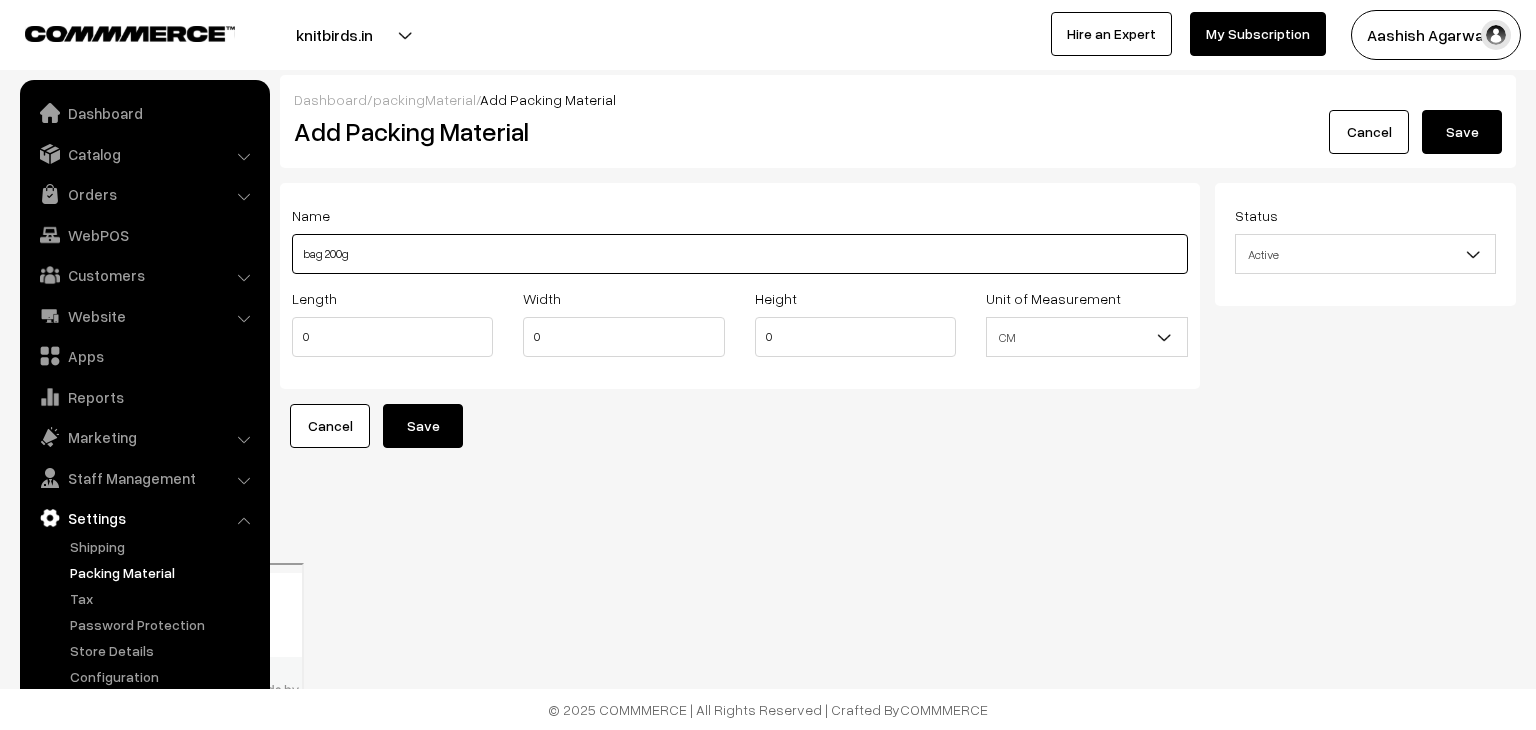 type on "bag 200g" 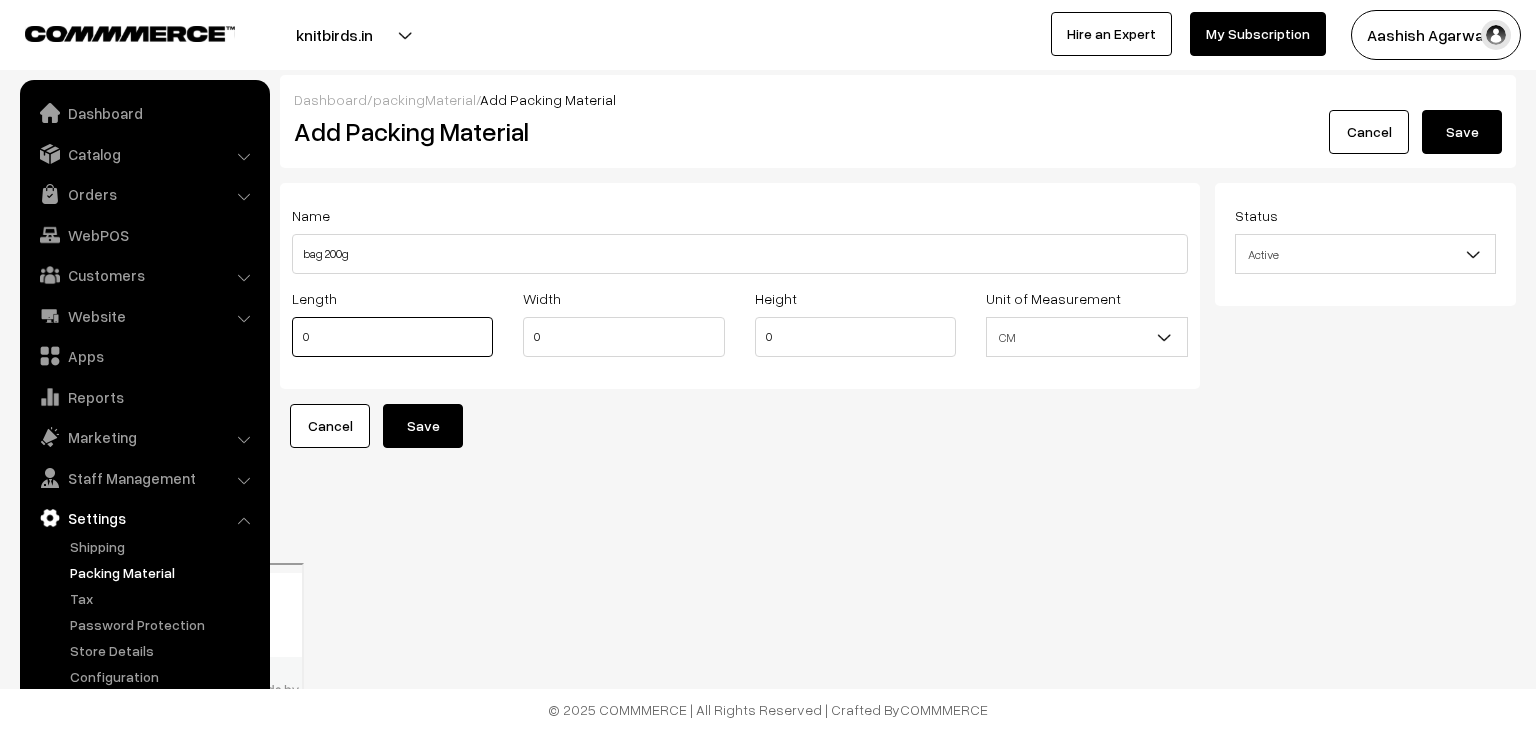 click on "0" at bounding box center [392, 337] 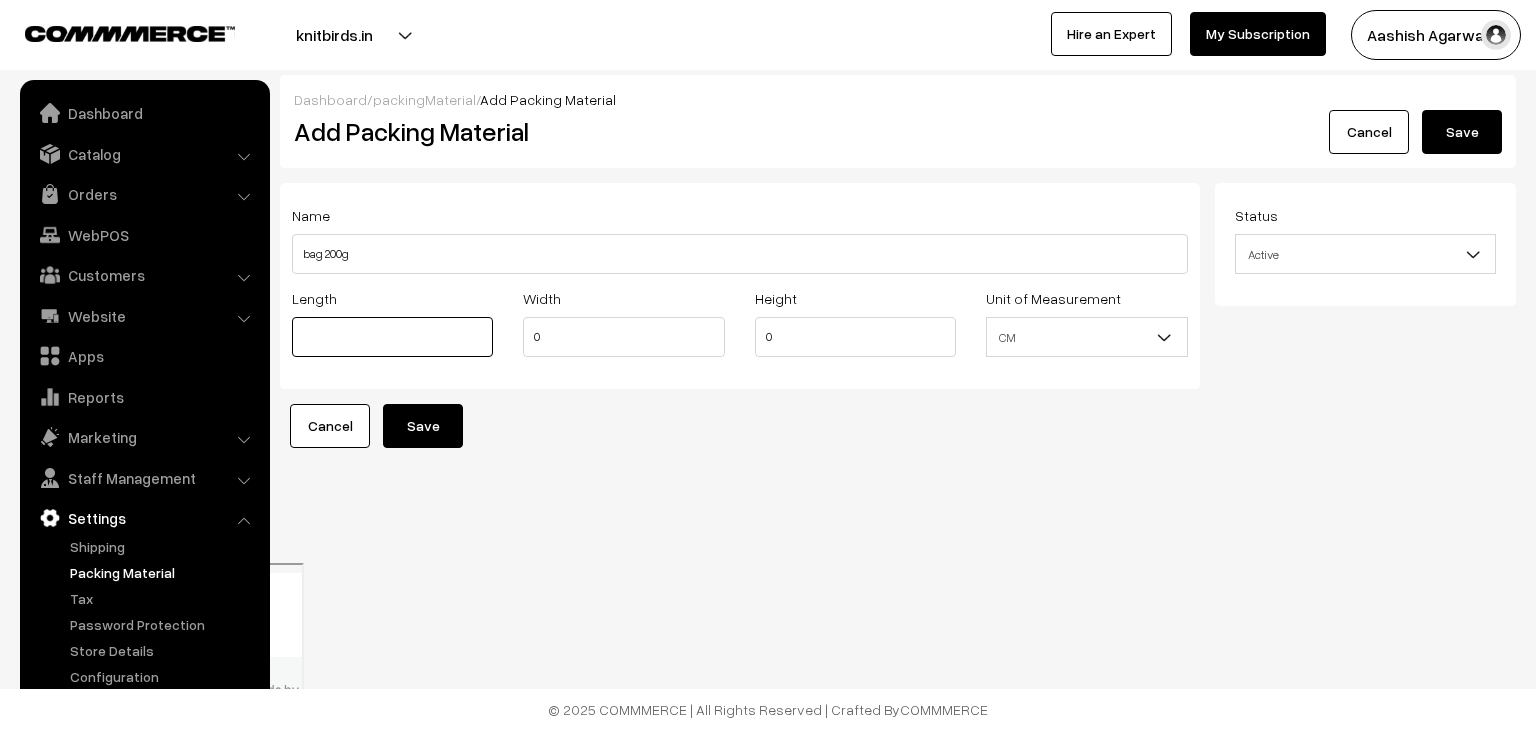 type 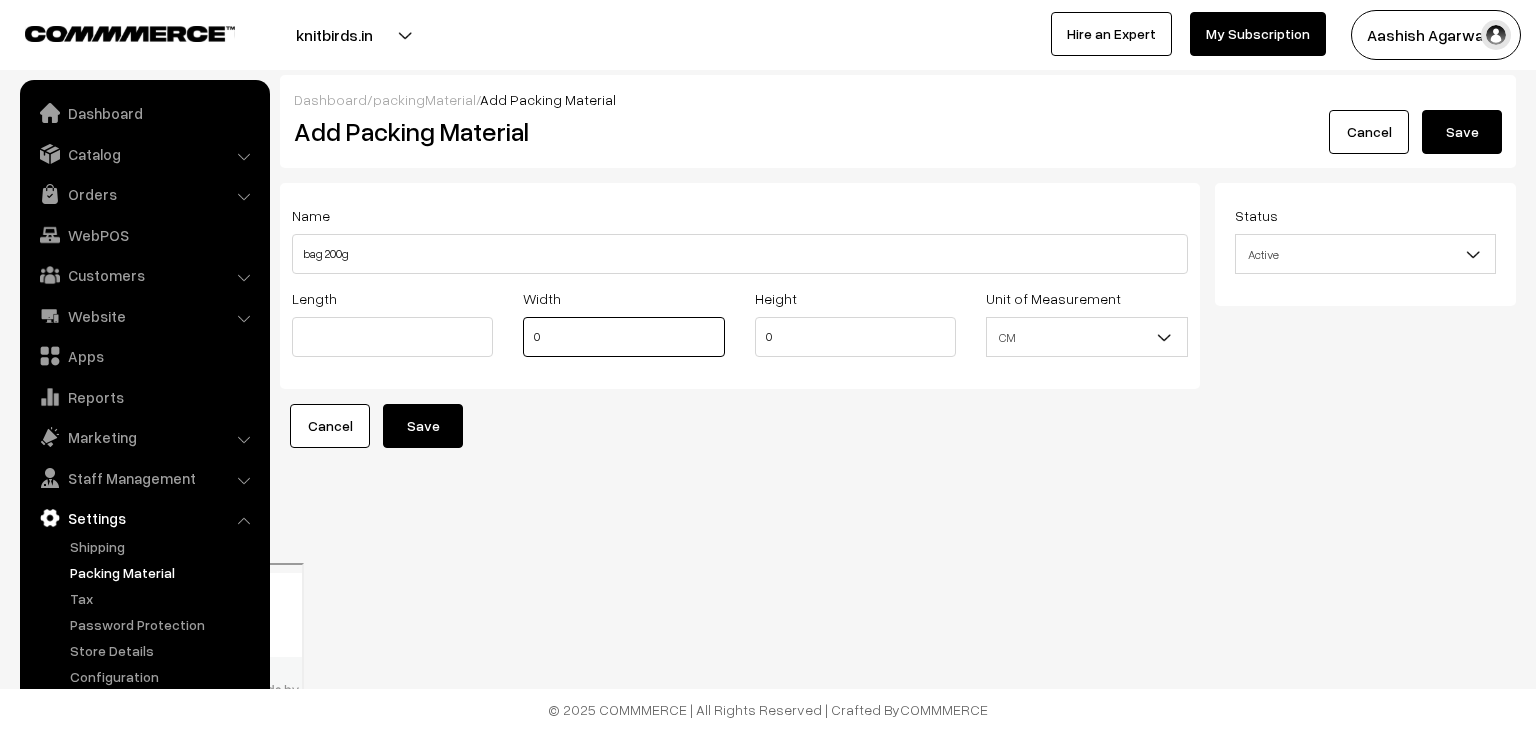 click on "0" at bounding box center (623, 337) 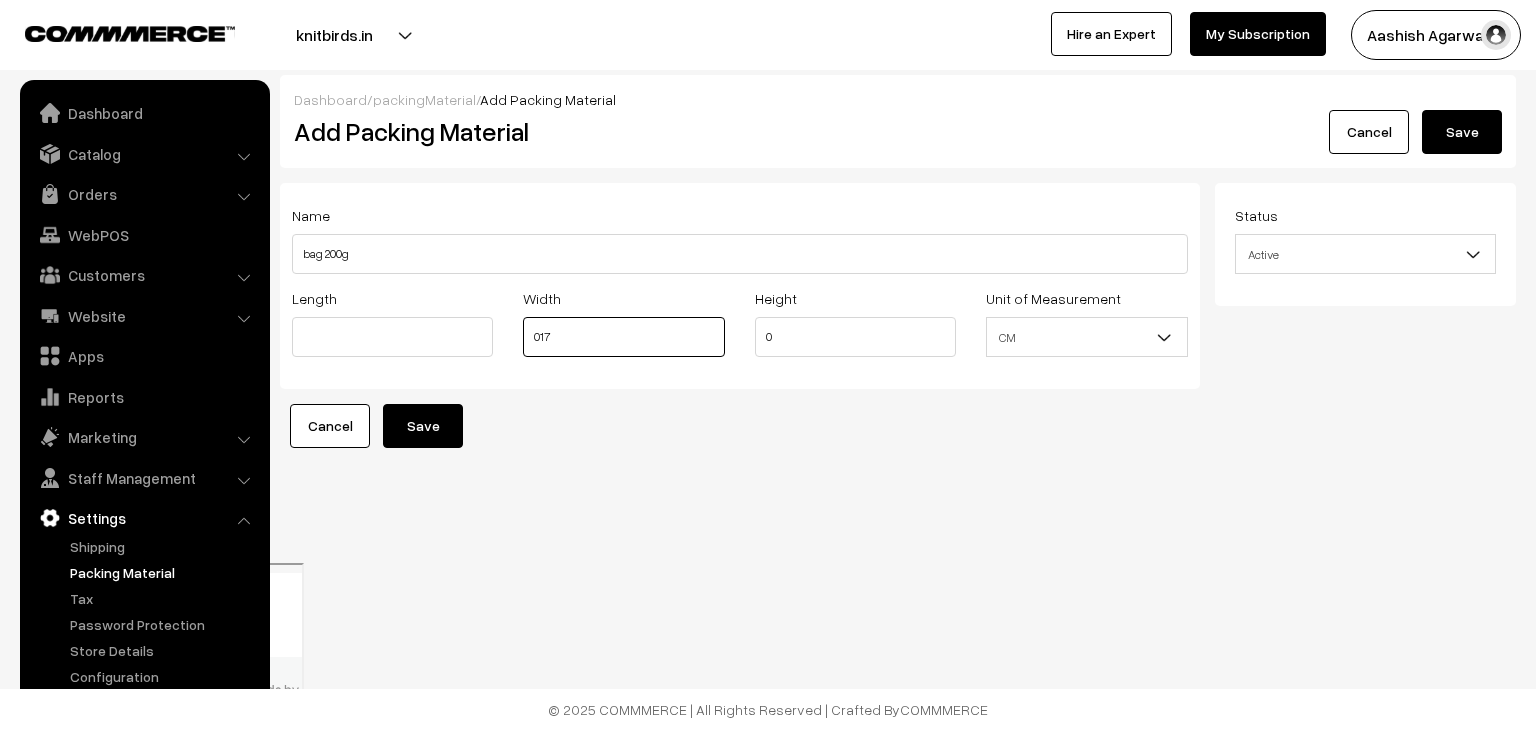 type on "017" 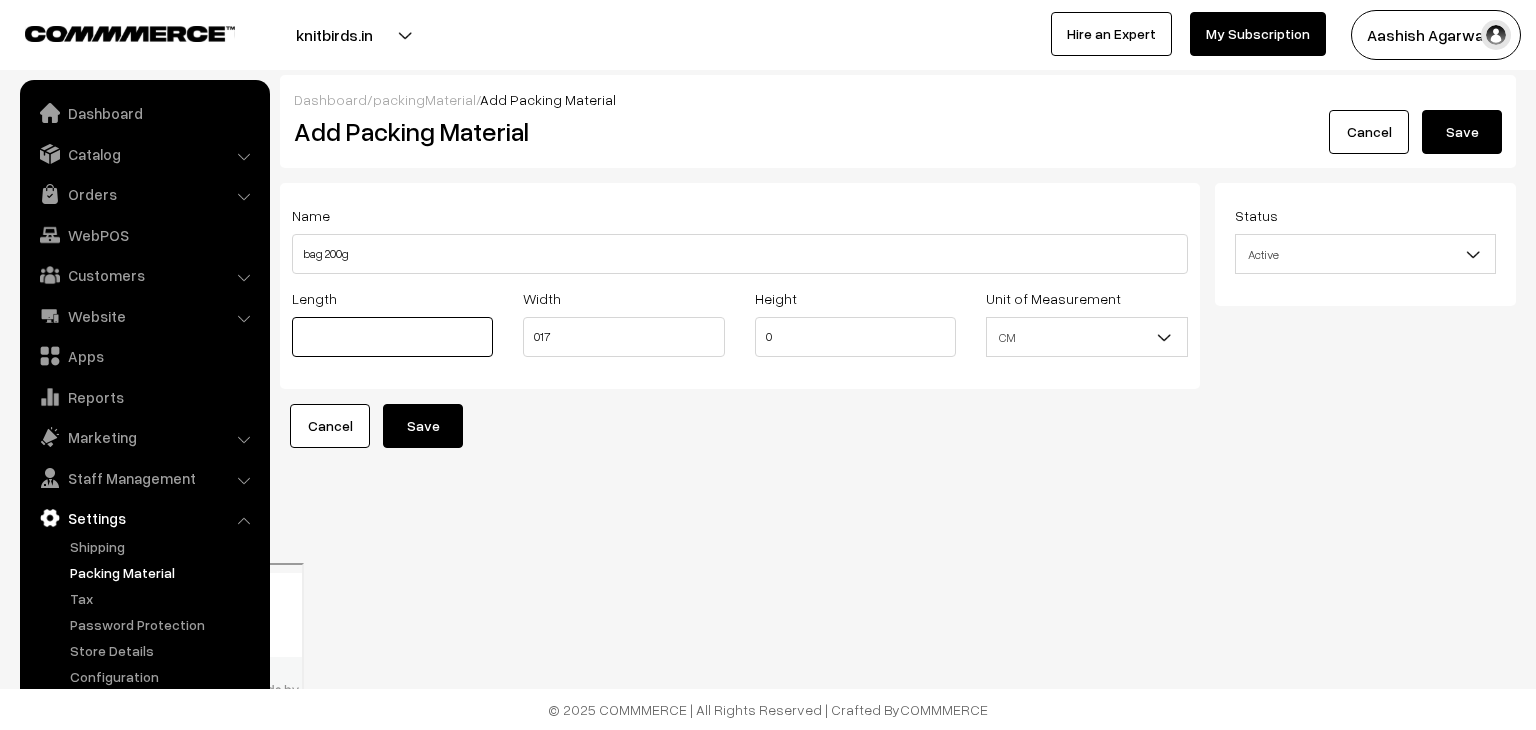 click at bounding box center (392, 337) 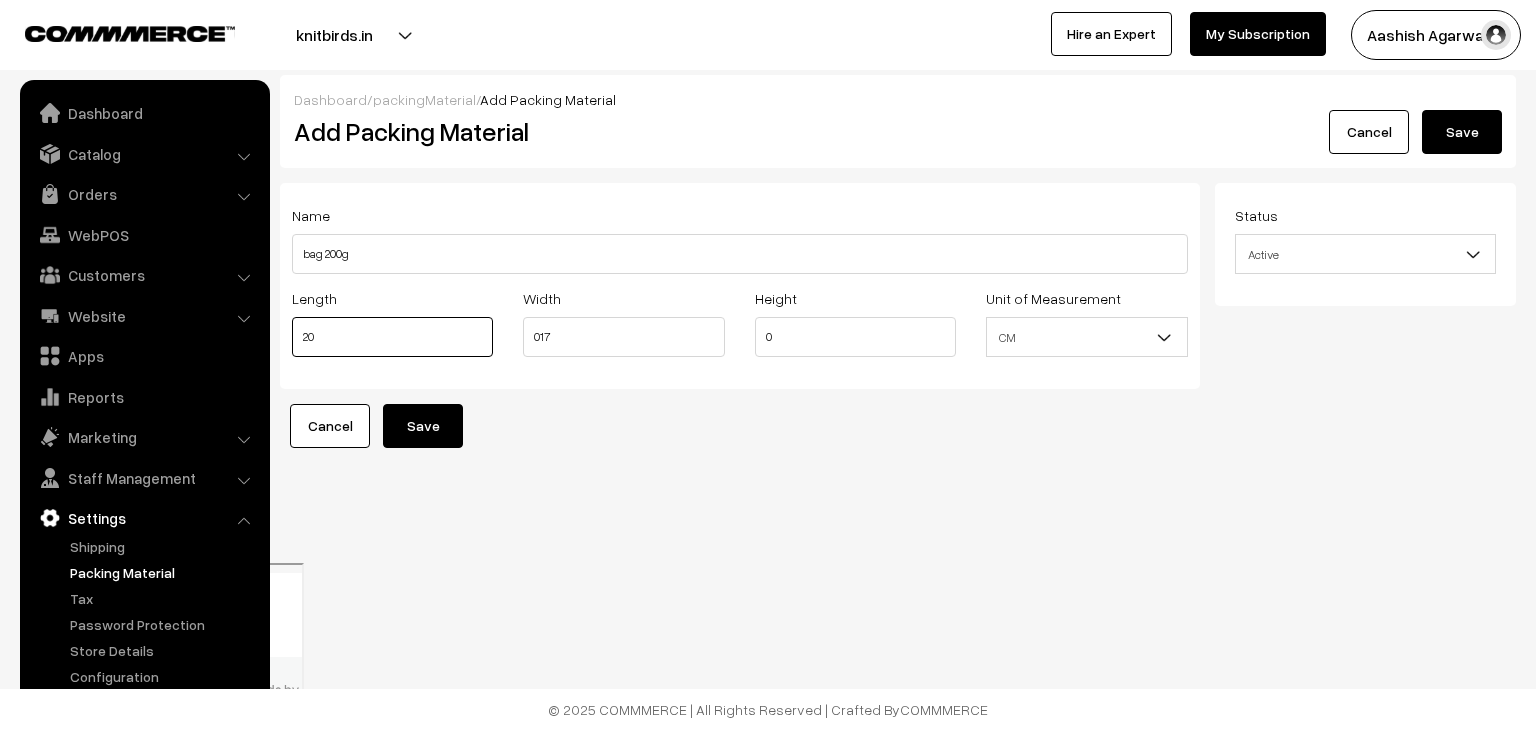 type on "20" 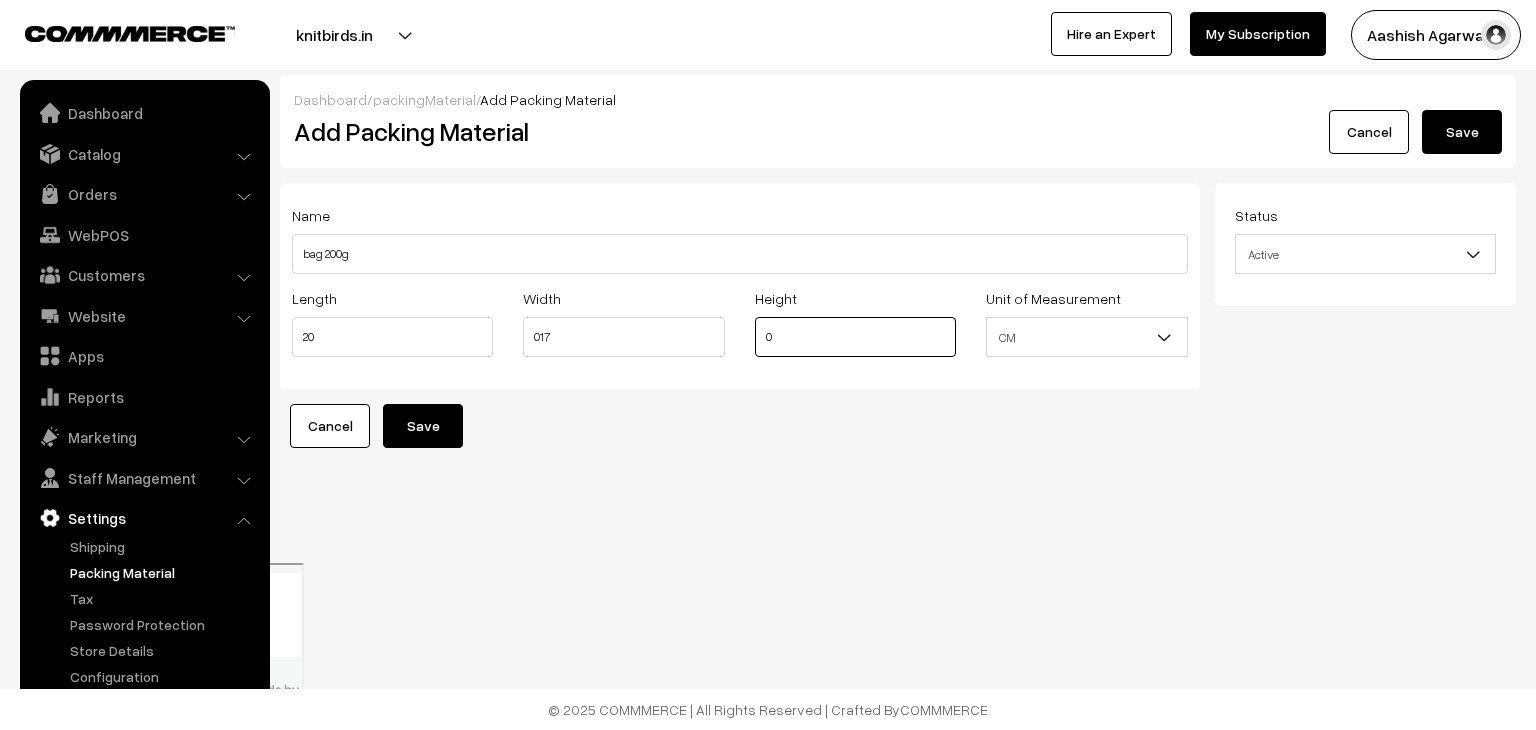 click on "0" at bounding box center [855, 337] 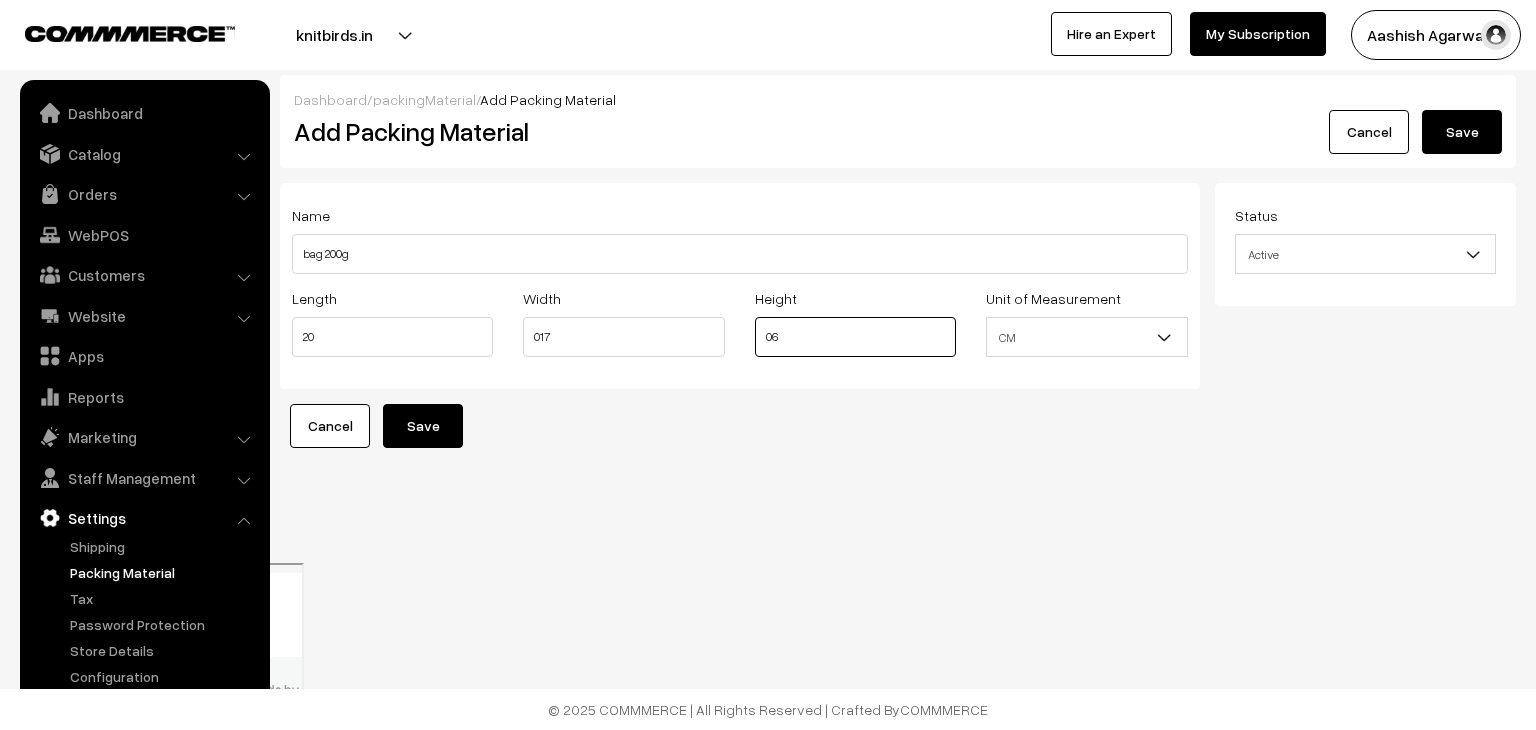 type on "06" 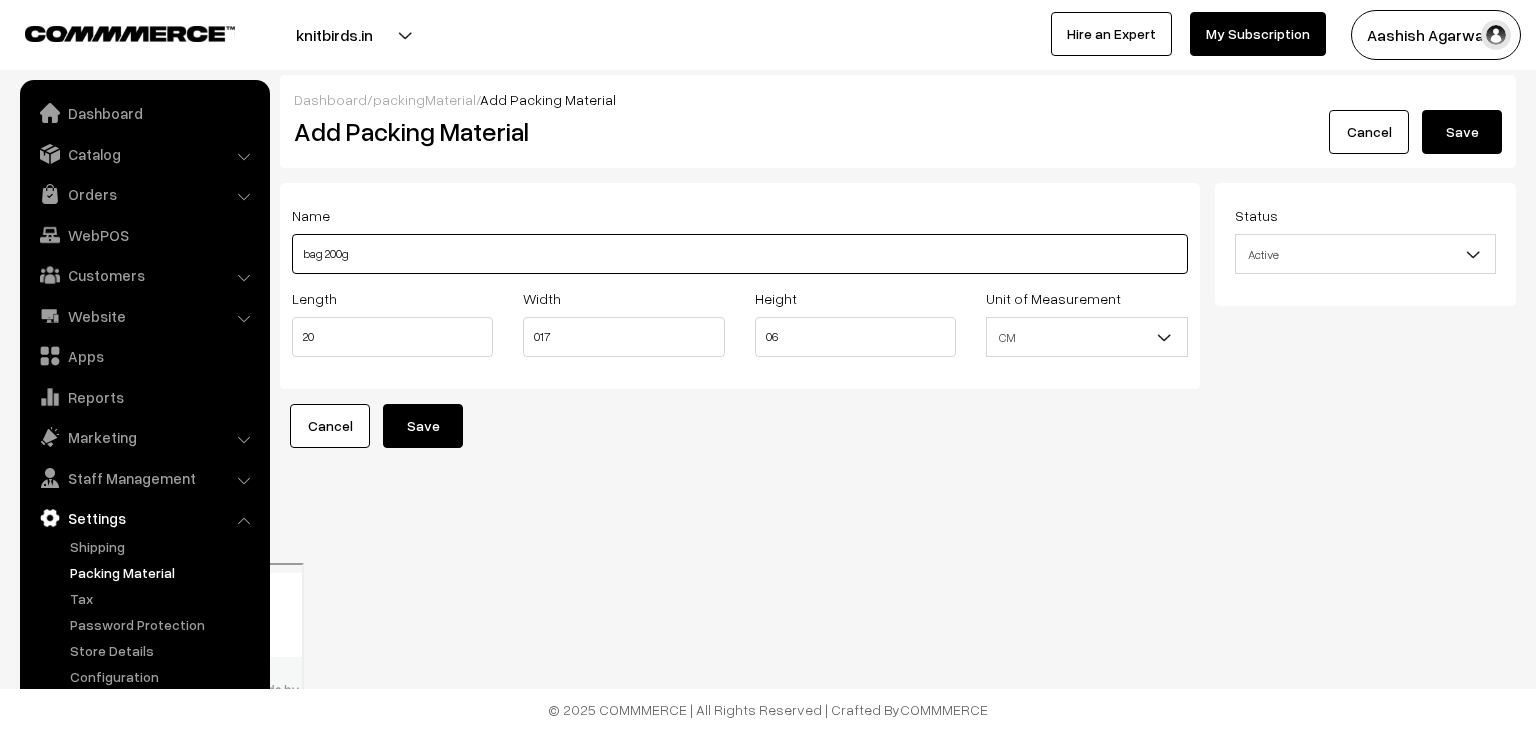click on "bag 200g" at bounding box center (740, 254) 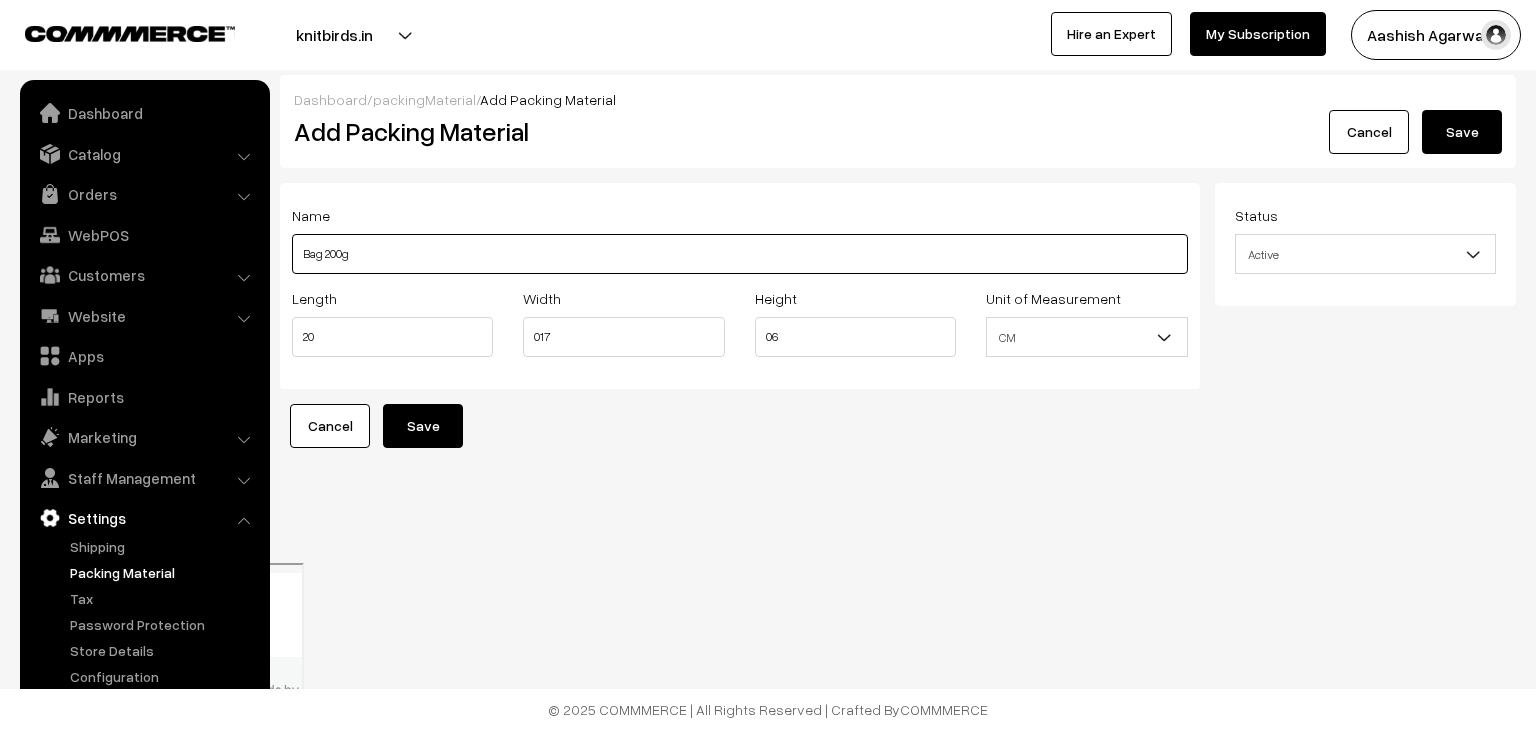 type on "Bag 200g" 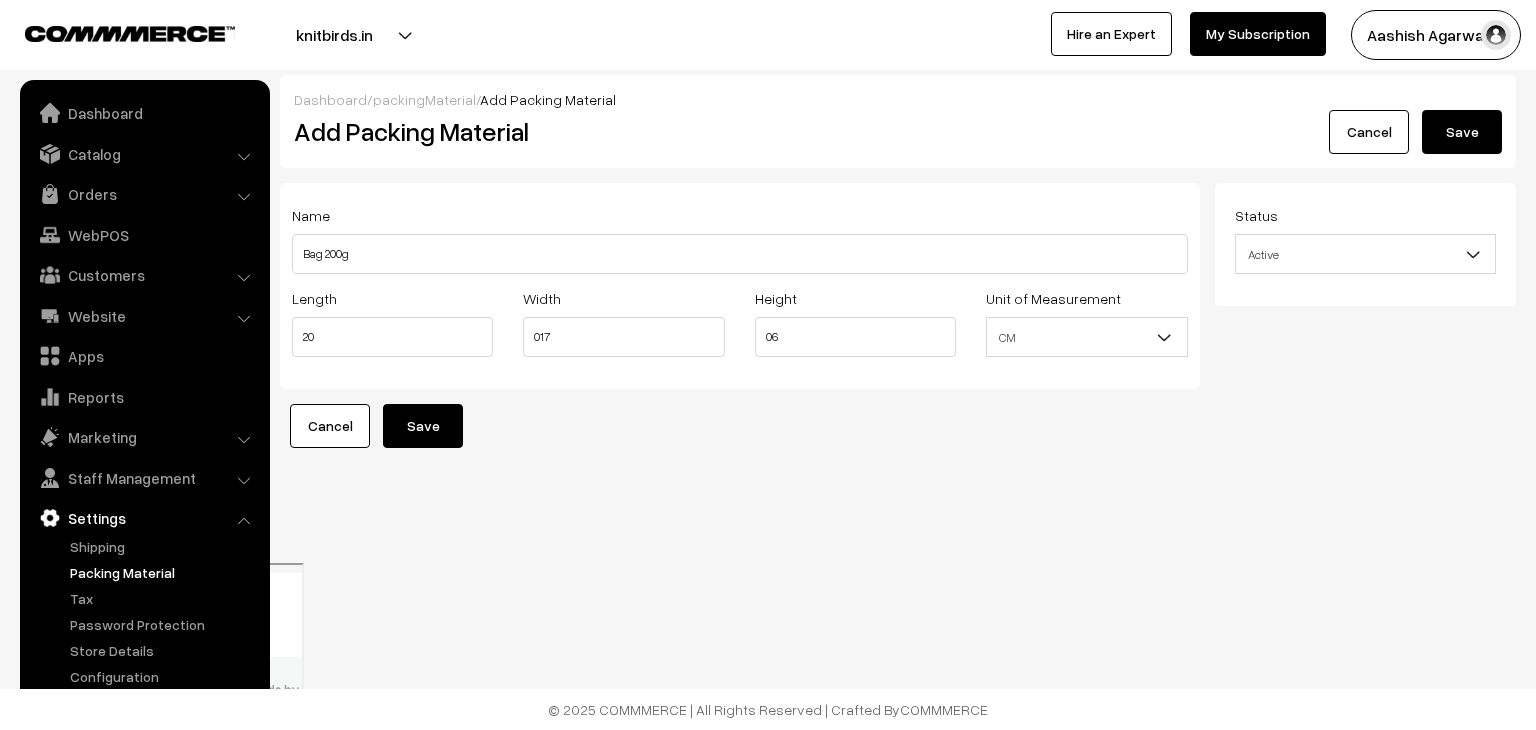 click on "Save" at bounding box center [1462, 132] 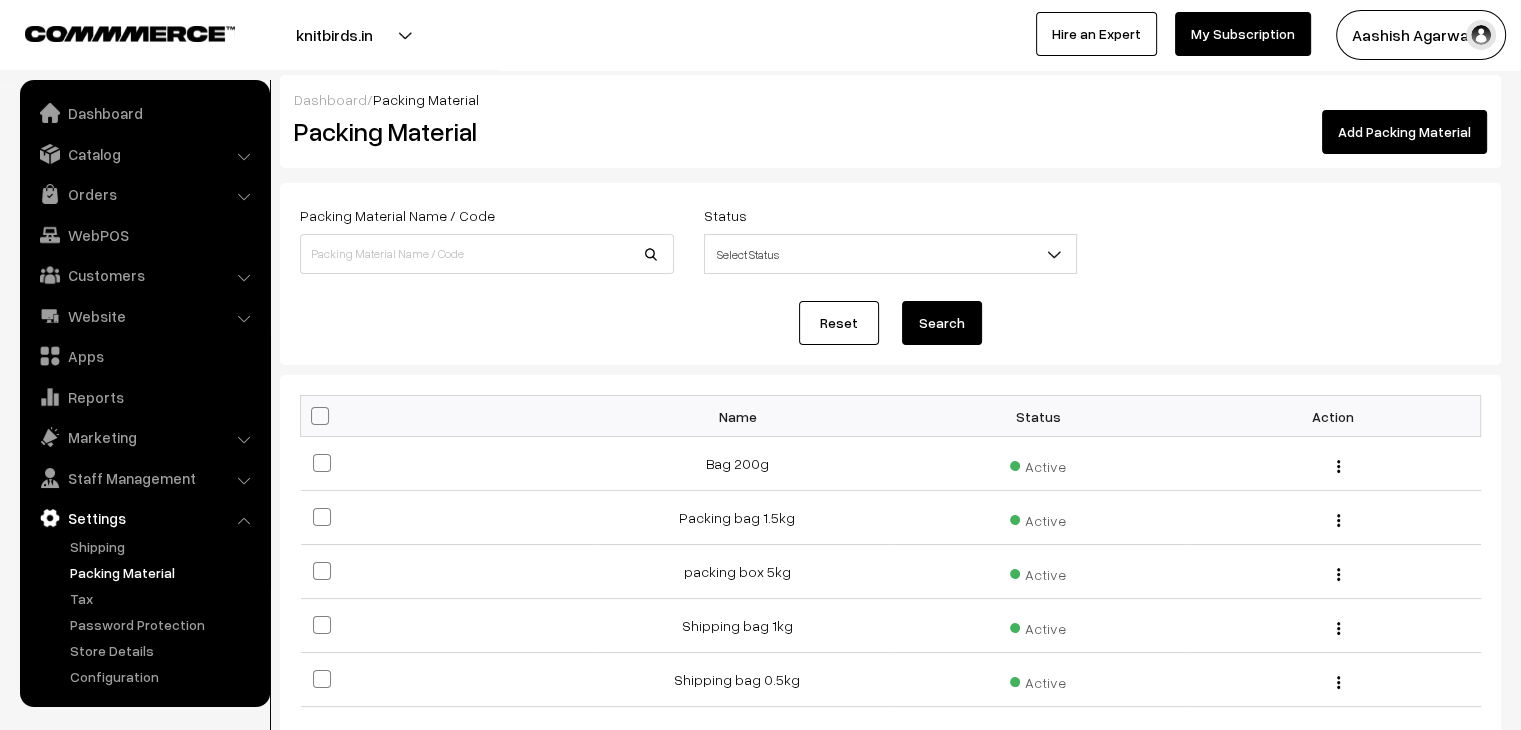 scroll, scrollTop: 0, scrollLeft: 0, axis: both 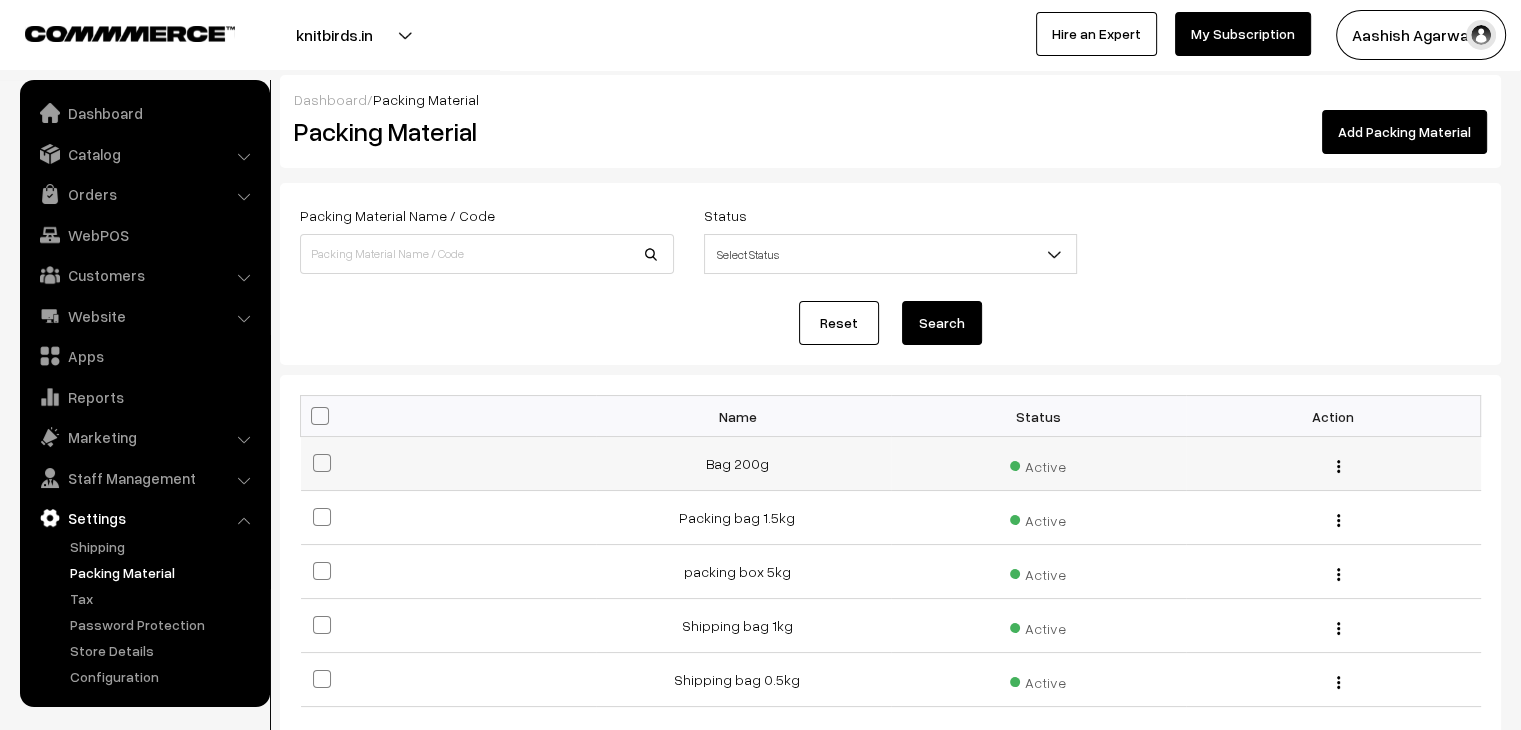 click at bounding box center (1338, 466) 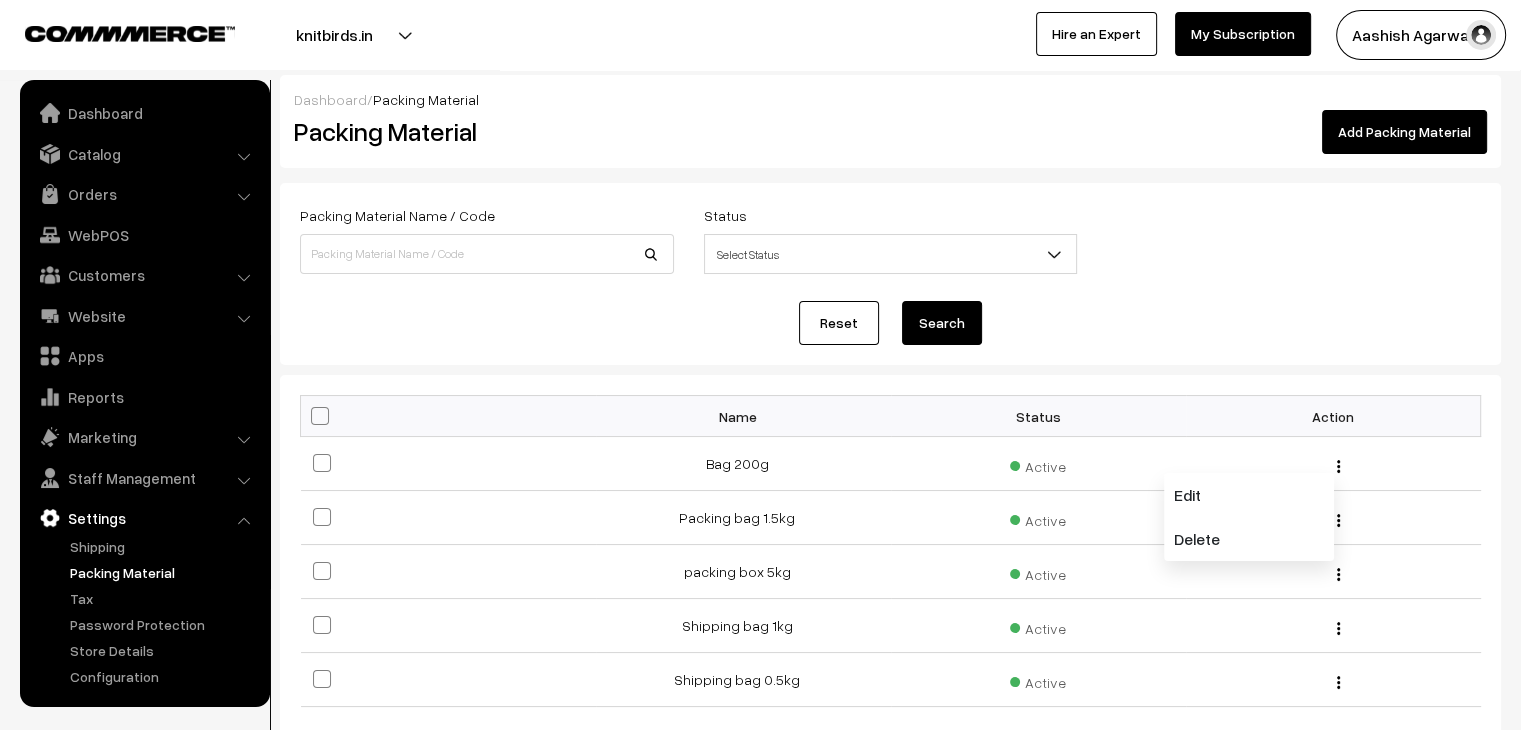click on "Reset
Search" at bounding box center (890, 323) 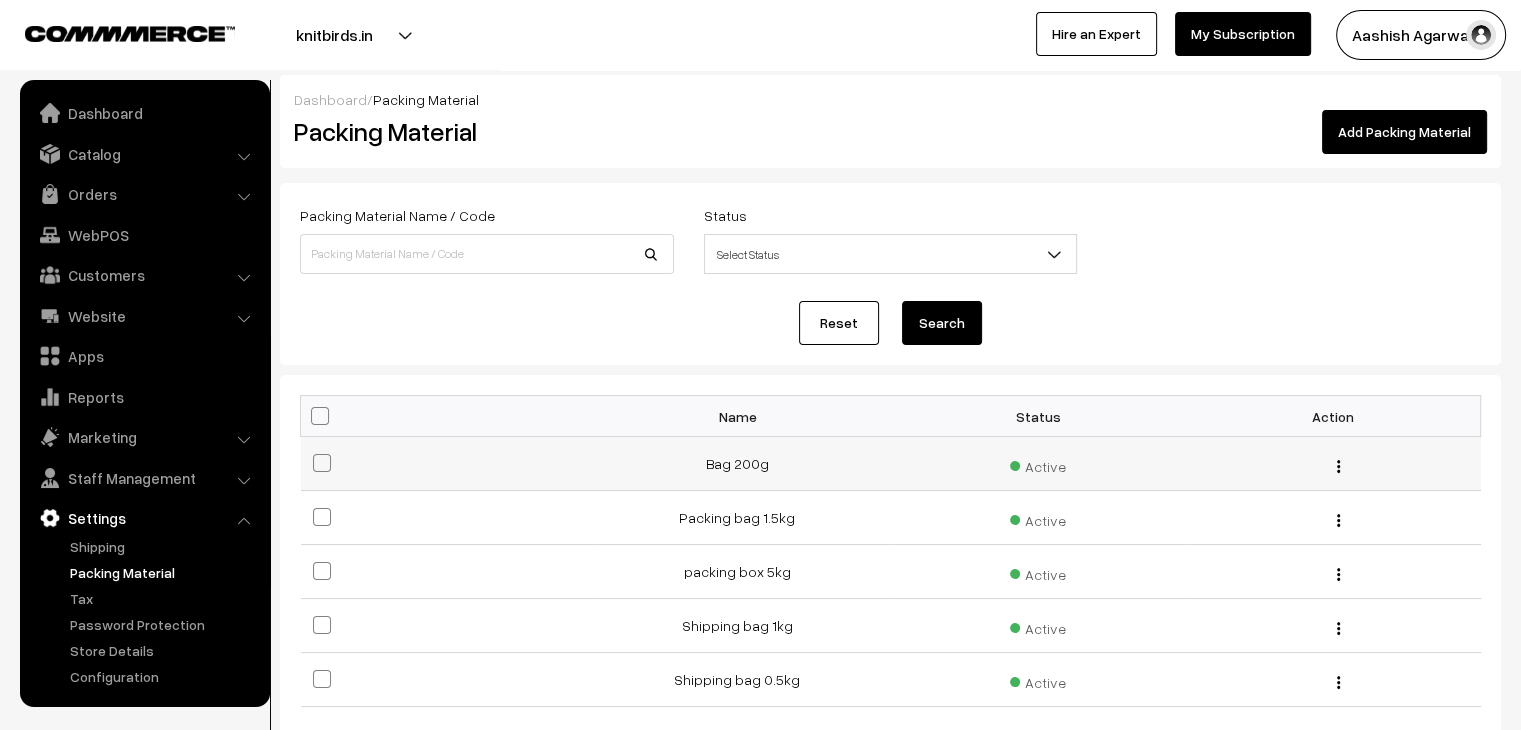 click at bounding box center [1338, 466] 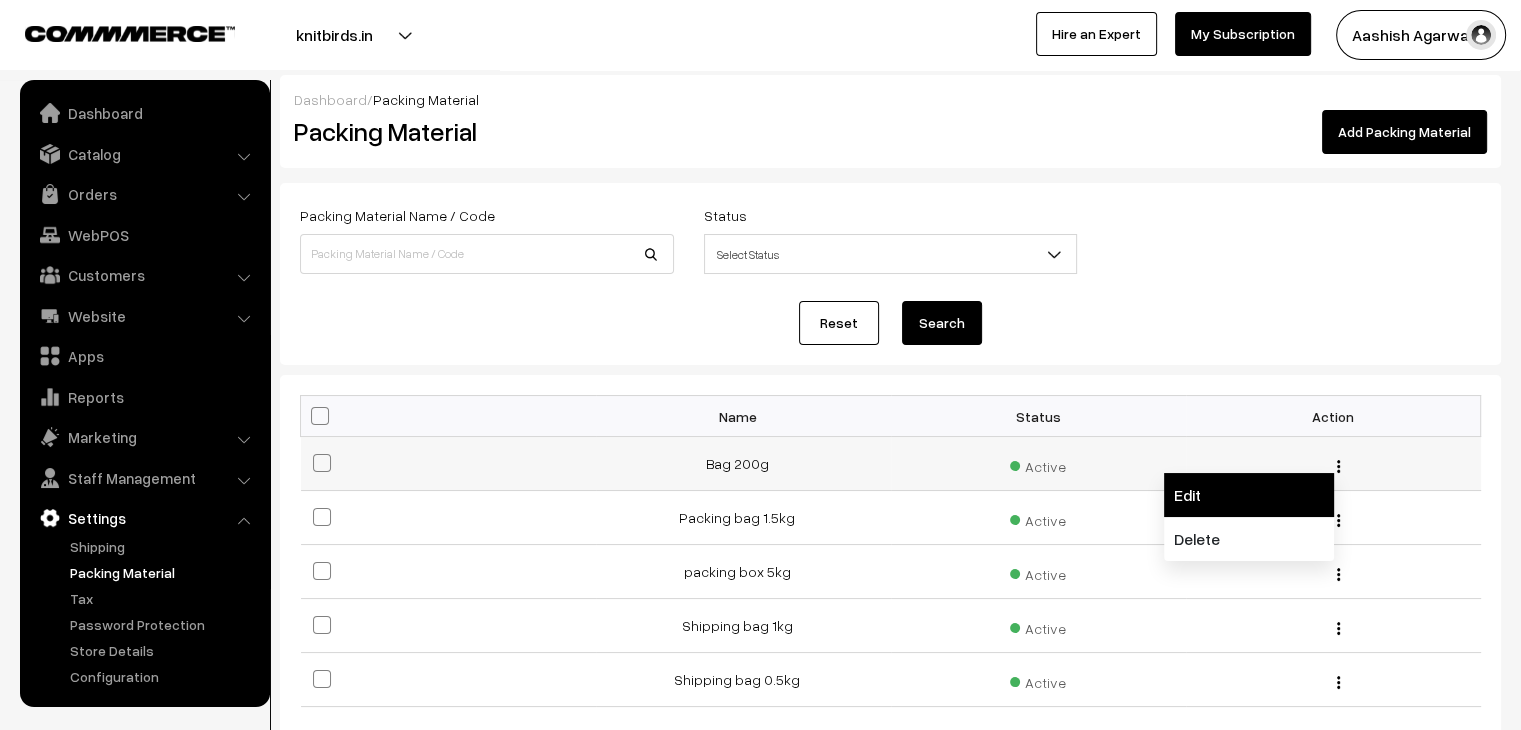 click on "Edit" at bounding box center (1249, 495) 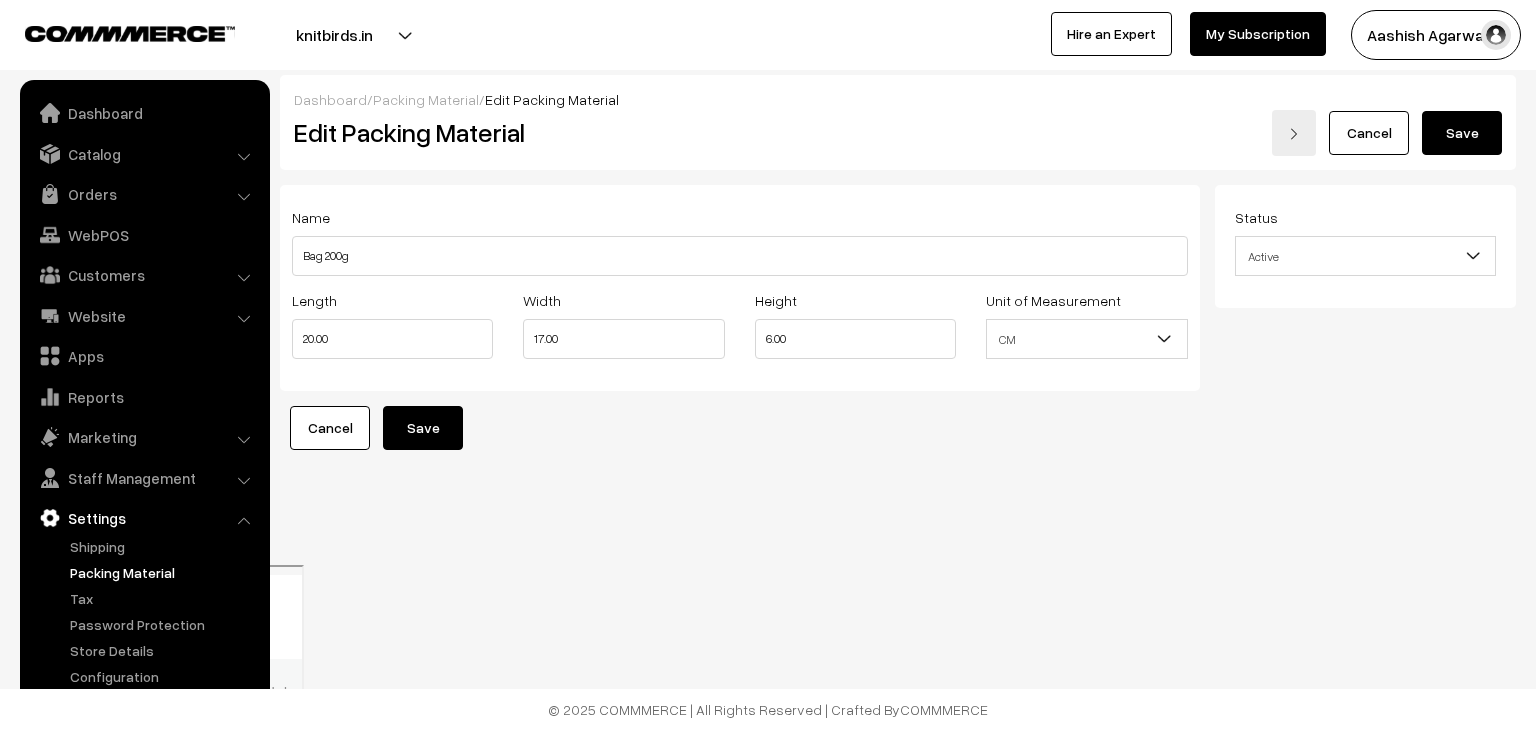scroll, scrollTop: 0, scrollLeft: 0, axis: both 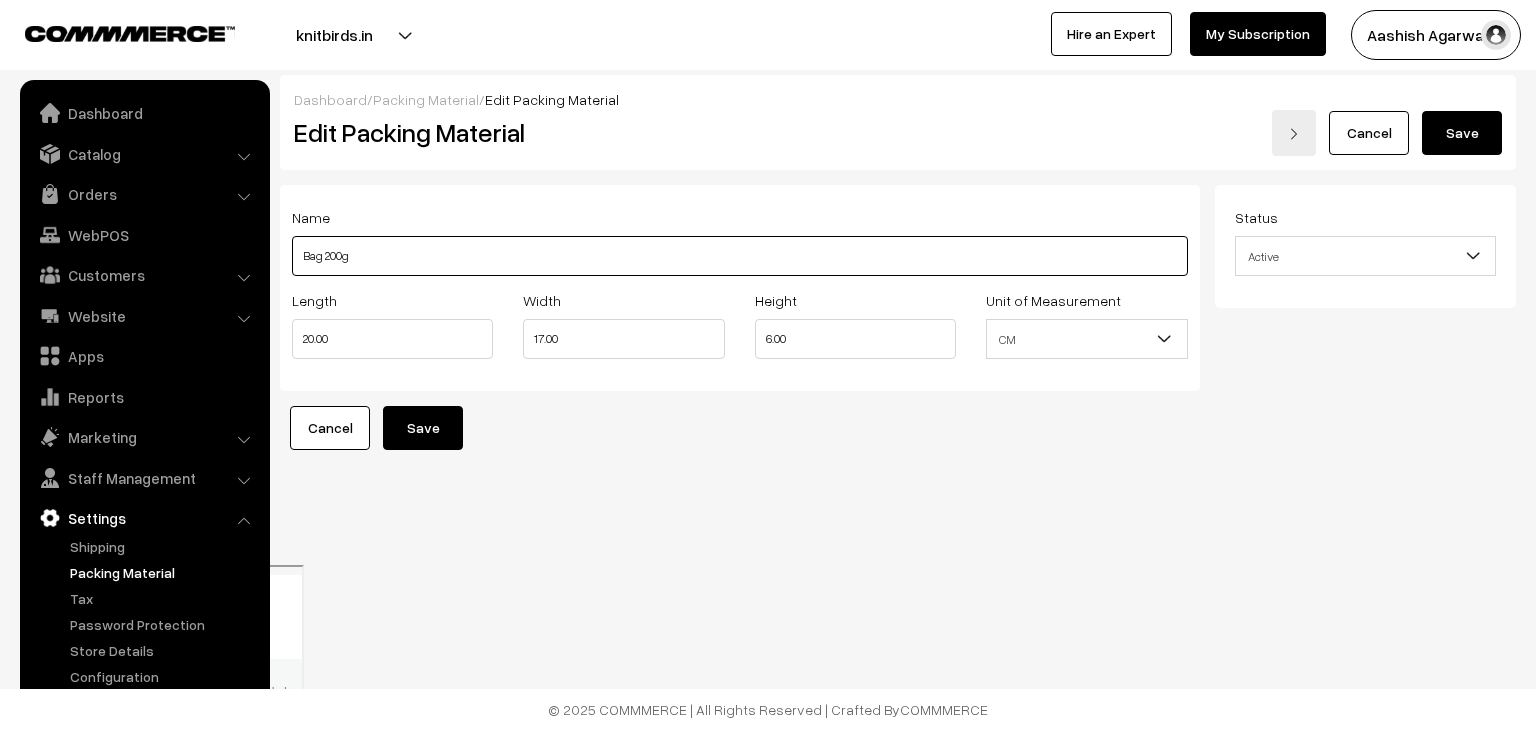 click on "Bag 200g" at bounding box center (740, 256) 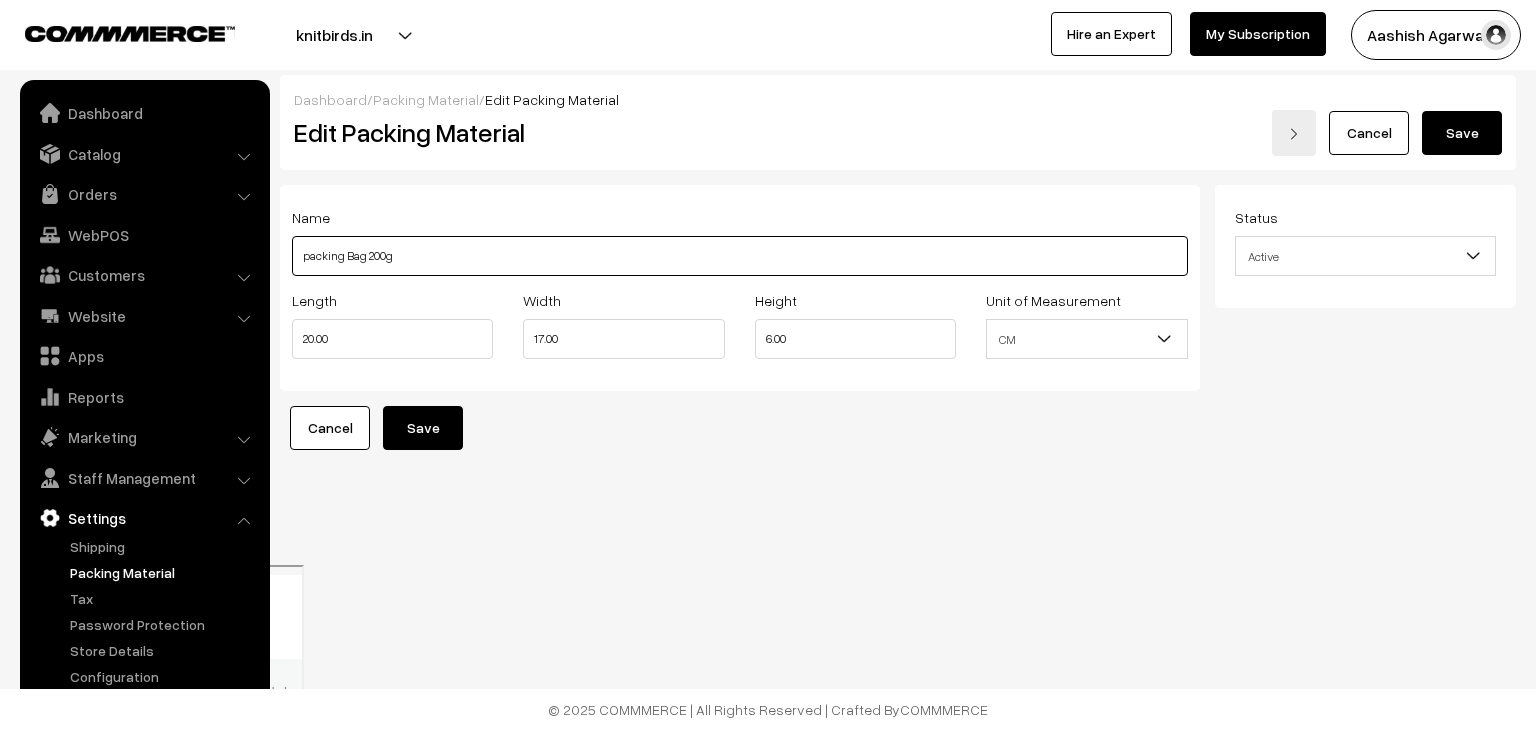 click on "packing Bag 200g" at bounding box center (740, 256) 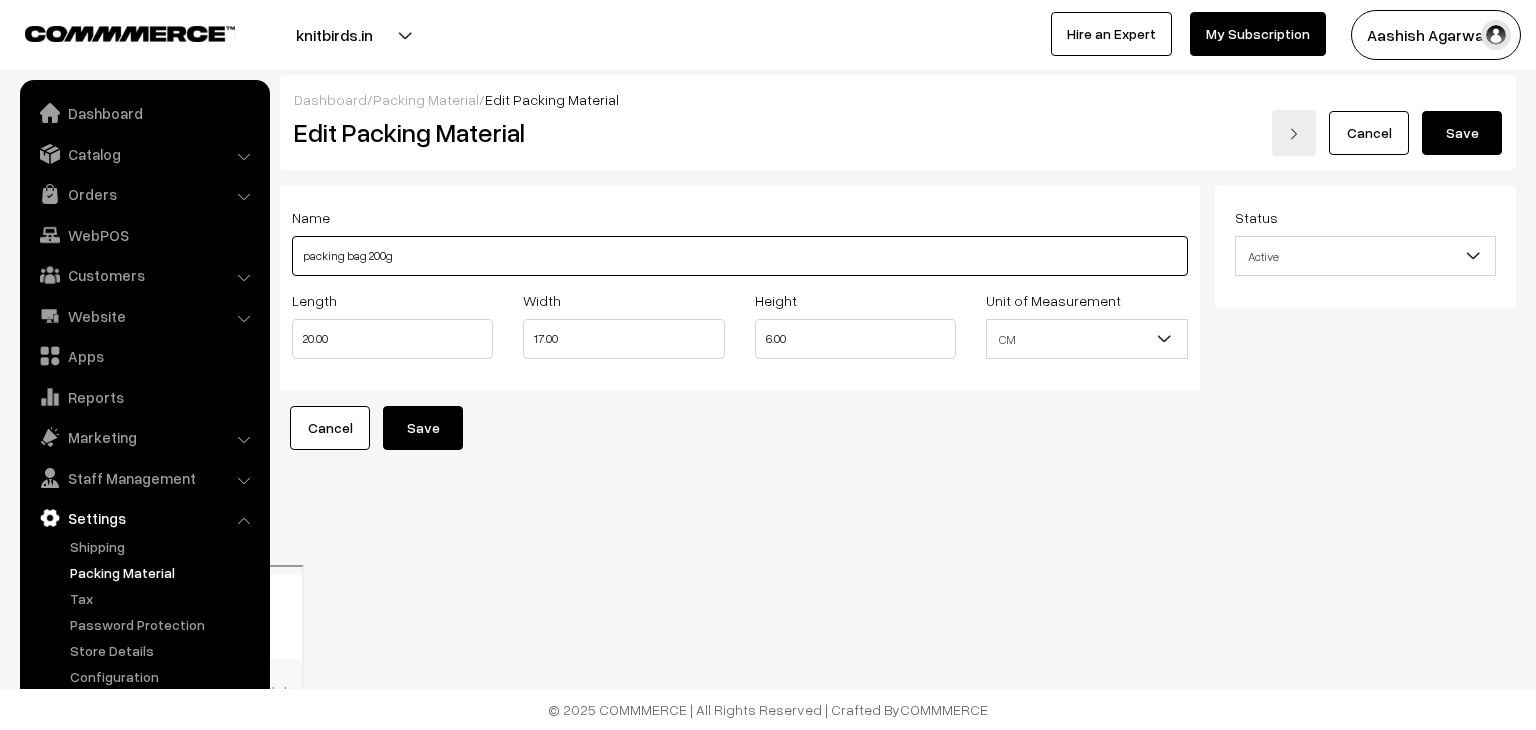 type on "packing bag 200g" 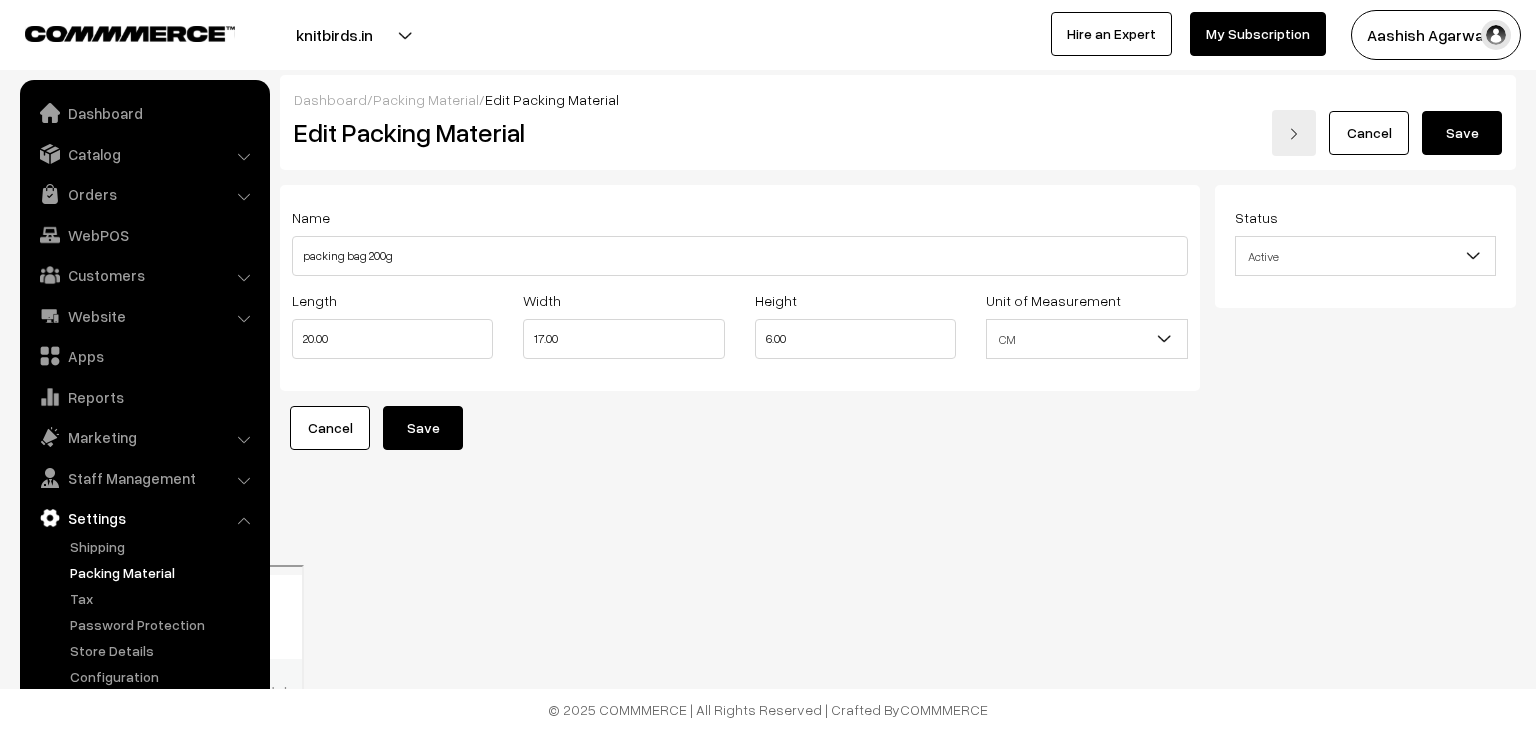 click on "Save" at bounding box center [423, 428] 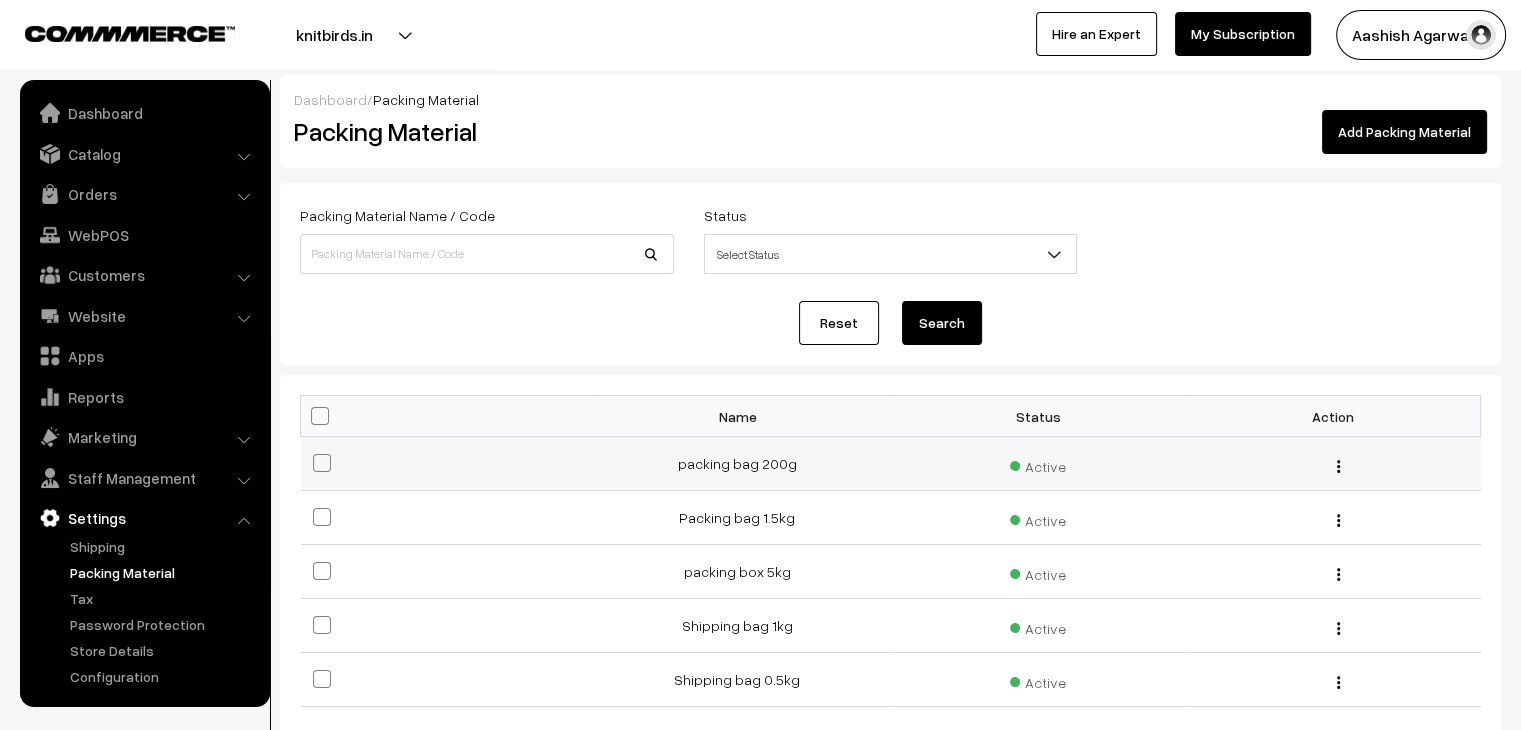 scroll, scrollTop: 0, scrollLeft: 0, axis: both 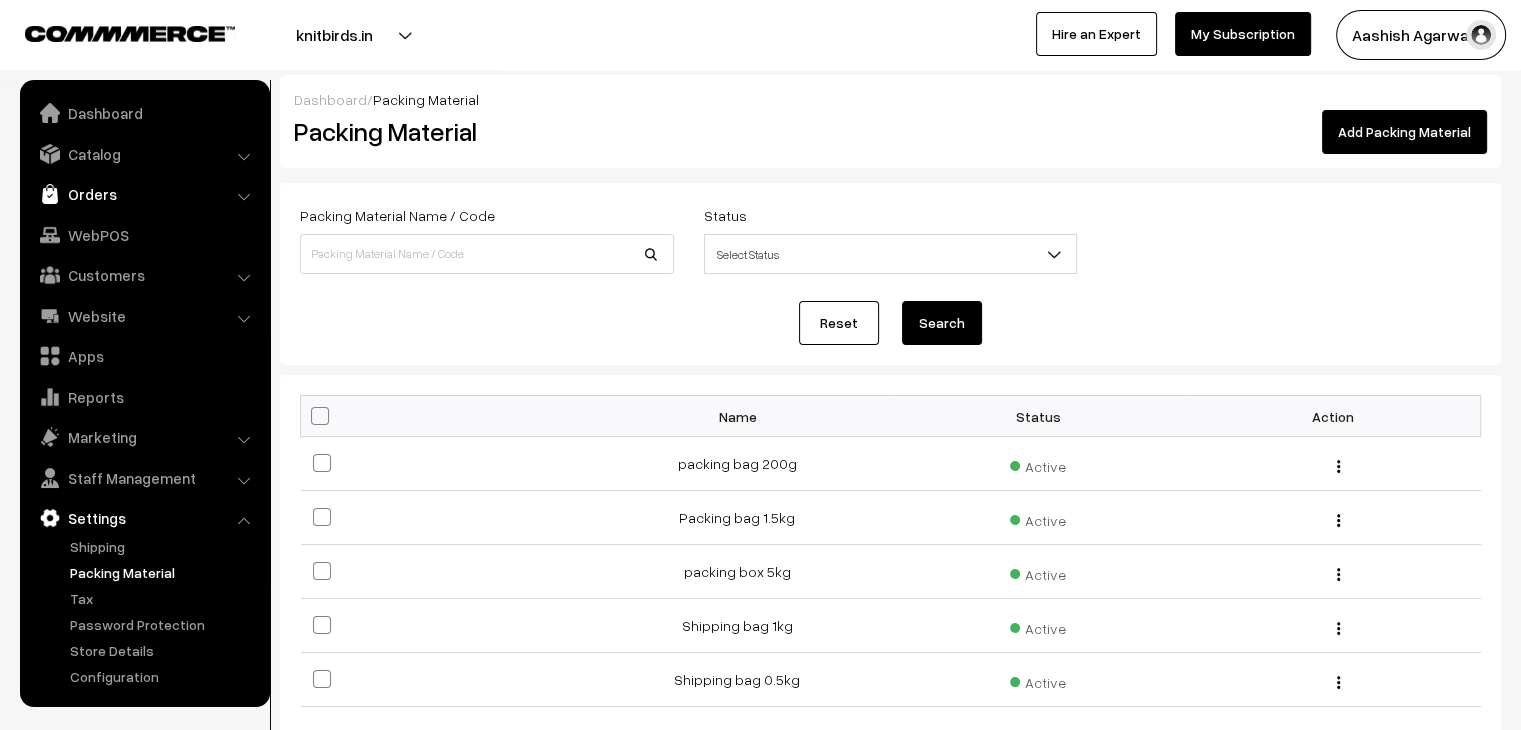 click on "Orders" at bounding box center (144, 194) 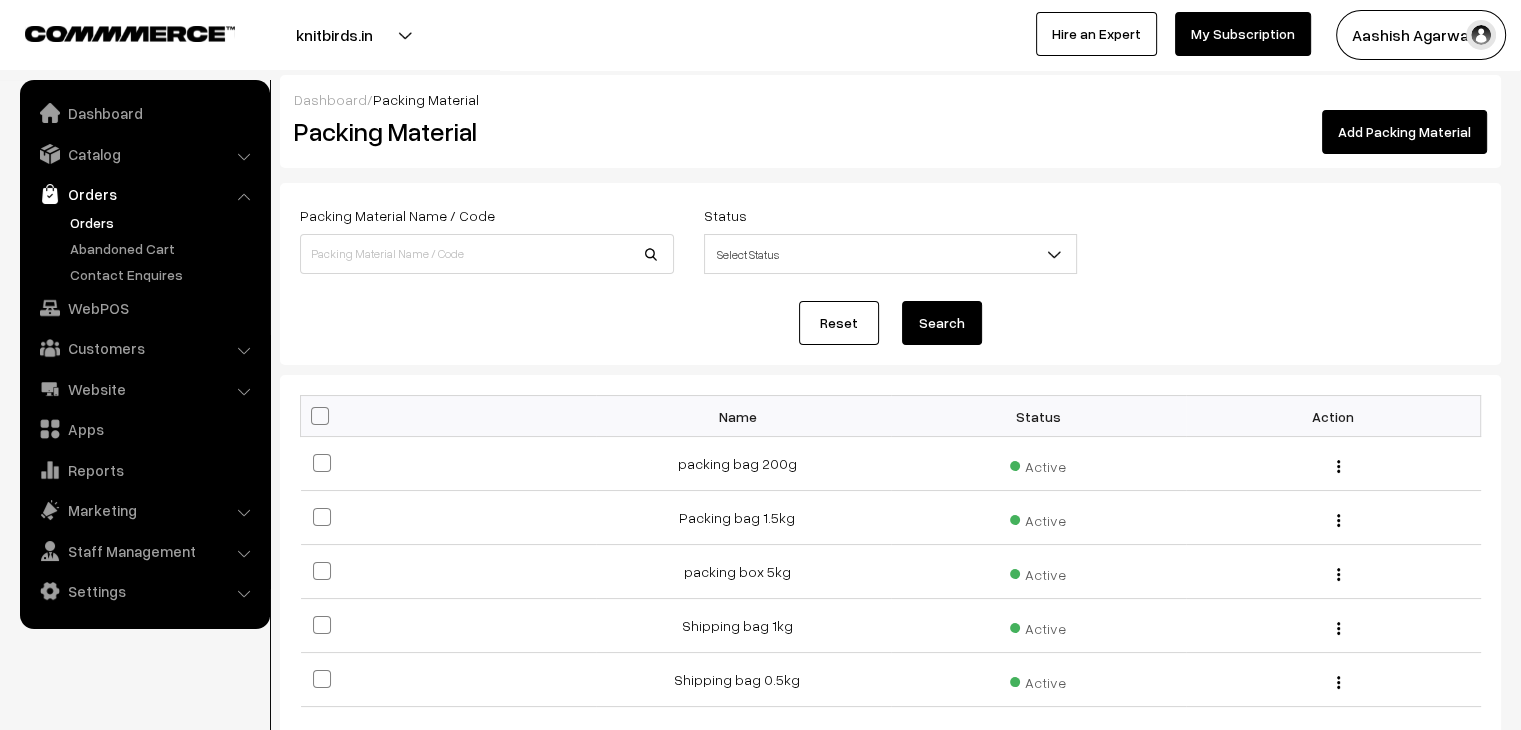 click on "Orders" at bounding box center [164, 222] 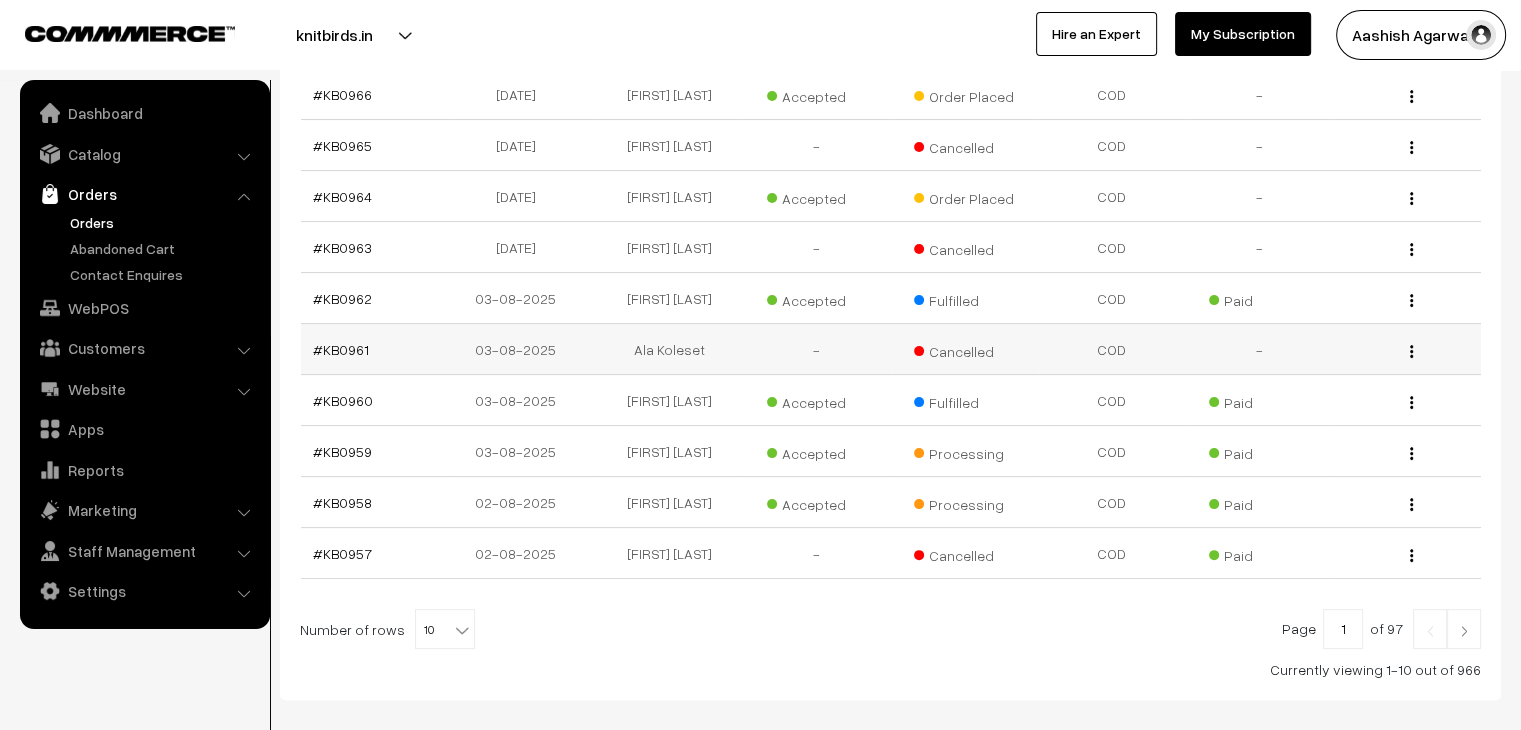 scroll, scrollTop: 400, scrollLeft: 0, axis: vertical 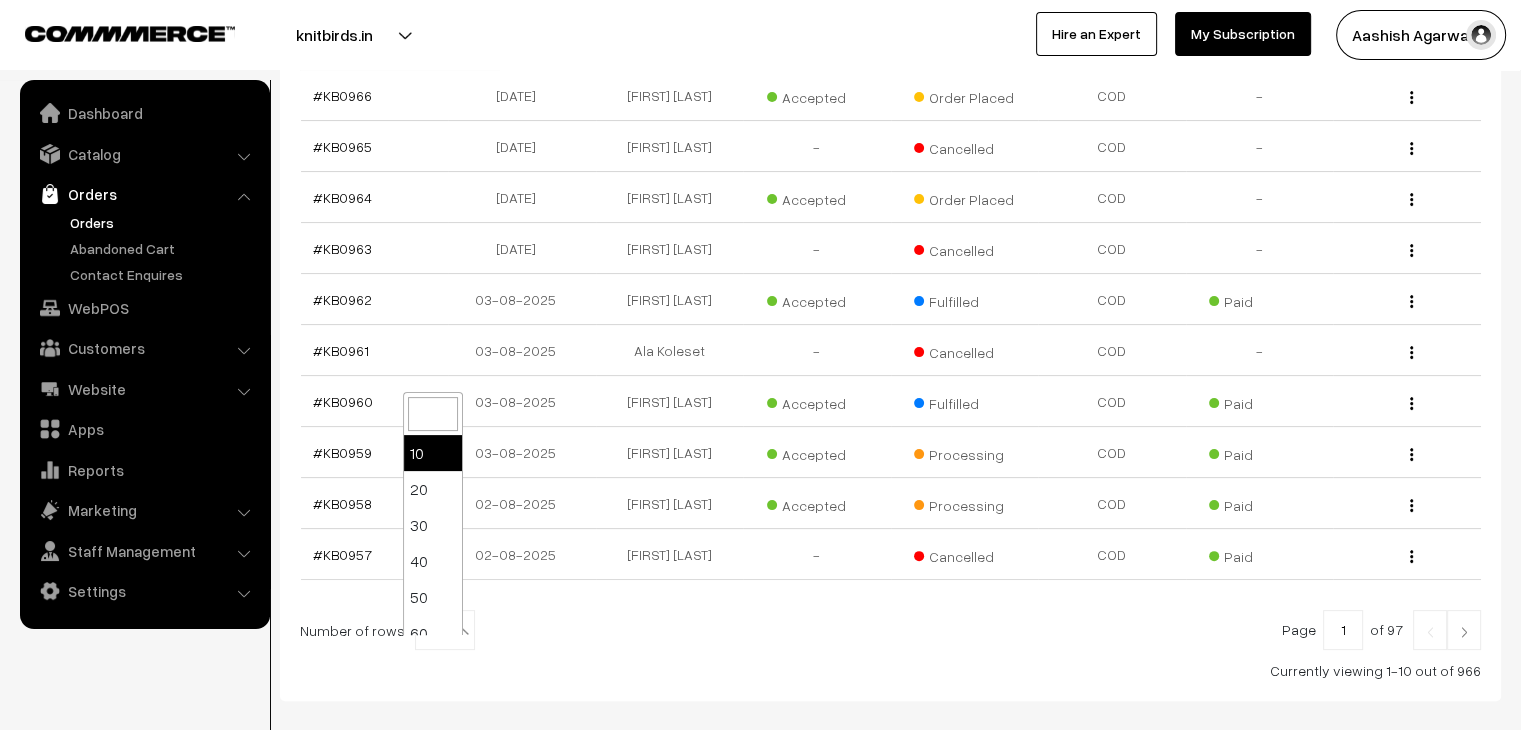 click on "10" at bounding box center [445, 631] 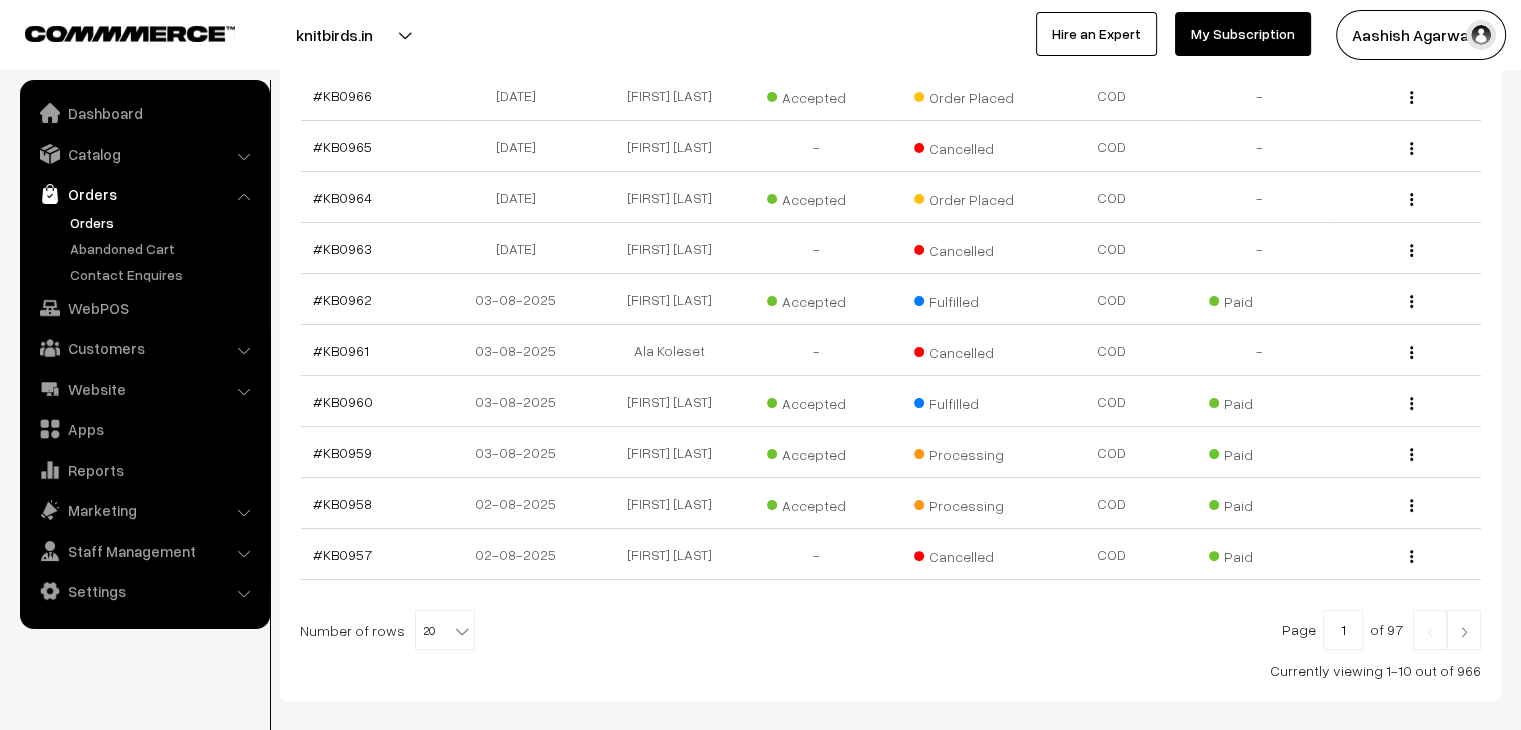 select on "20" 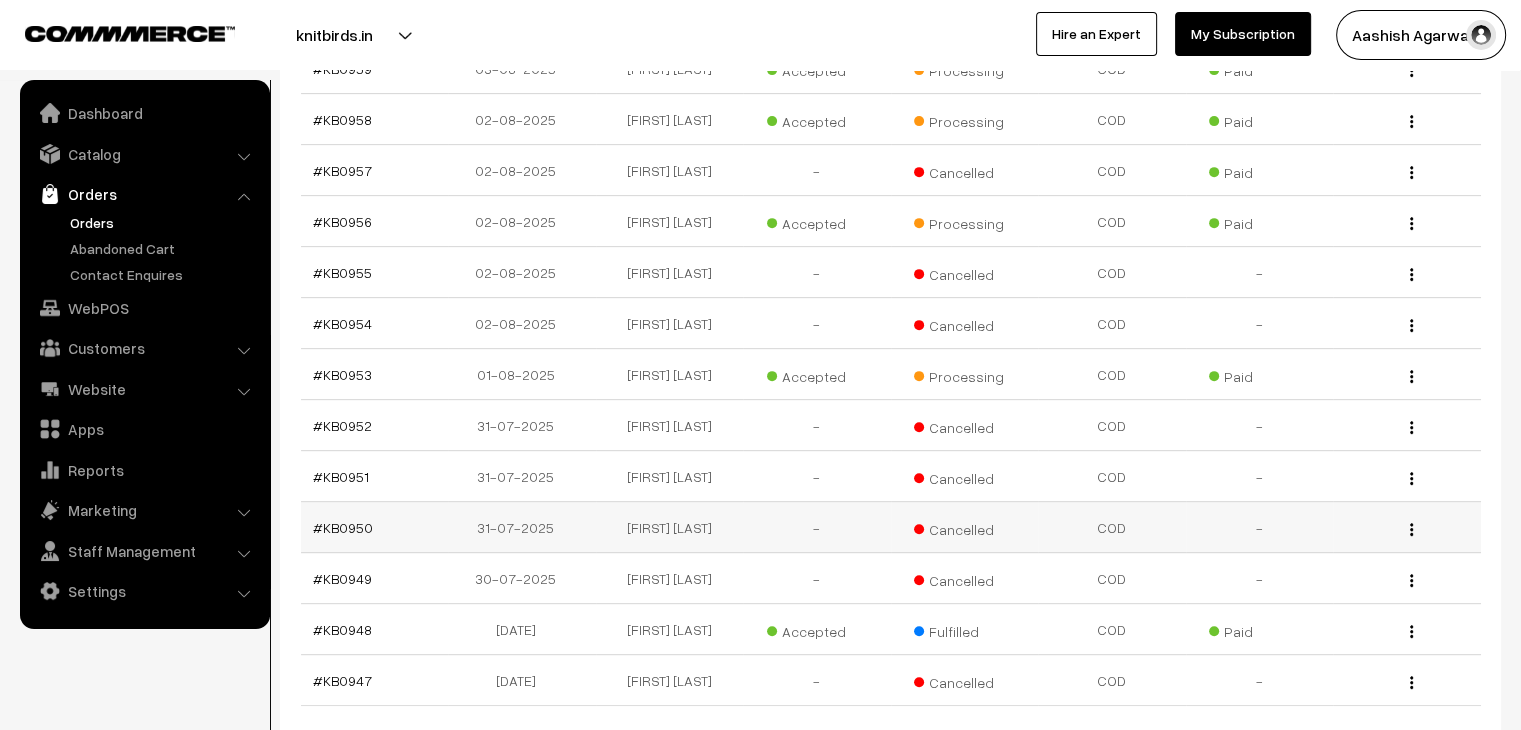 scroll, scrollTop: 0, scrollLeft: 0, axis: both 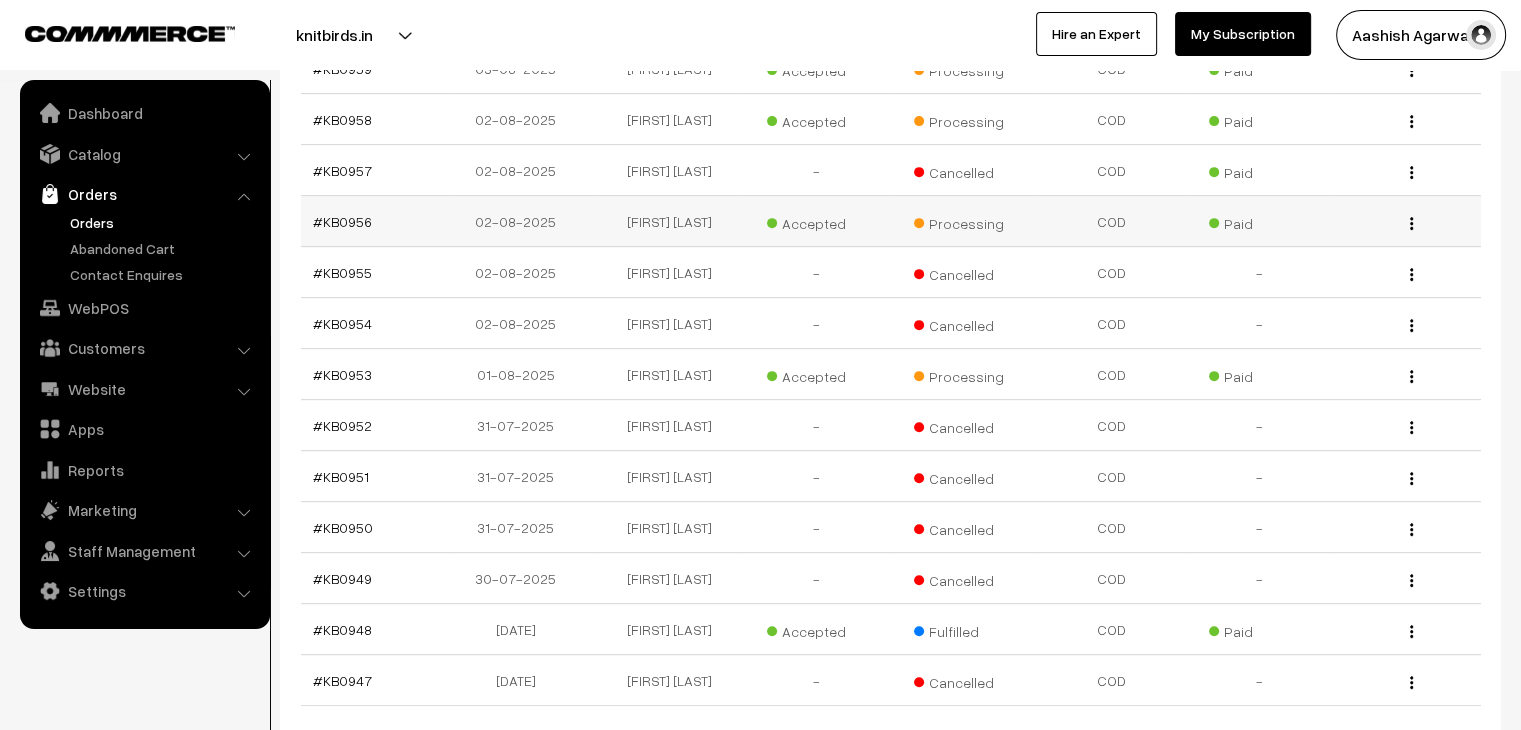 click at bounding box center [1411, 223] 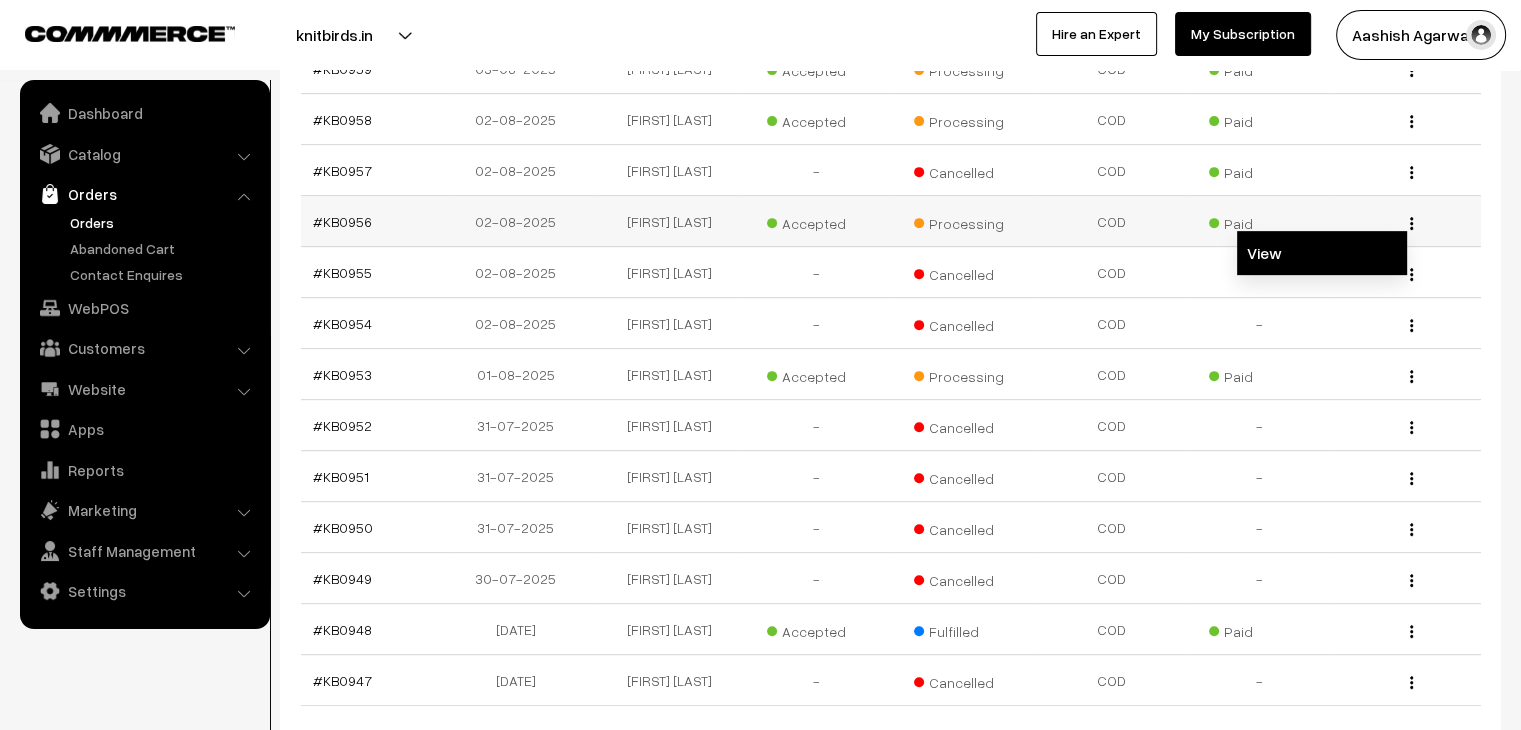 click on "View" at bounding box center [1322, 253] 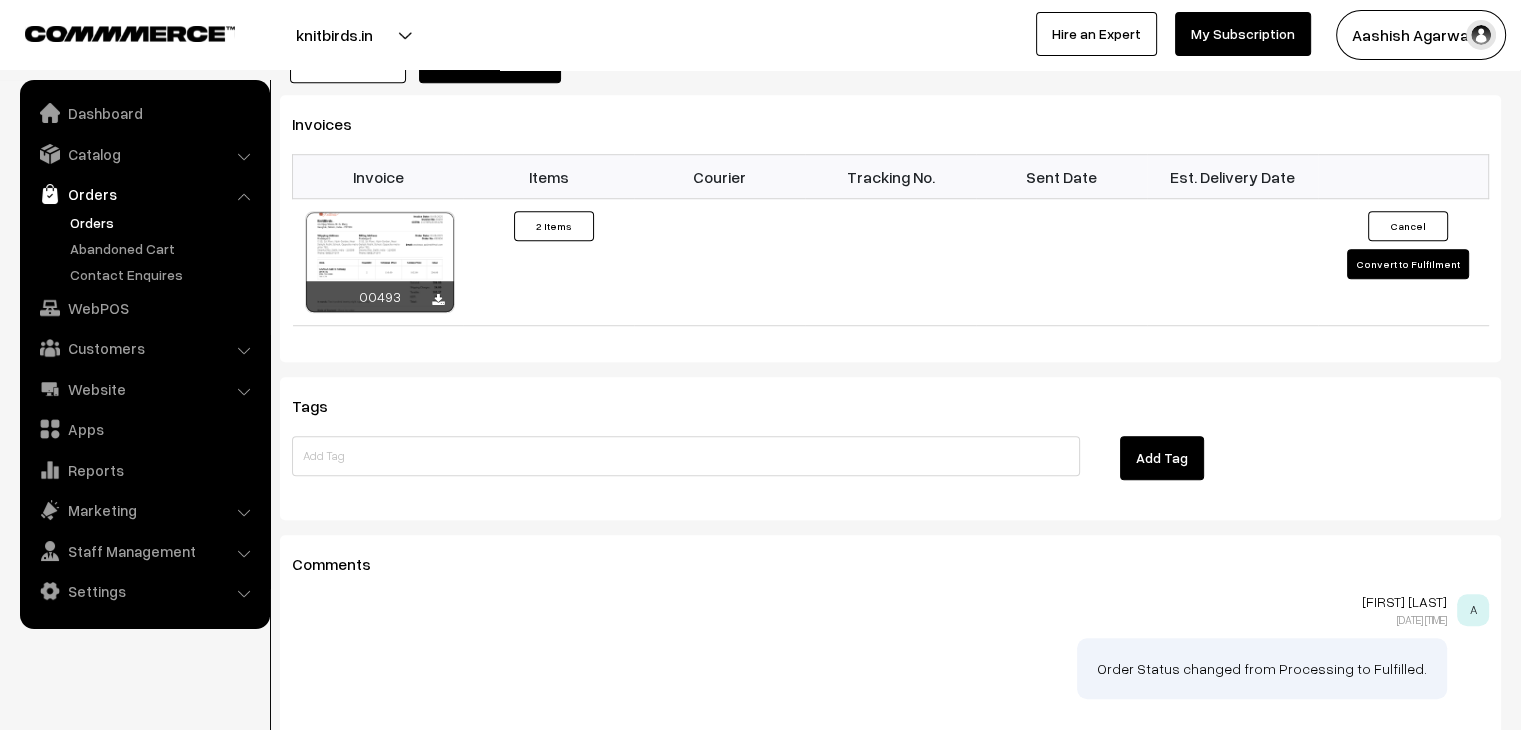 scroll, scrollTop: 0, scrollLeft: 0, axis: both 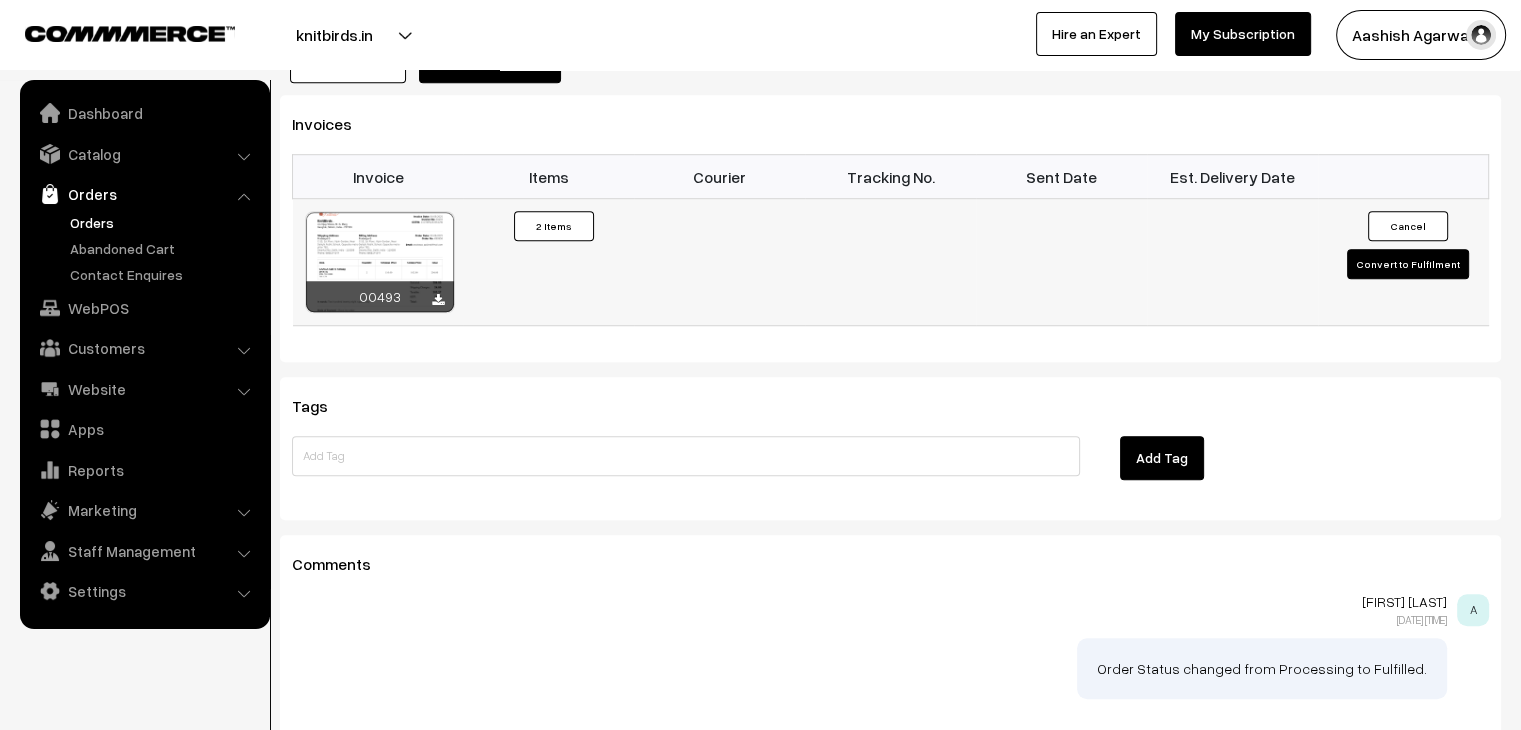 click on "Convert to Fulfilment" at bounding box center [1408, 264] 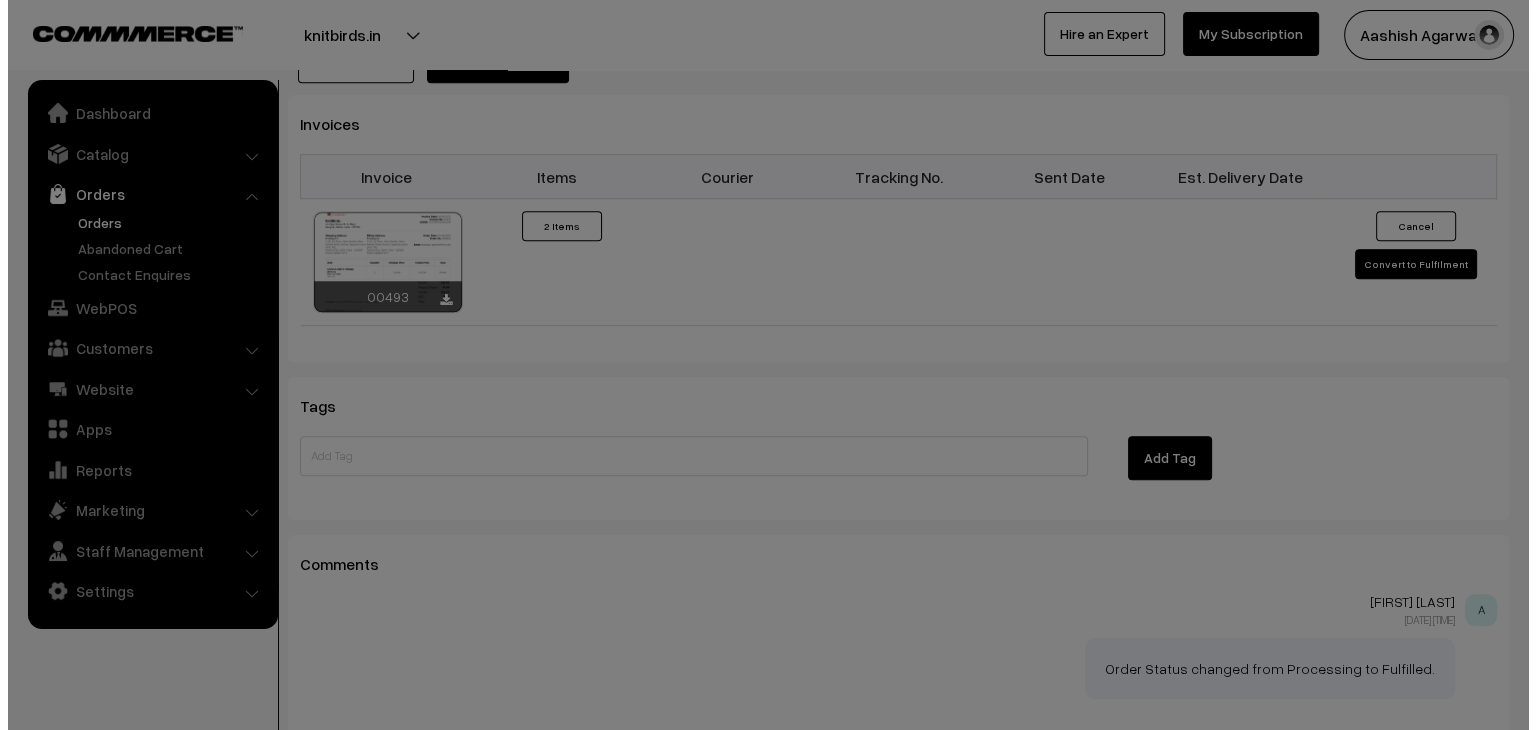 scroll, scrollTop: 1400, scrollLeft: 0, axis: vertical 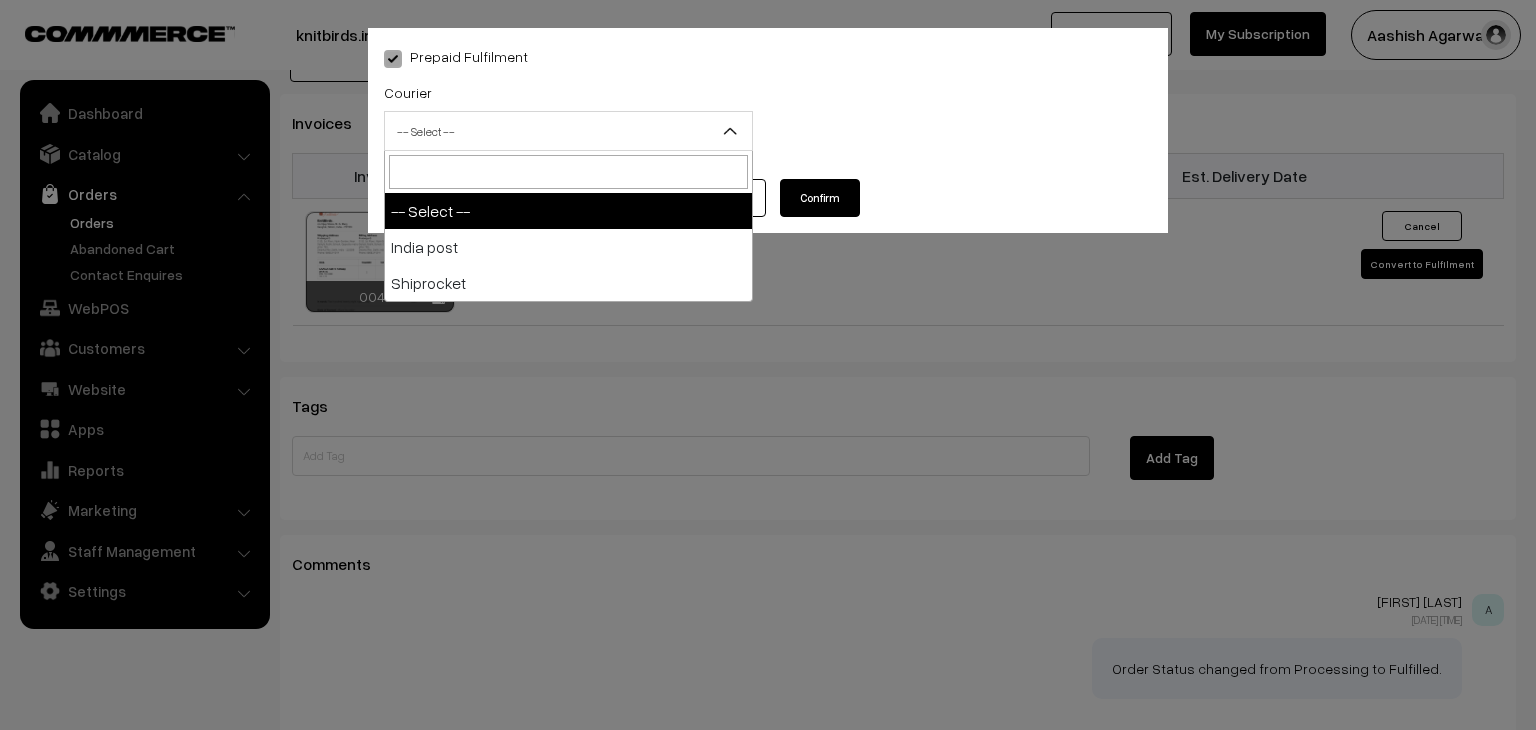 click on "-- Select --" at bounding box center [568, 131] 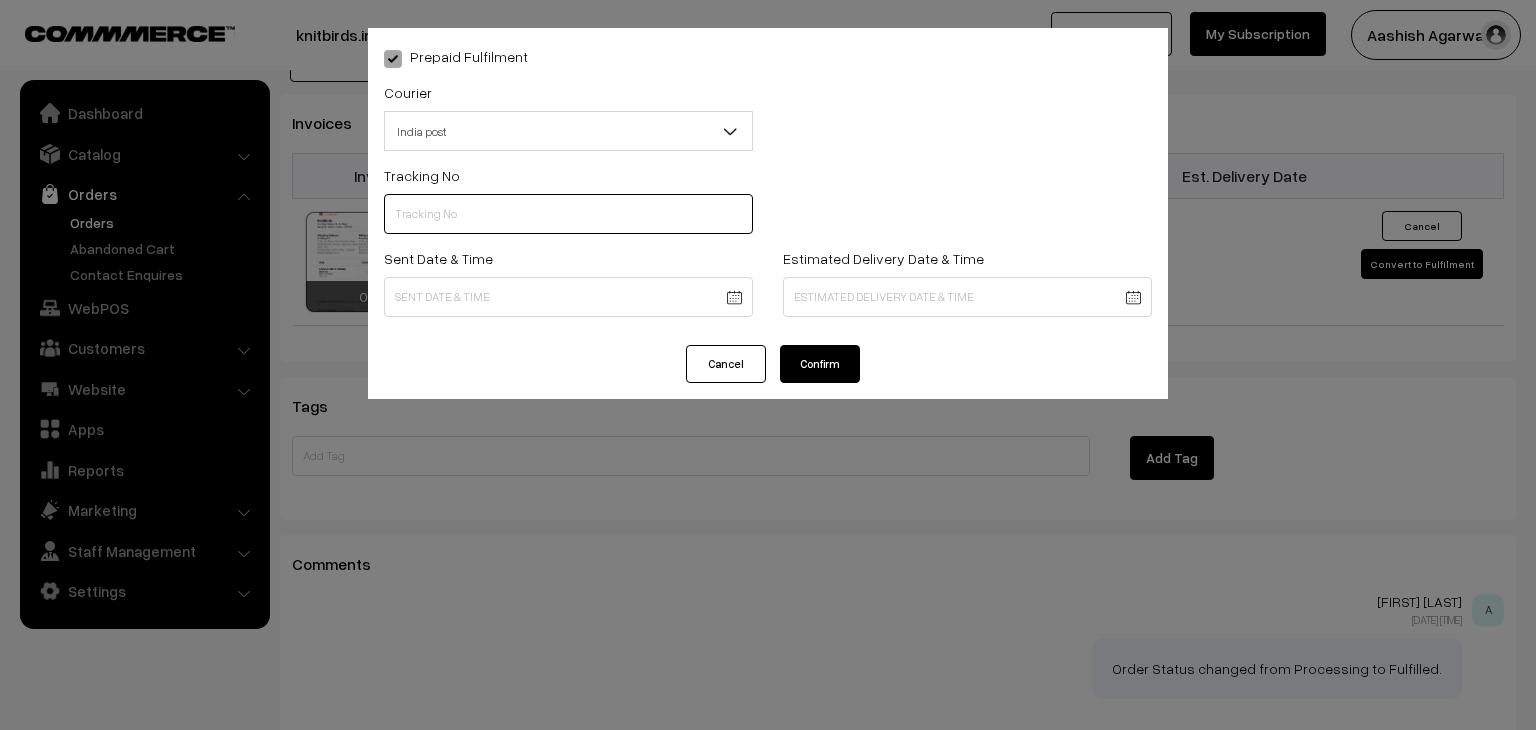 click at bounding box center (568, 214) 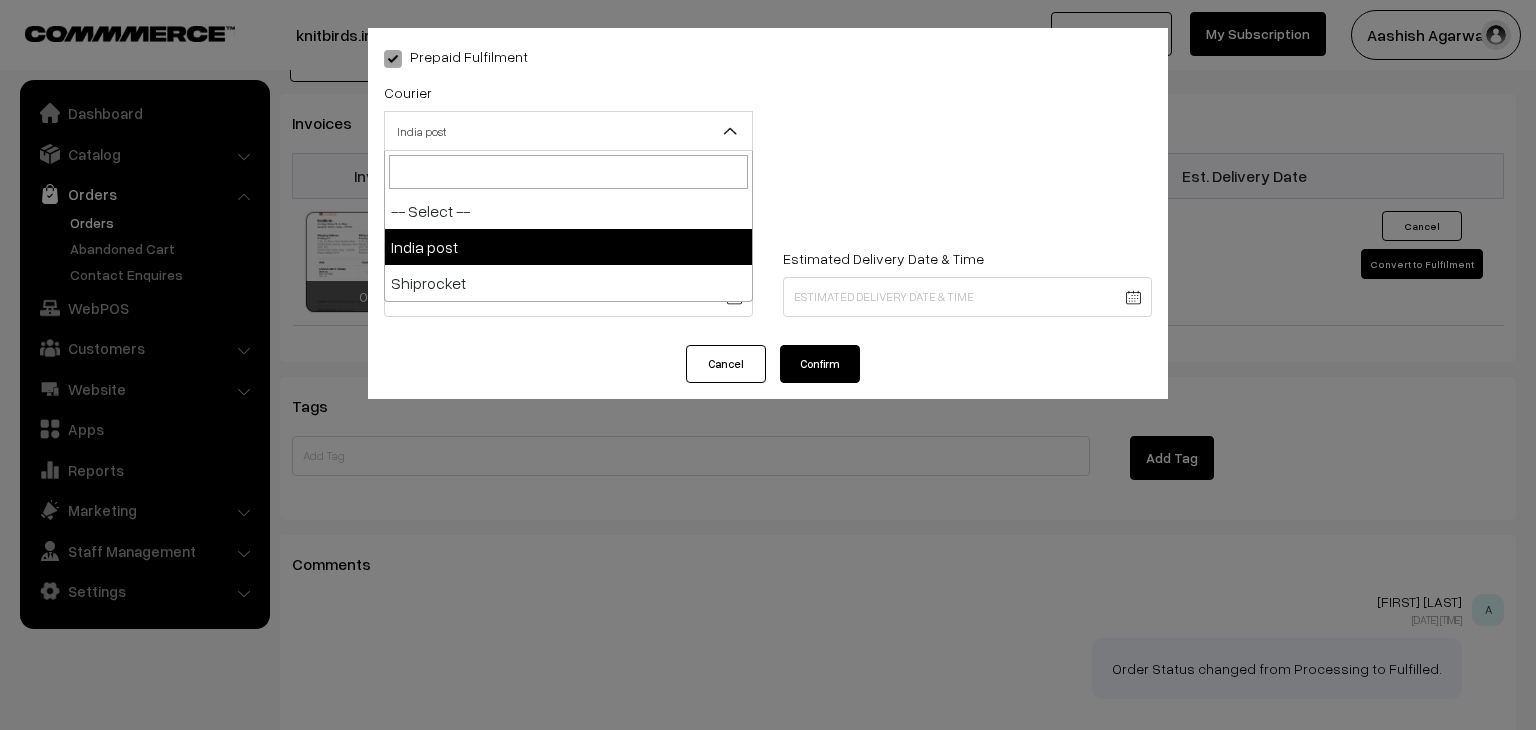 click on "India post" at bounding box center (568, 131) 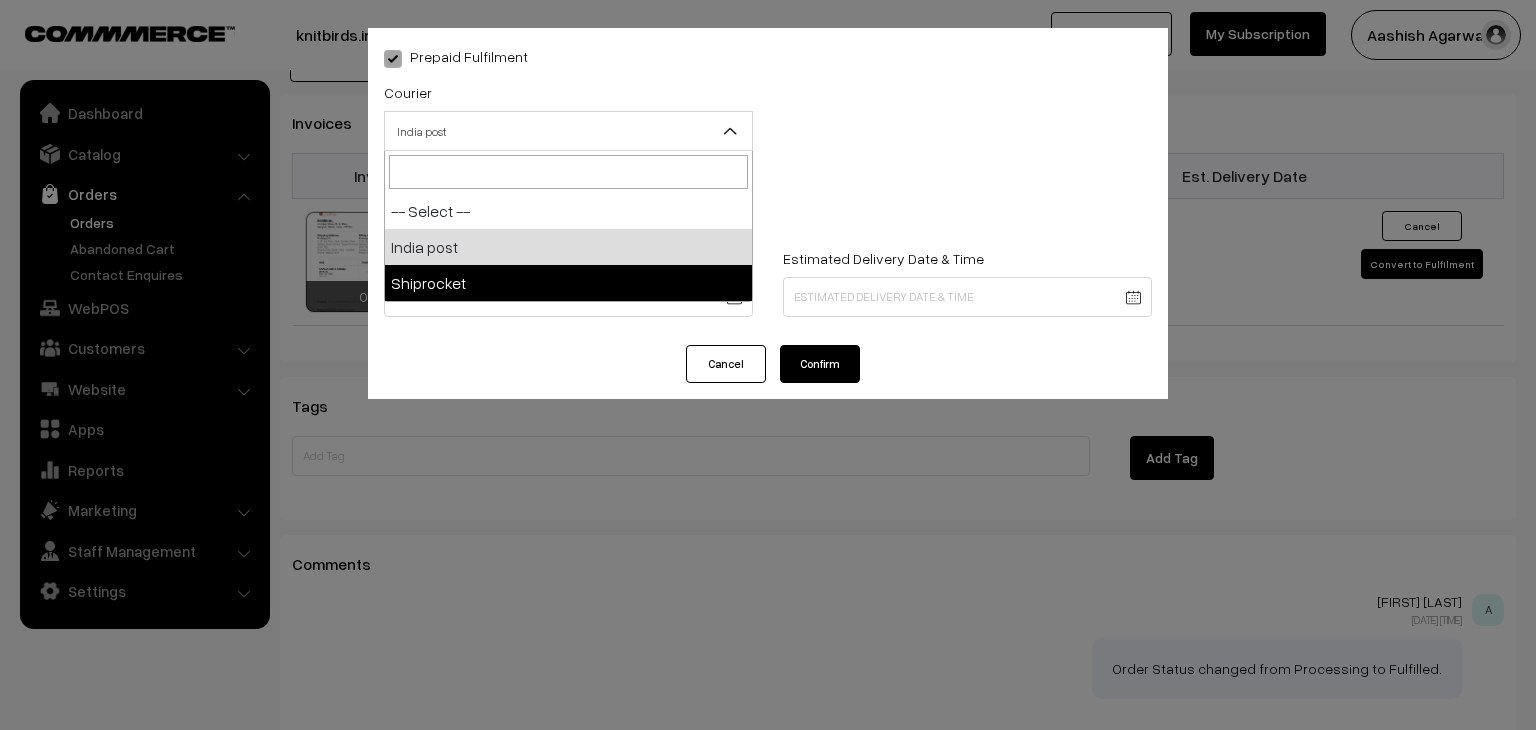 drag, startPoint x: 488, startPoint y: 271, endPoint x: 481, endPoint y: 253, distance: 19.313208 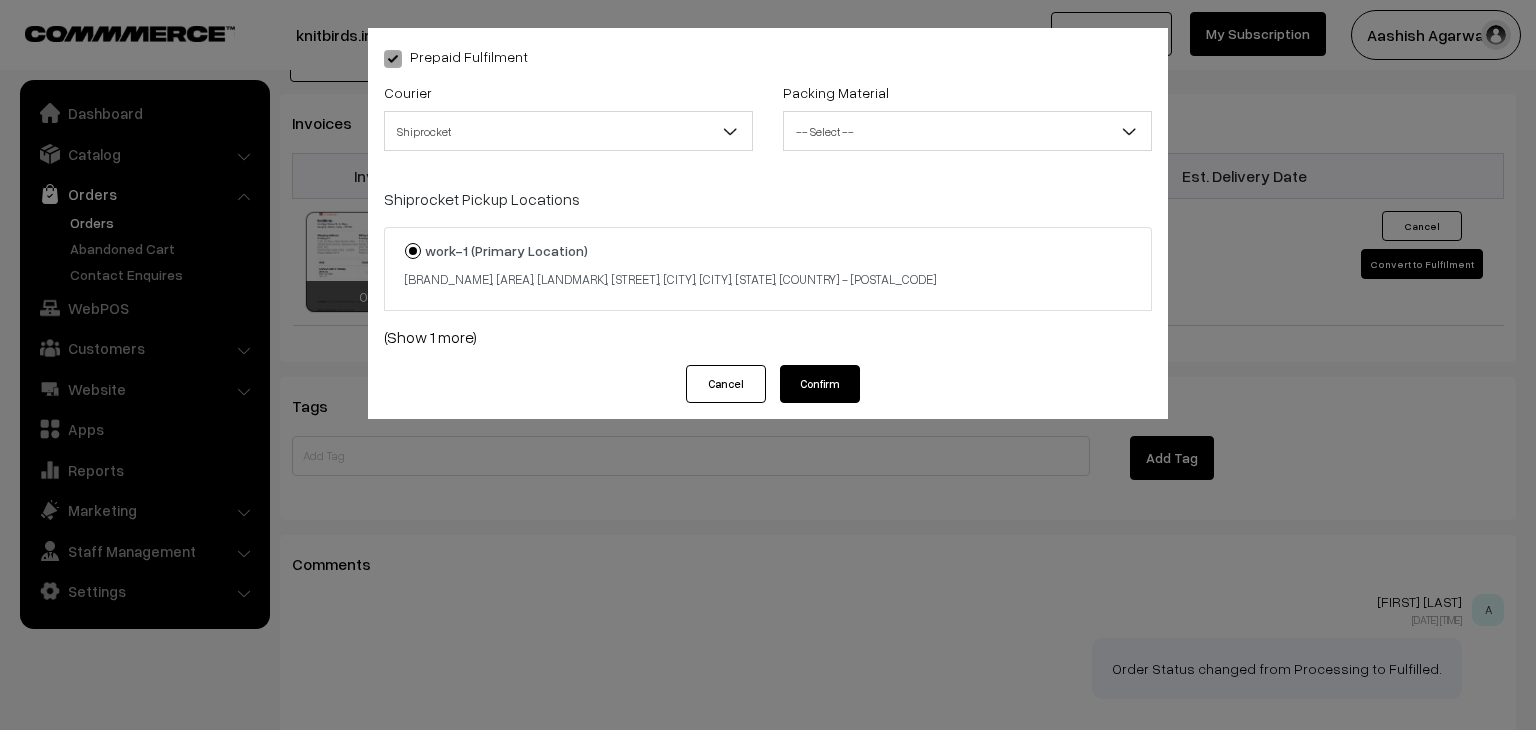click on "Confirm" at bounding box center (820, 384) 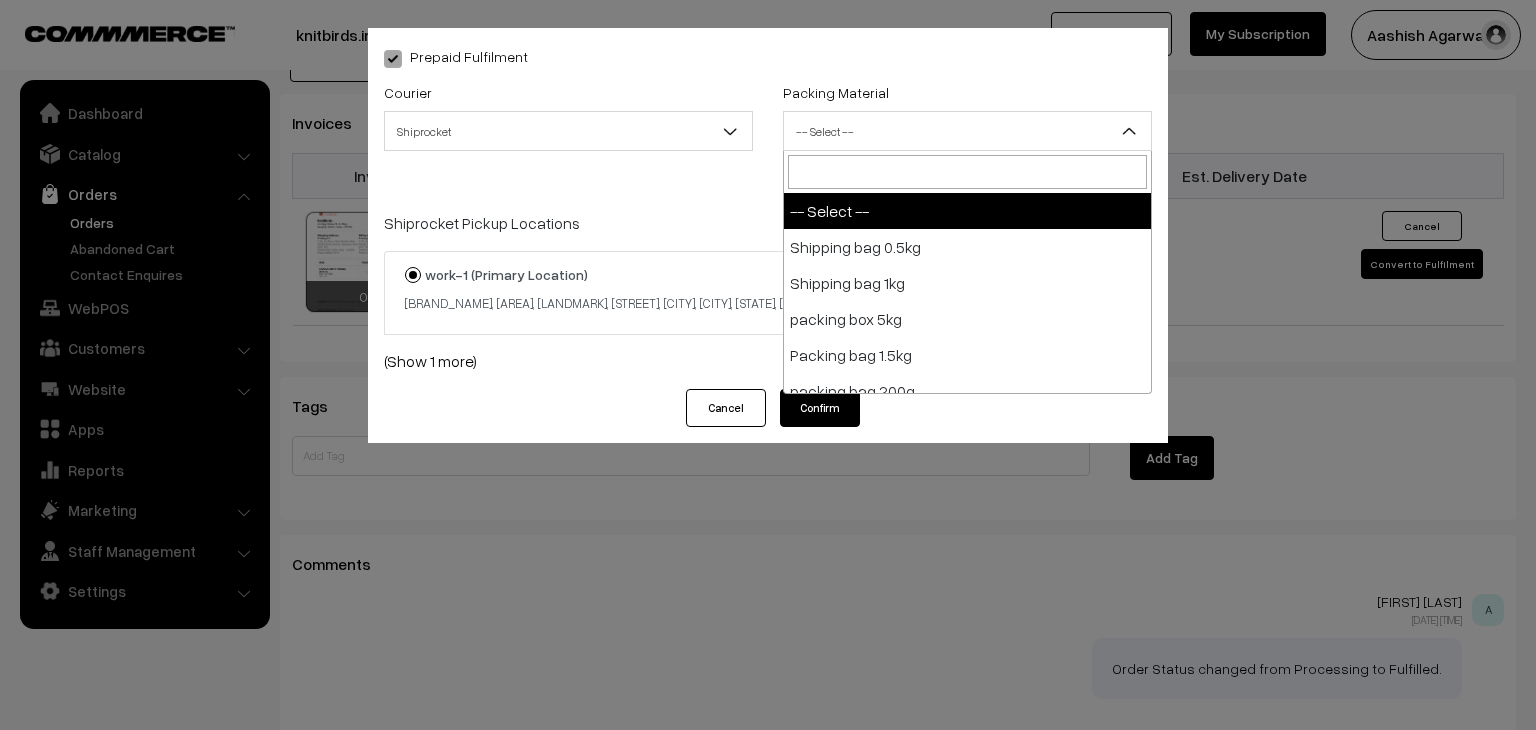 click on "-- Select --" at bounding box center (967, 131) 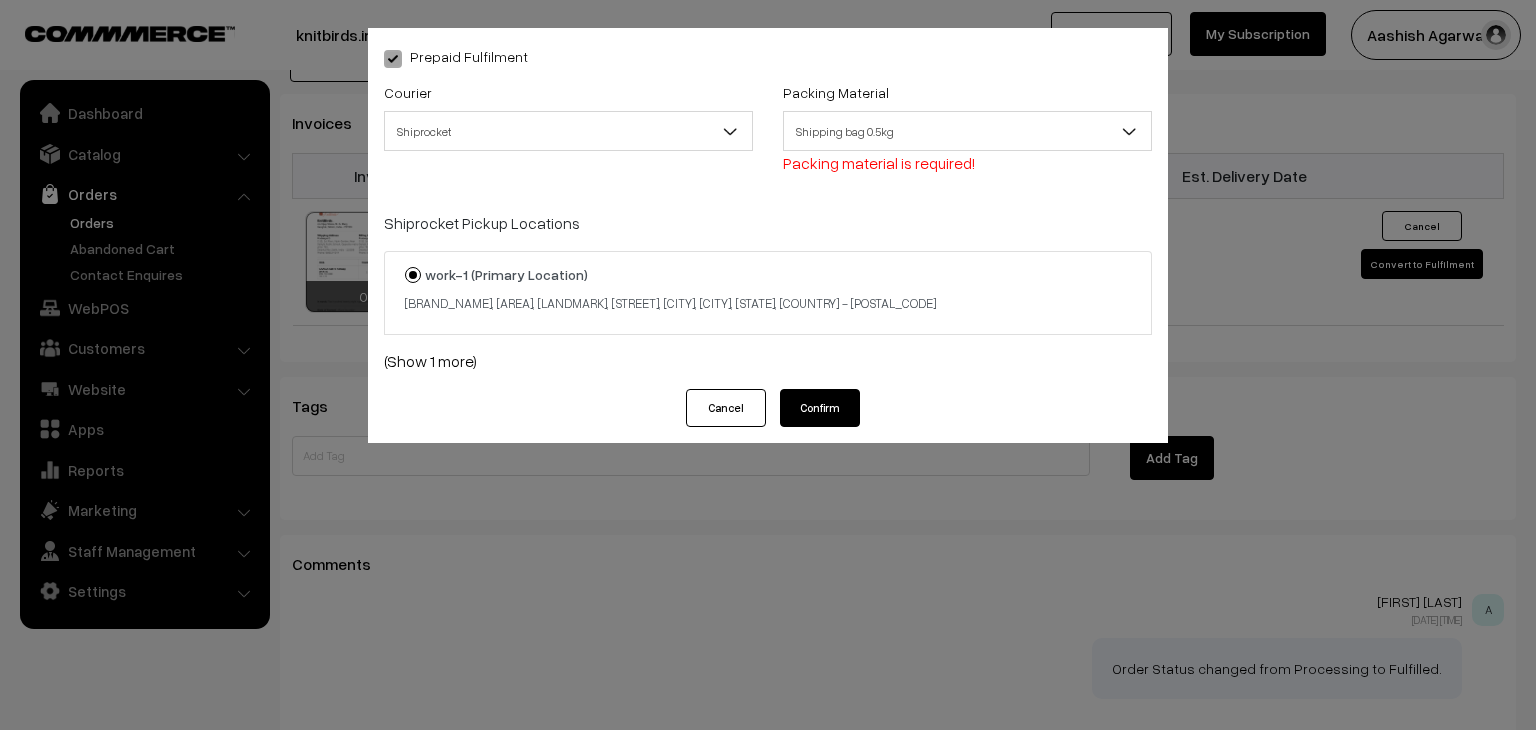click on "Shipping bag  0.5kg" at bounding box center [967, 131] 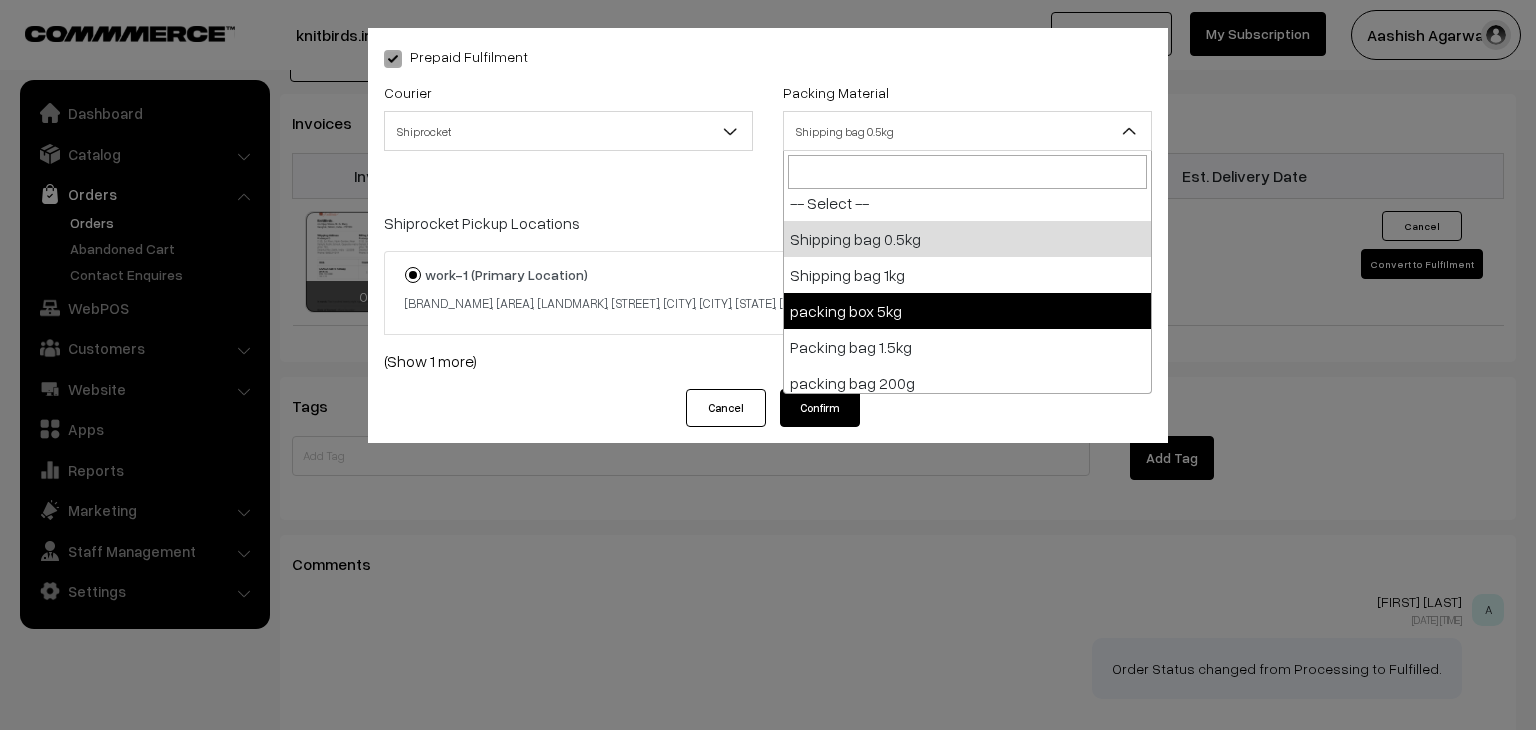 scroll, scrollTop: 16, scrollLeft: 0, axis: vertical 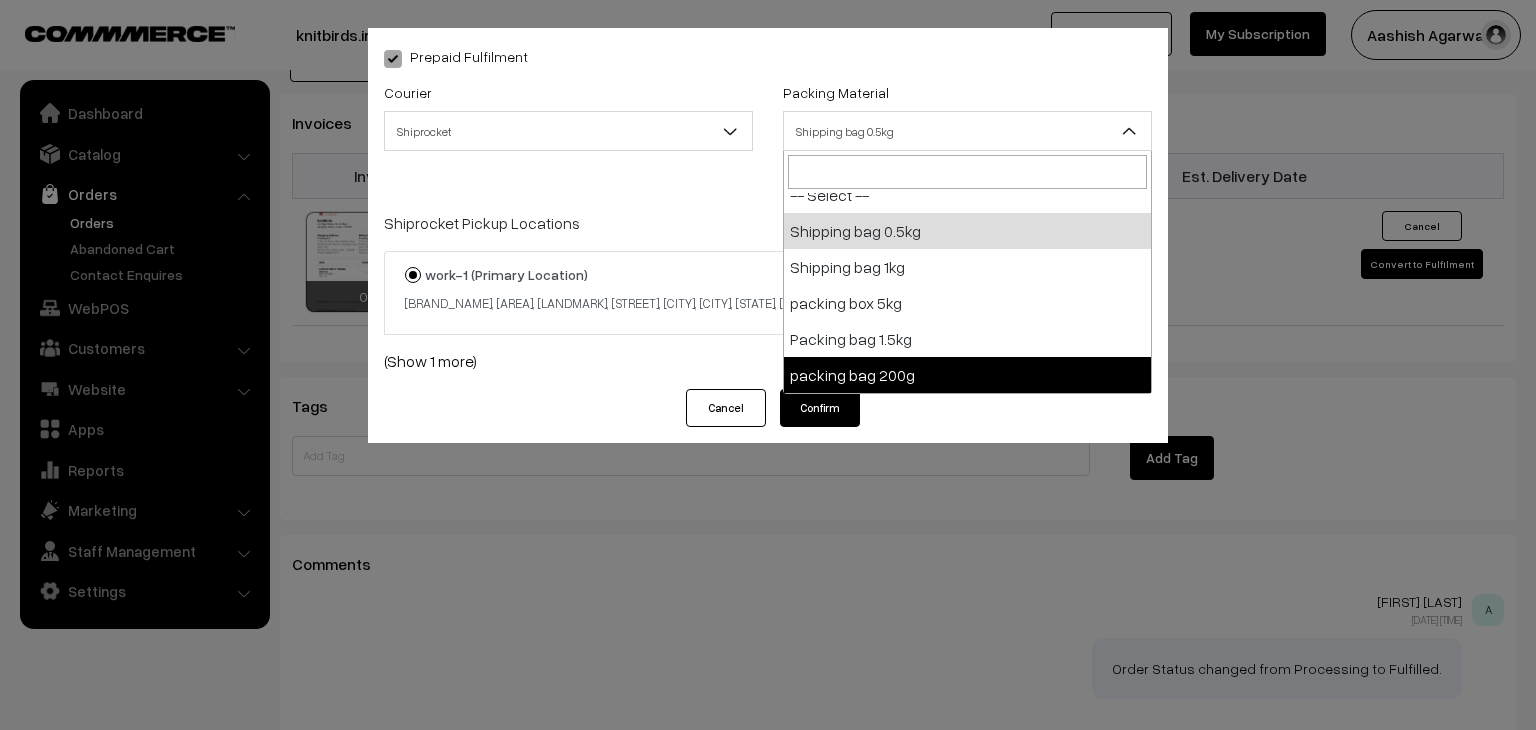 select on "5" 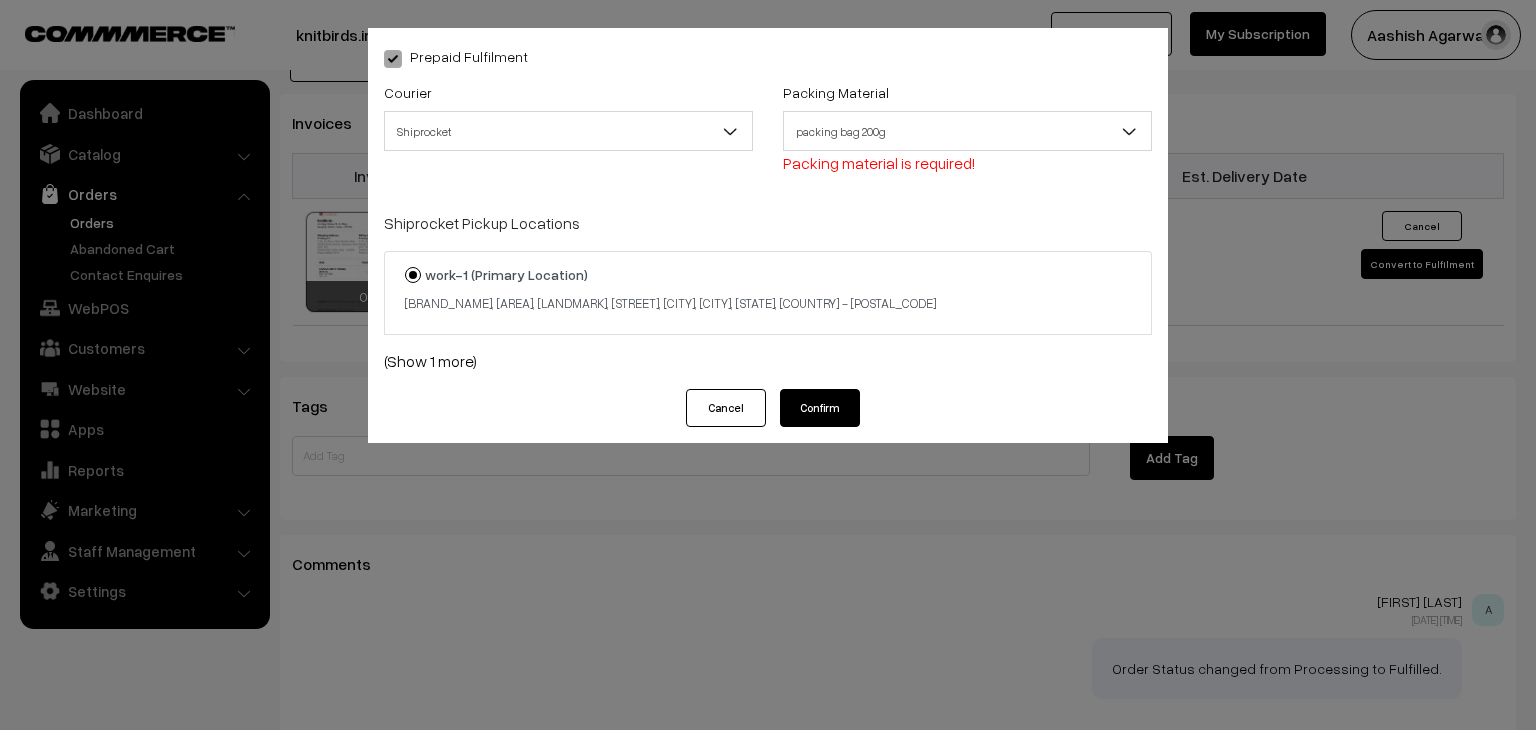 click on "Confirm" at bounding box center [820, 408] 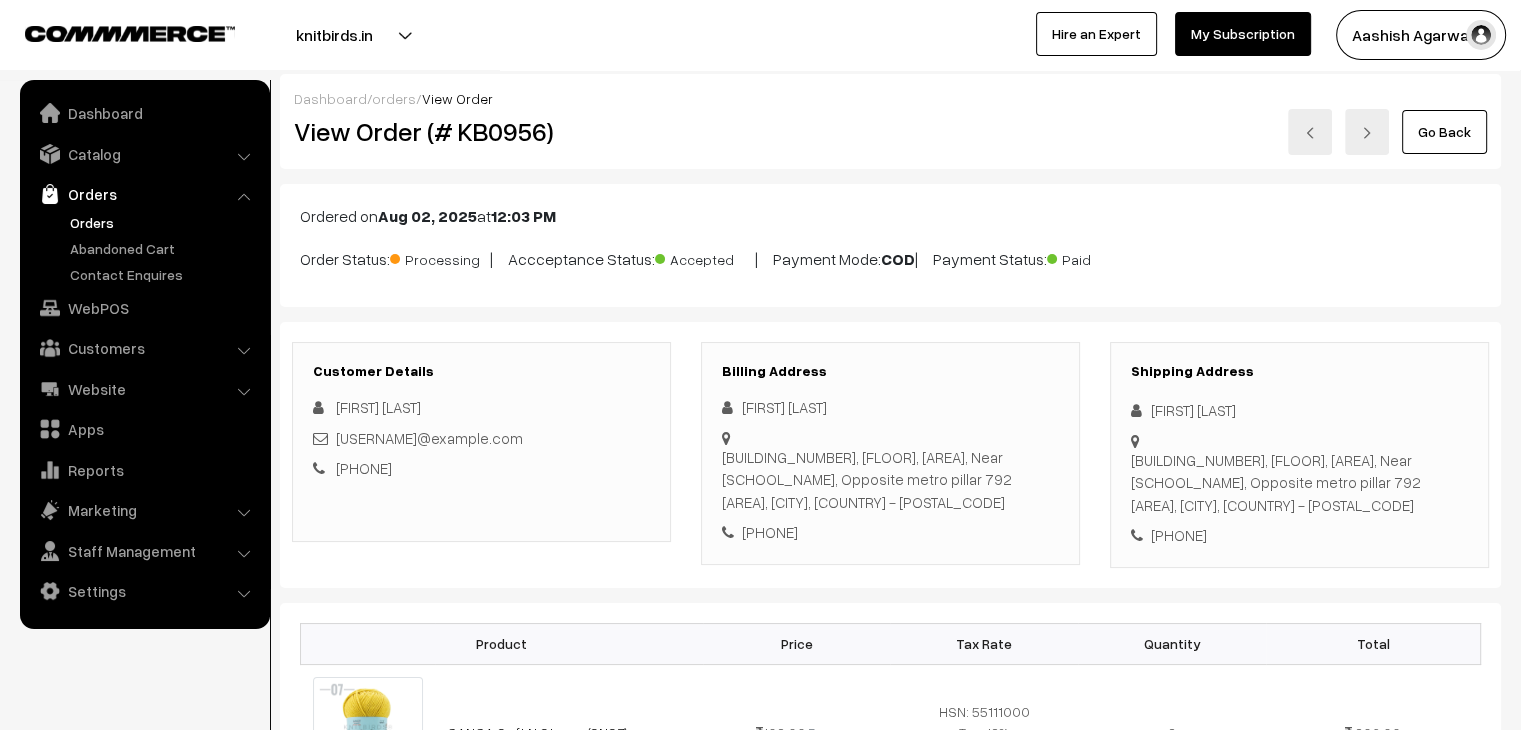 scroll, scrollTop: 0, scrollLeft: 0, axis: both 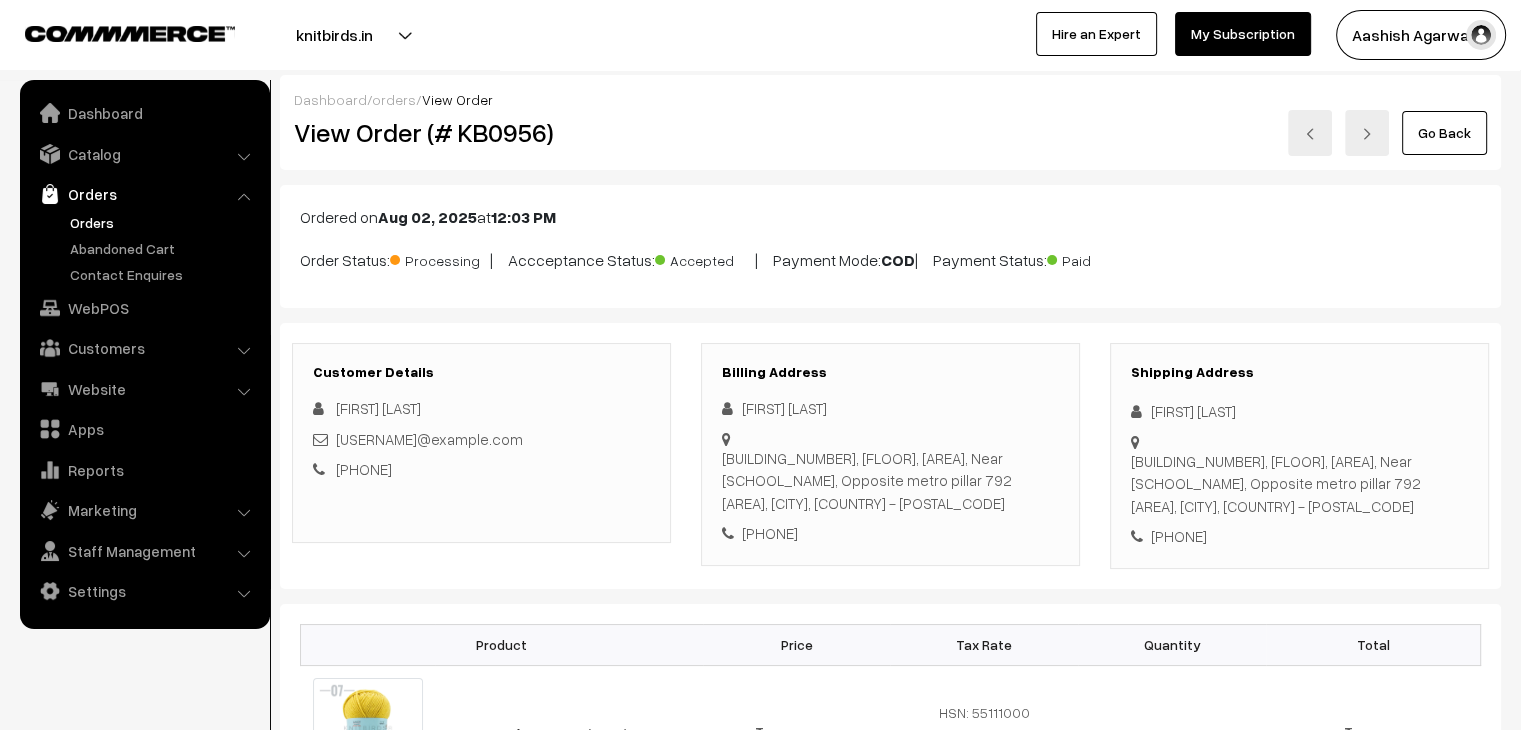click on "Orders" at bounding box center (164, 222) 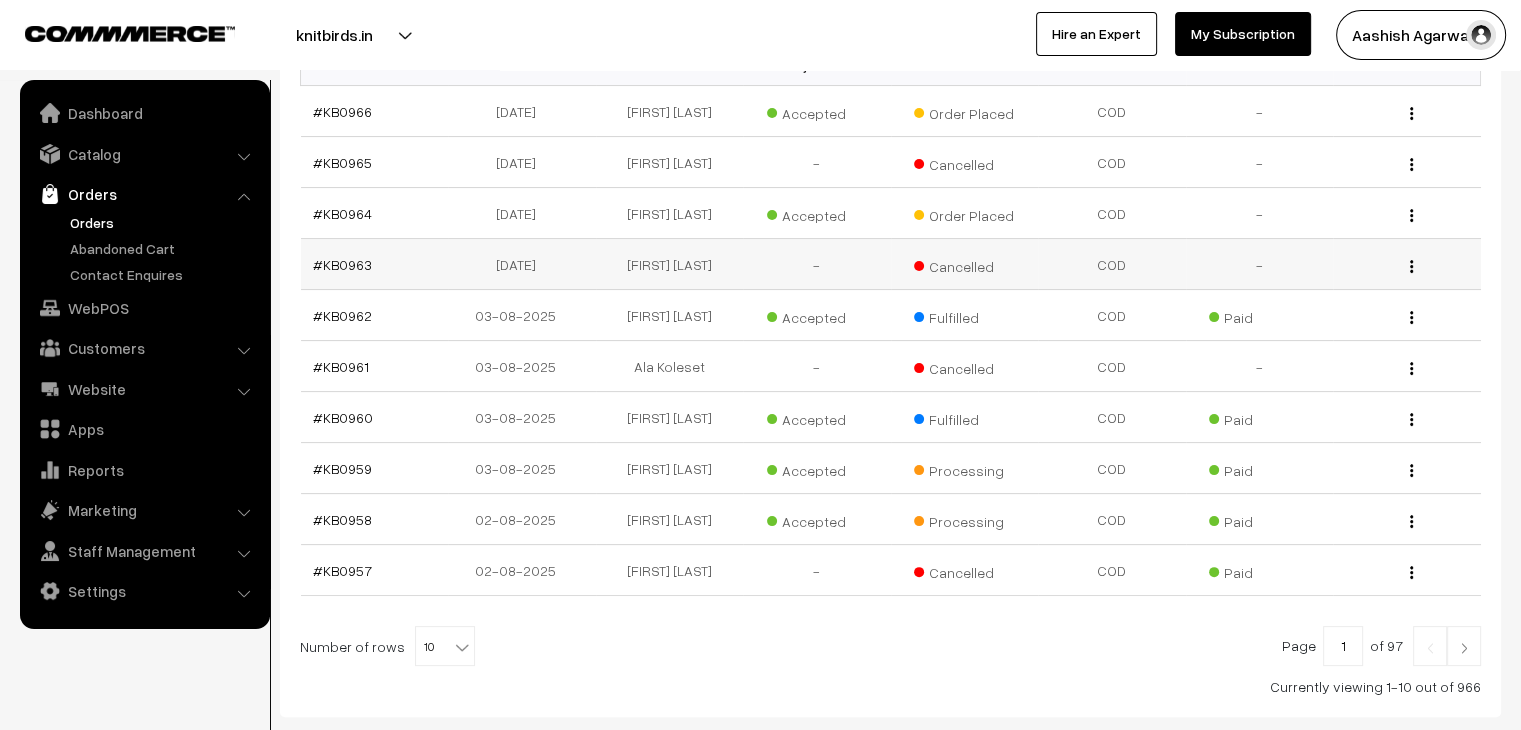 scroll, scrollTop: 400, scrollLeft: 0, axis: vertical 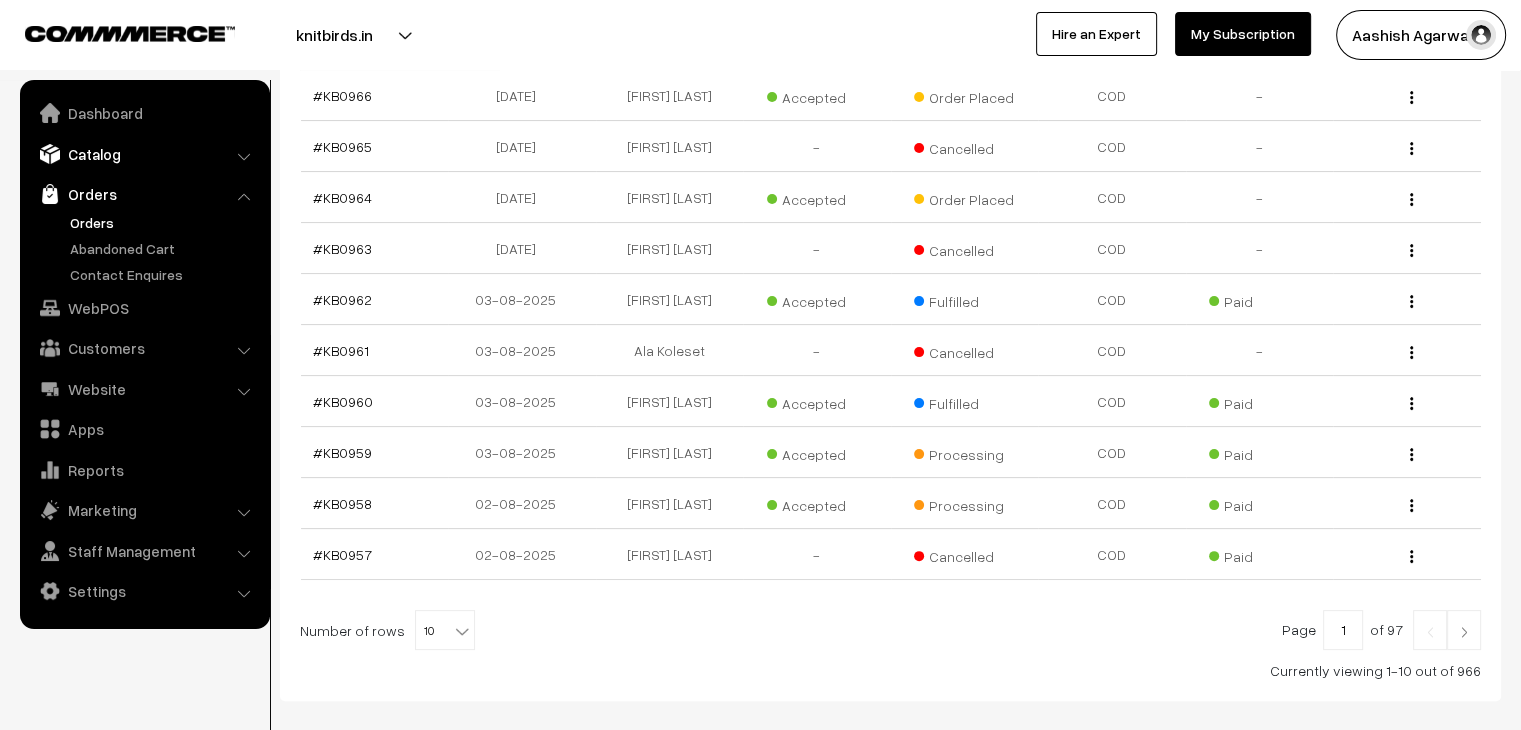 click on "Catalog" at bounding box center (144, 154) 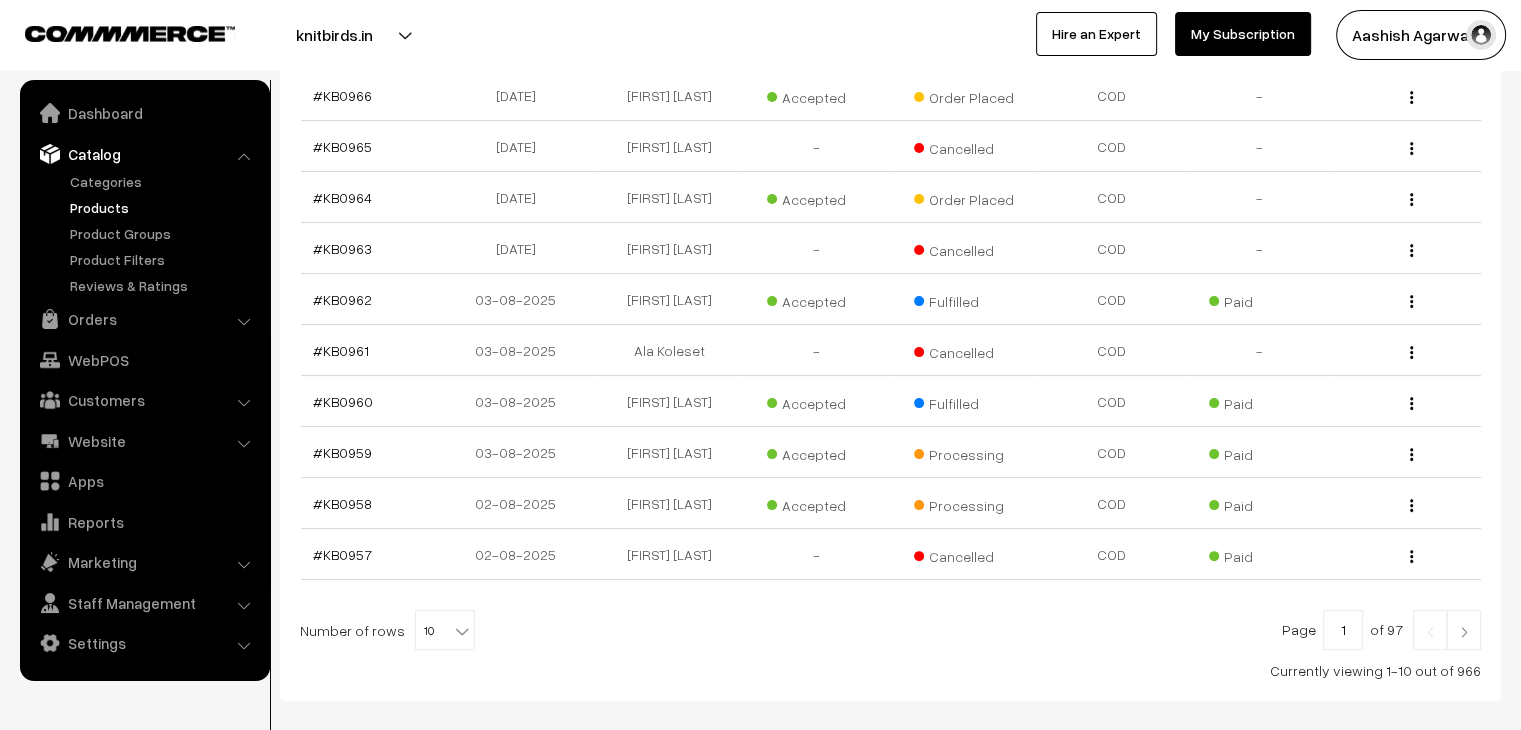 click on "Products" at bounding box center (164, 207) 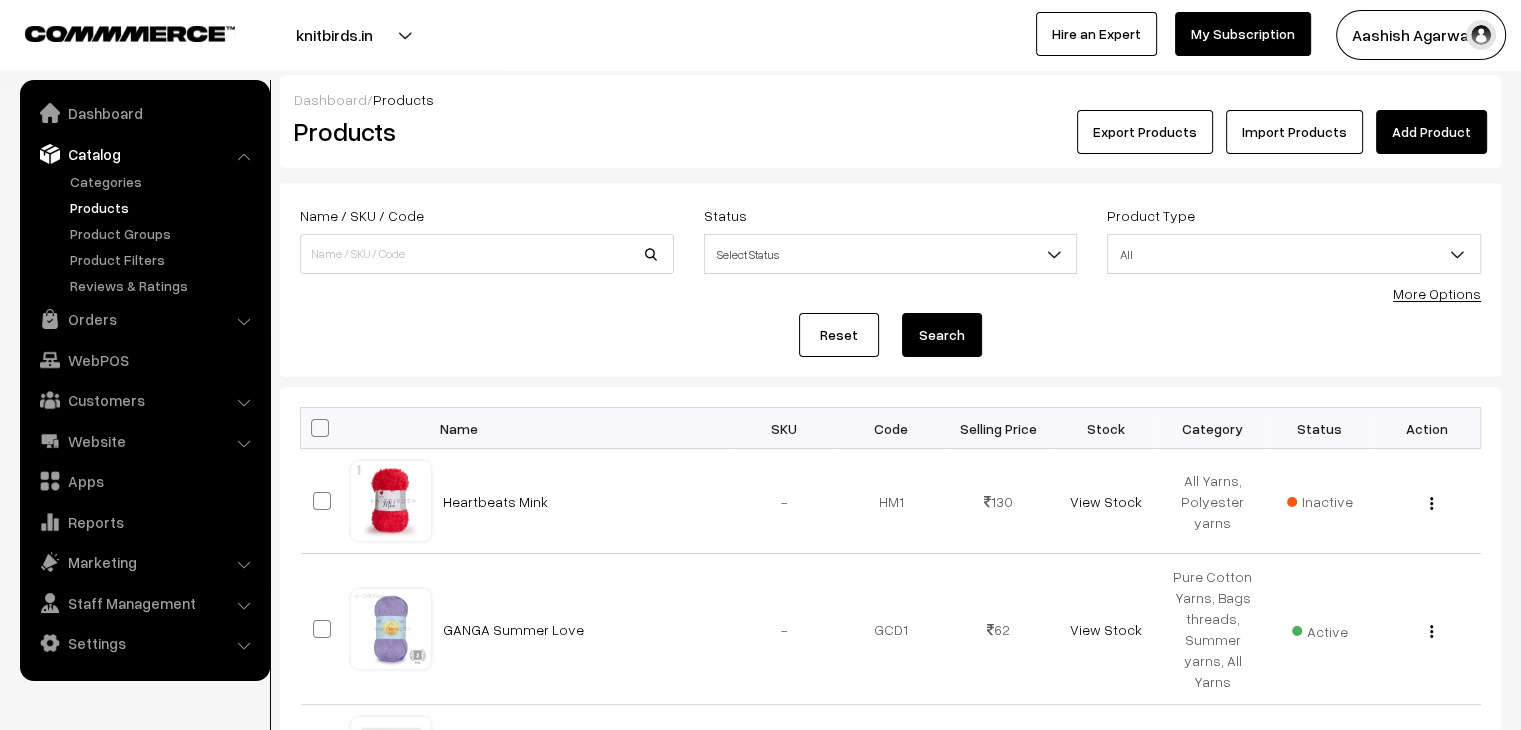 scroll, scrollTop: 0, scrollLeft: 0, axis: both 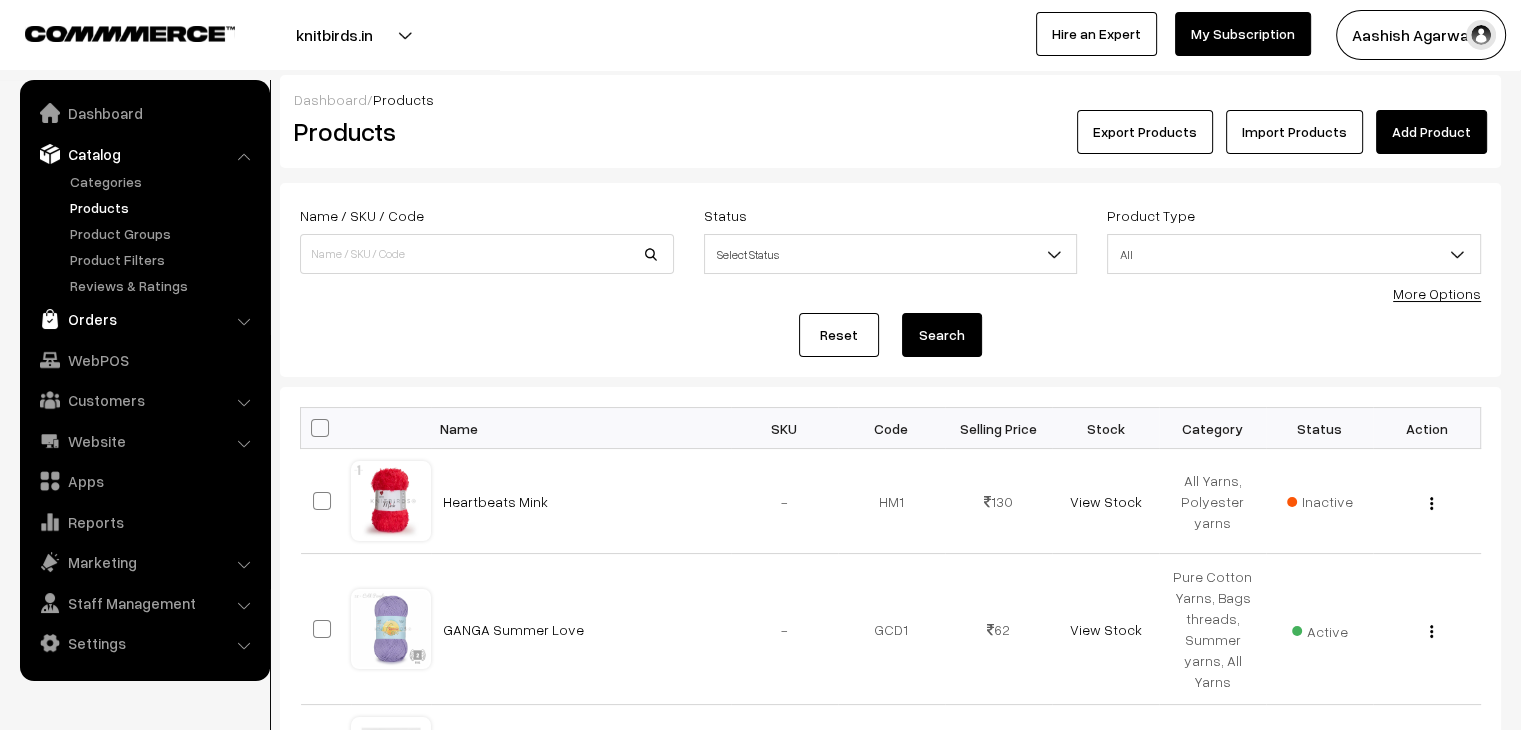 click on "Orders" at bounding box center (144, 319) 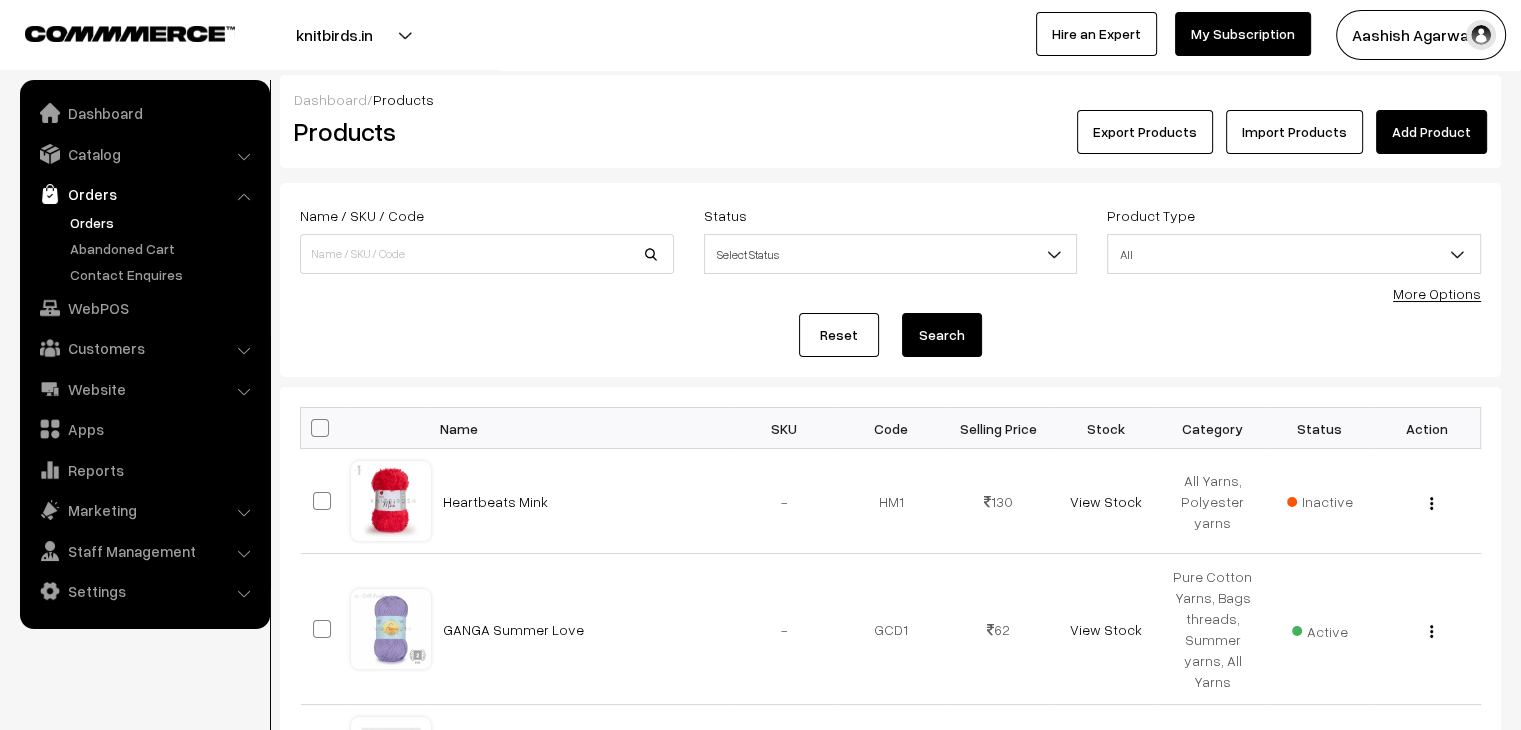 click on "Orders" at bounding box center (164, 222) 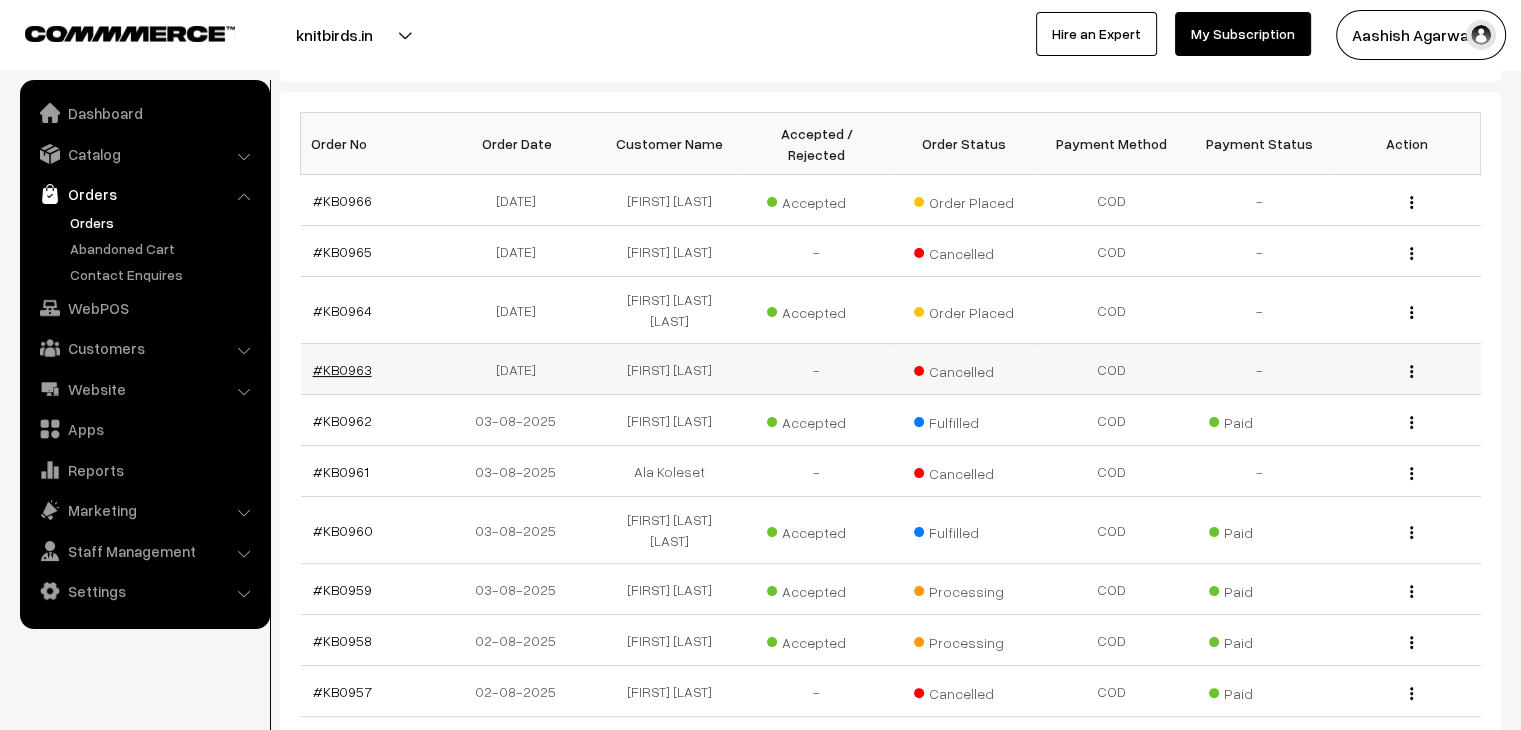 scroll, scrollTop: 300, scrollLeft: 0, axis: vertical 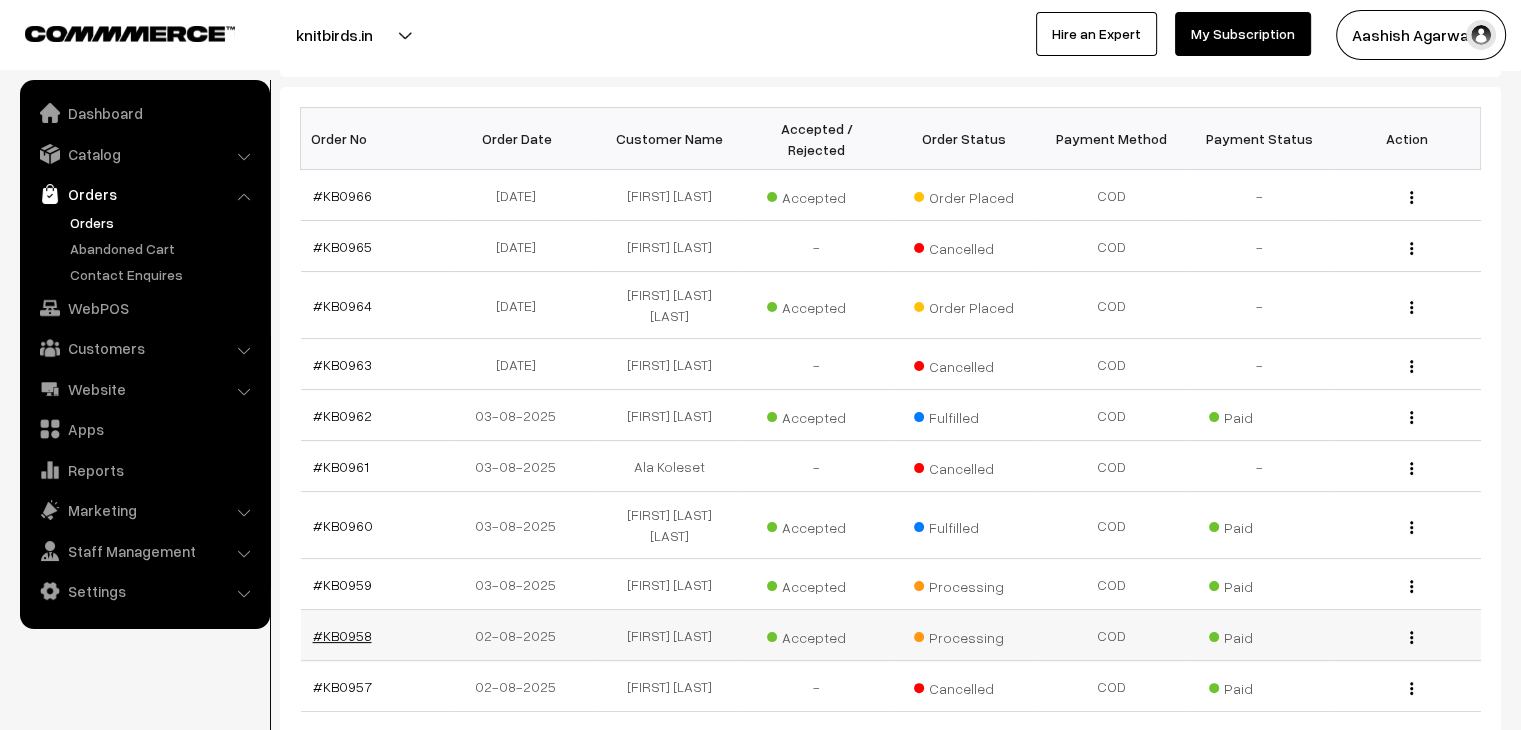 click on "#KB0958" at bounding box center (342, 635) 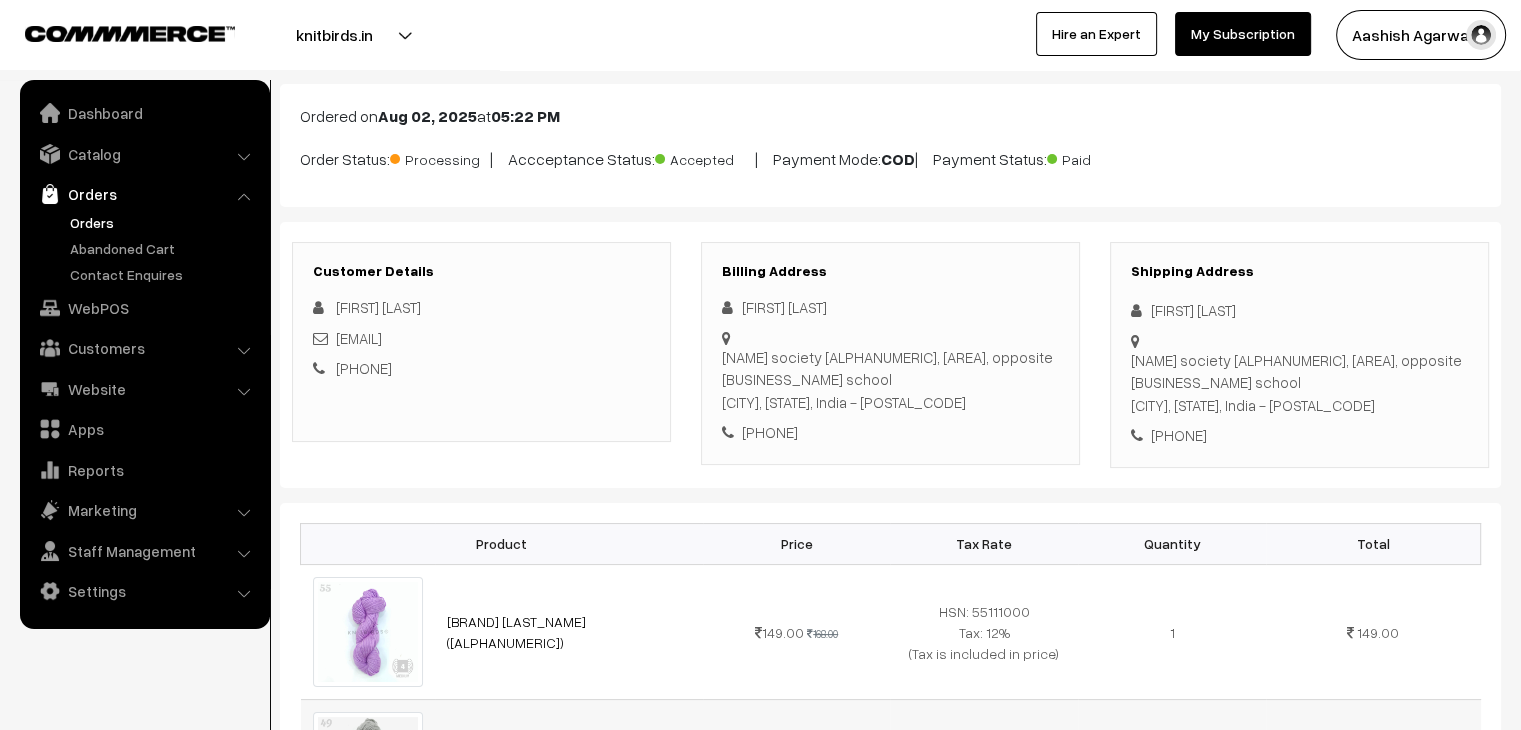 scroll, scrollTop: 100, scrollLeft: 0, axis: vertical 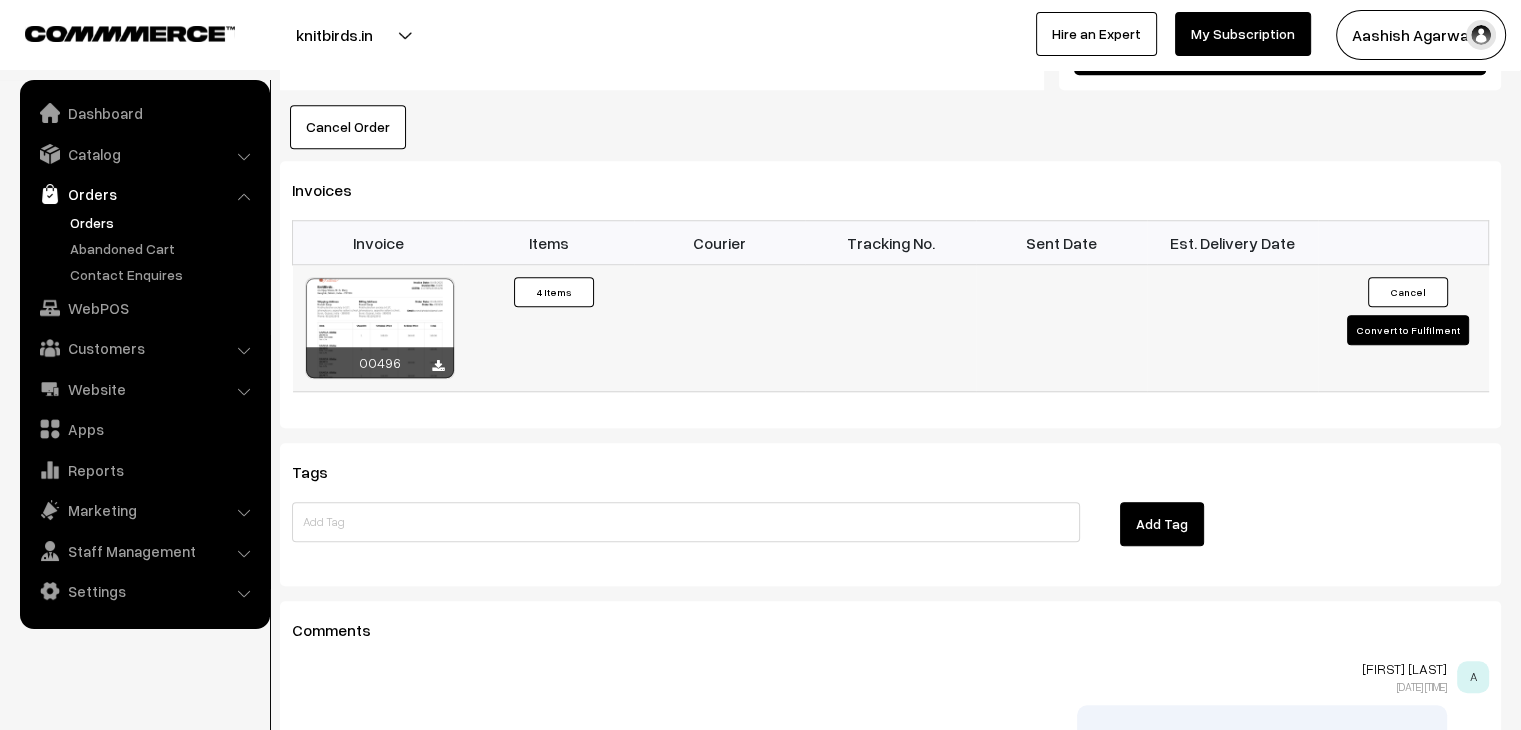 click on "Convert to Fulfilment" at bounding box center [1408, 330] 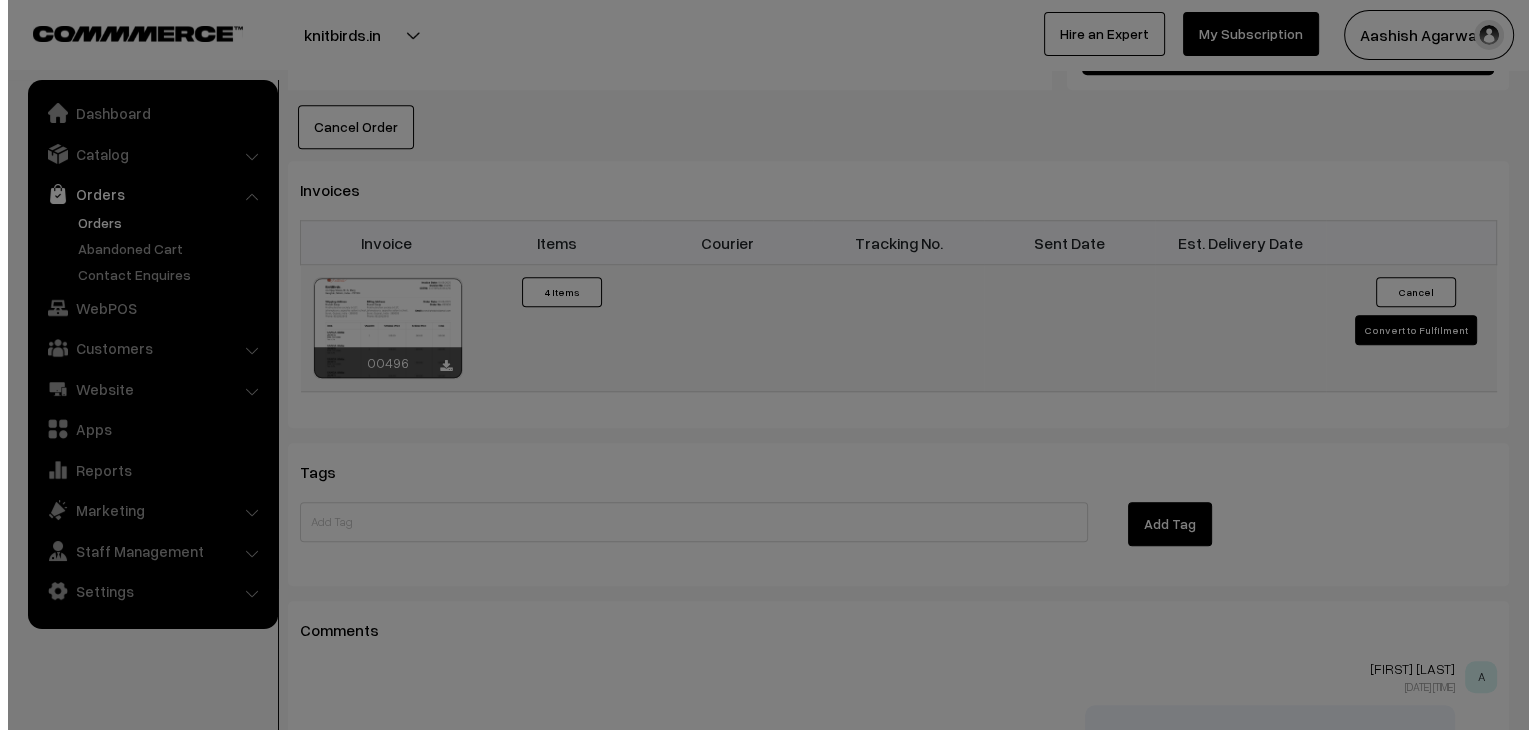 scroll, scrollTop: 1607, scrollLeft: 0, axis: vertical 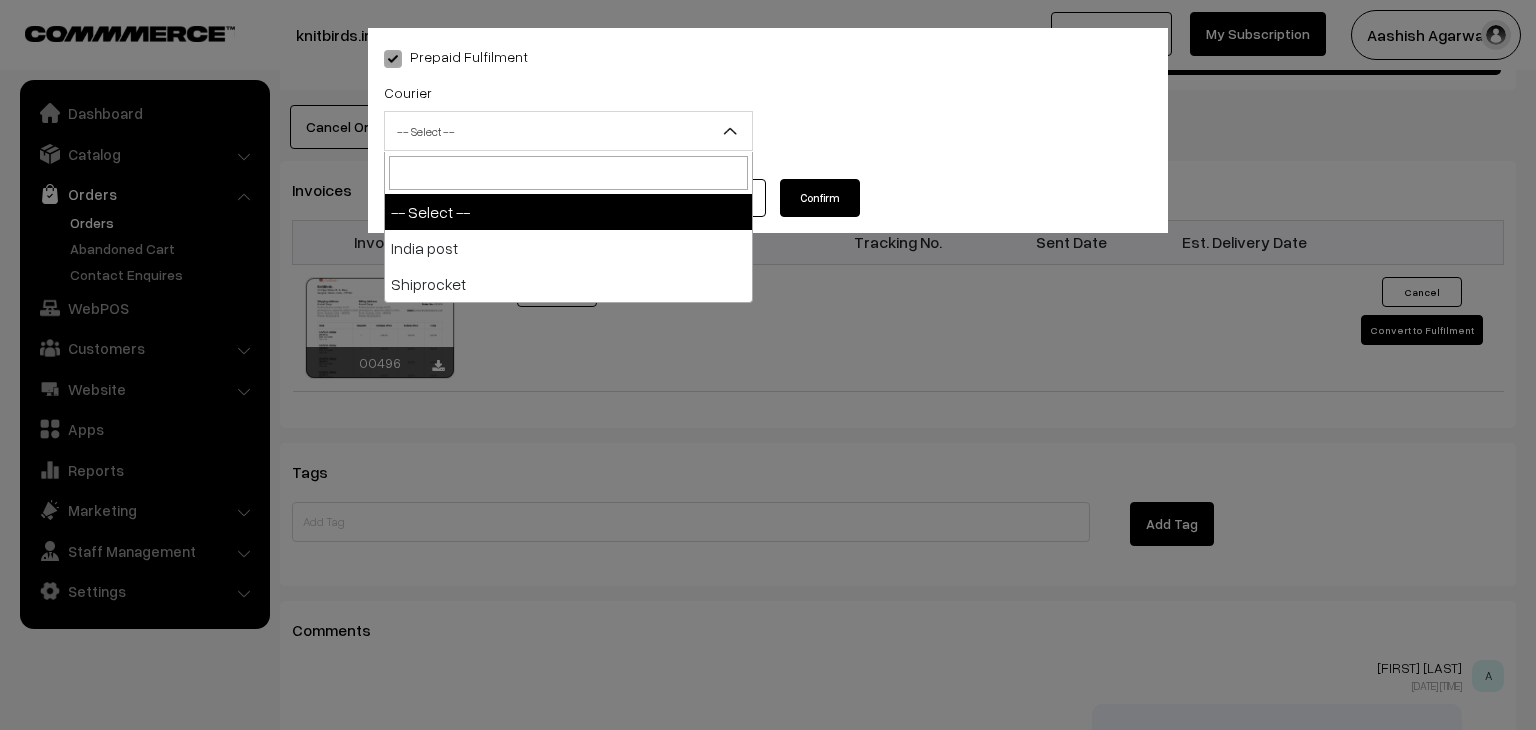click on "-- Select --" at bounding box center (568, 131) 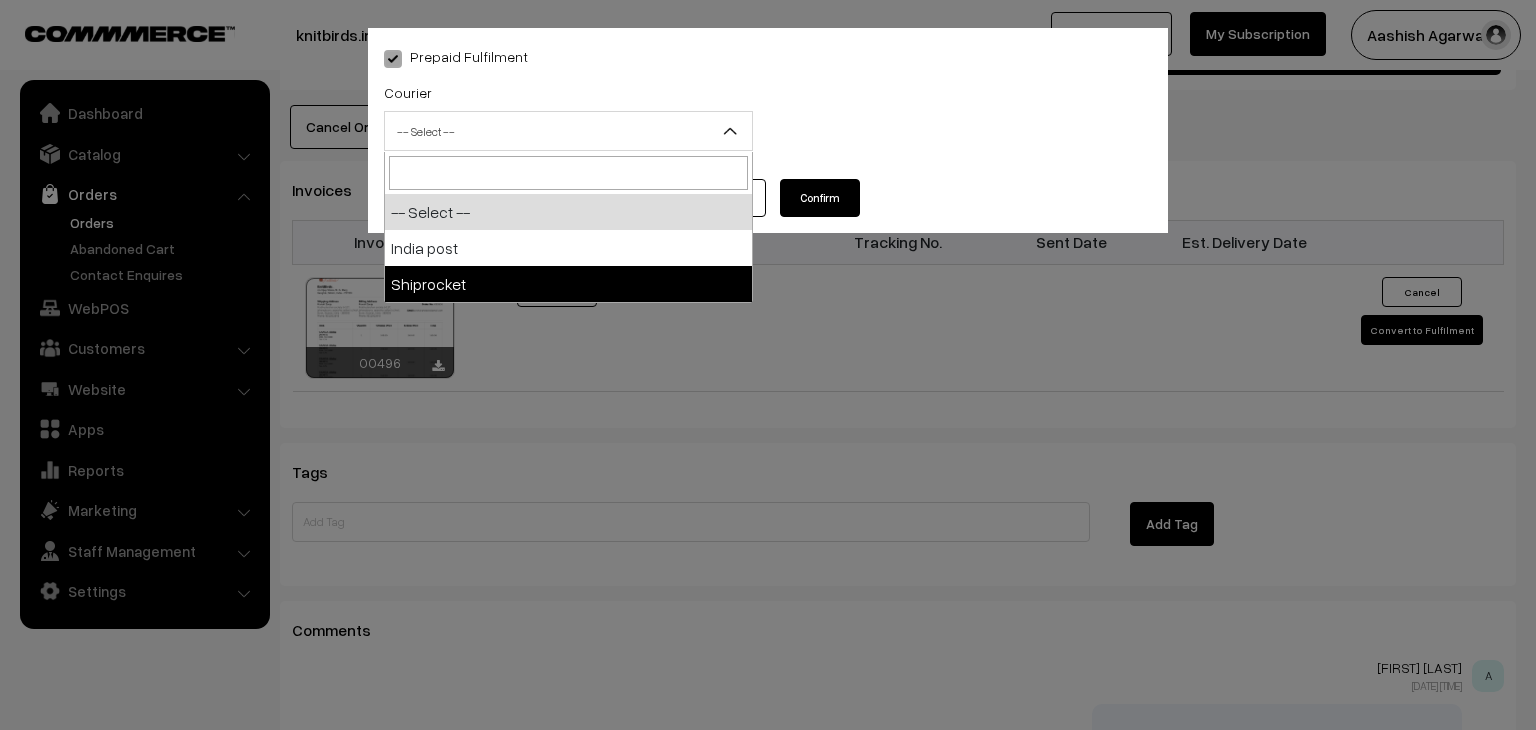select on "4" 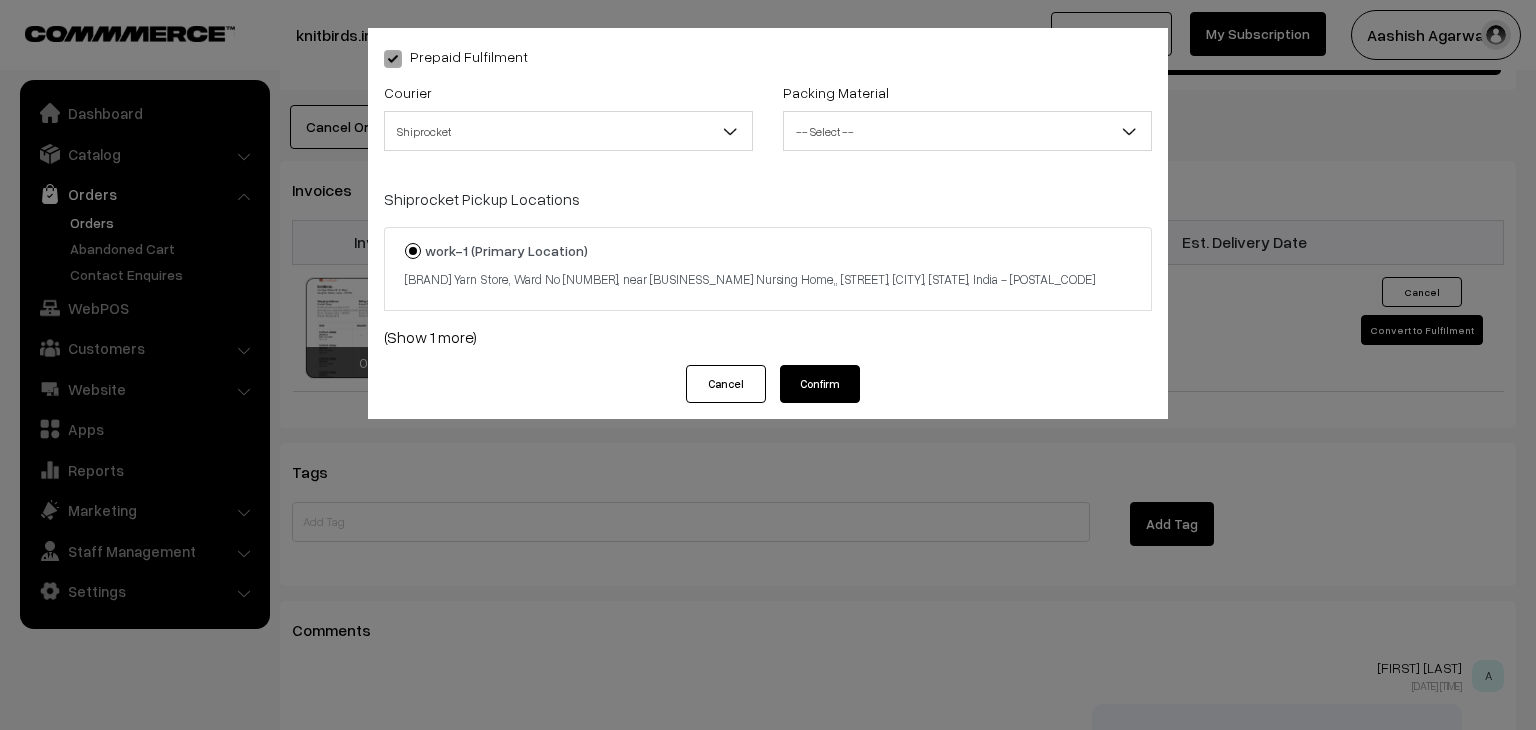 click on "-- Select --" at bounding box center [967, 131] 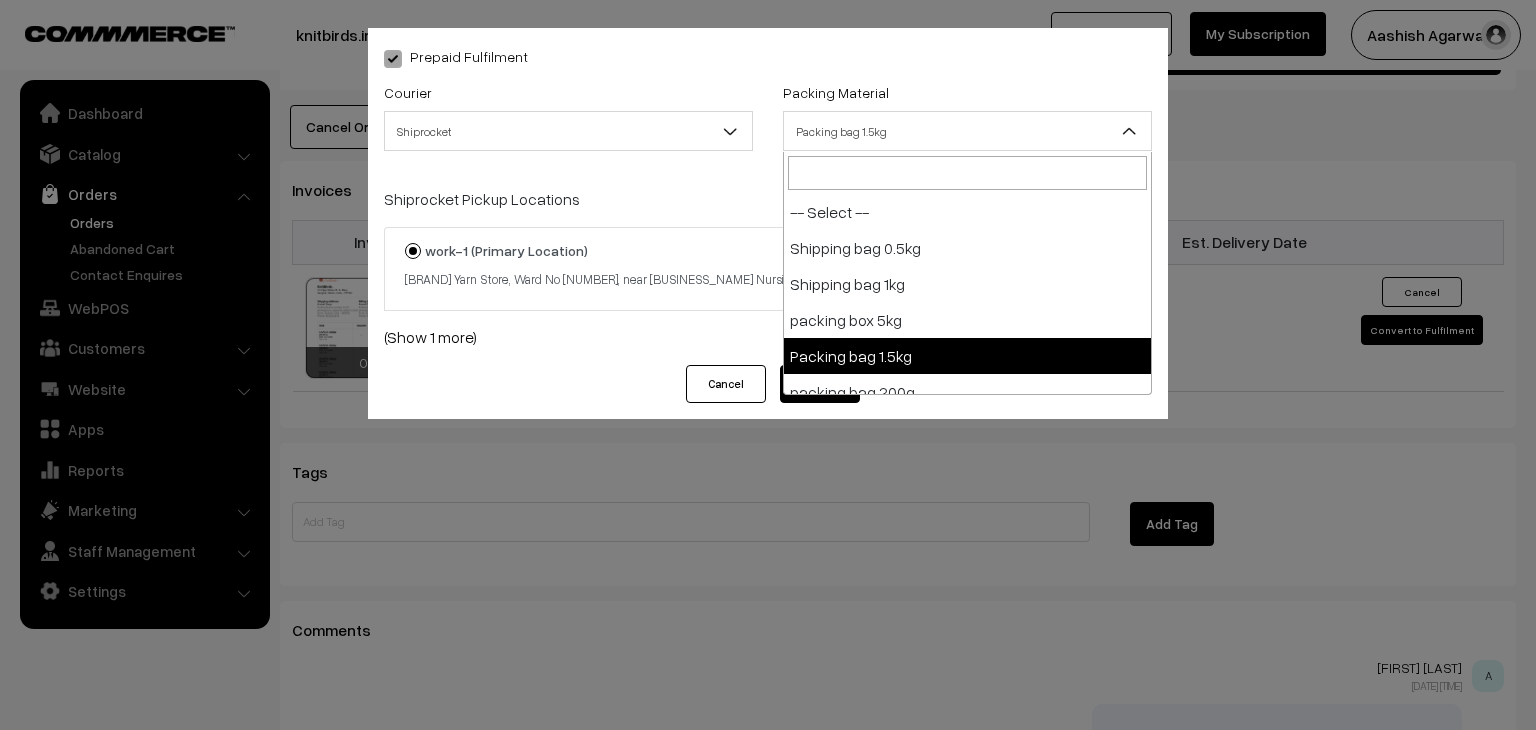 drag, startPoint x: 952, startPoint y: 125, endPoint x: 871, endPoint y: 276, distance: 171.35344 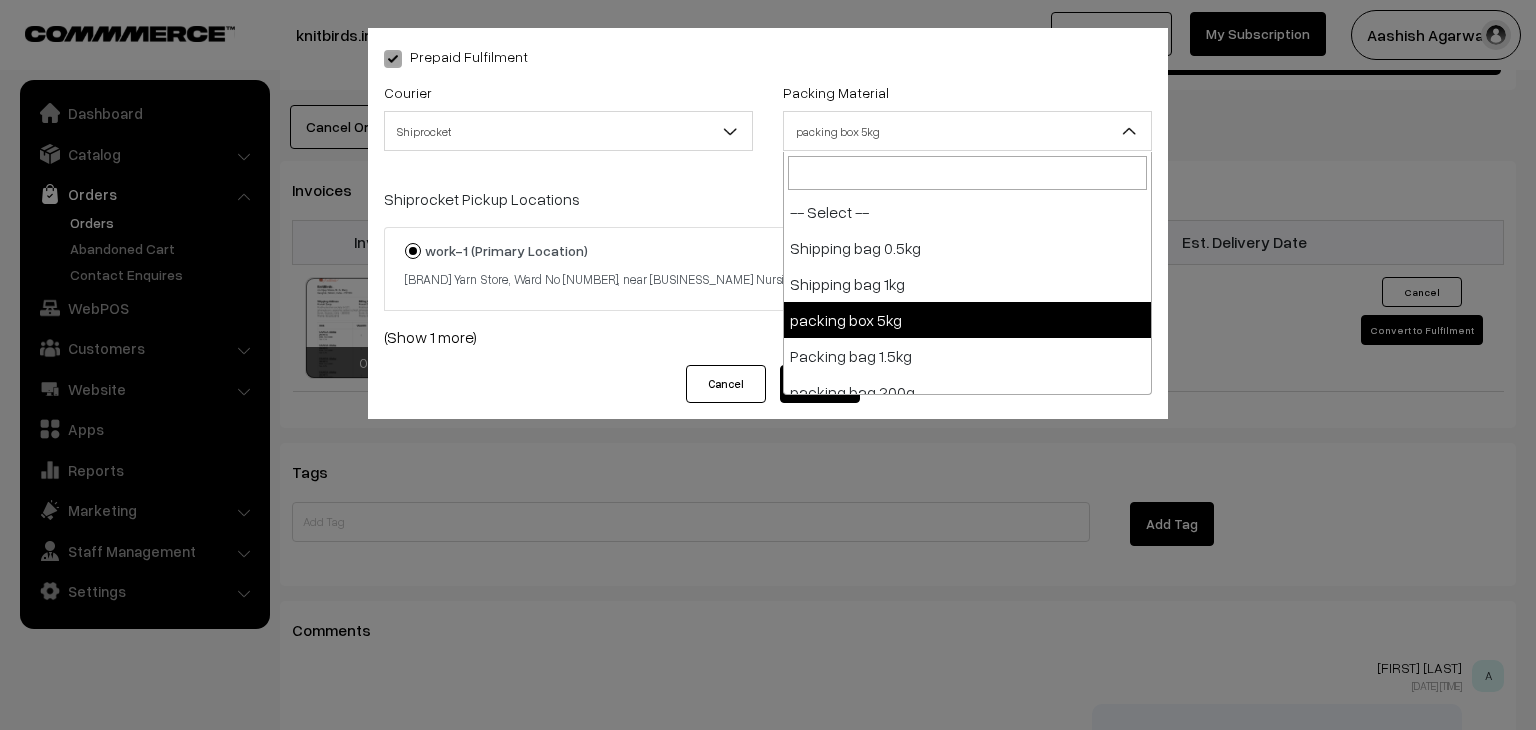 drag, startPoint x: 928, startPoint y: 138, endPoint x: 889, endPoint y: 283, distance: 150.15326 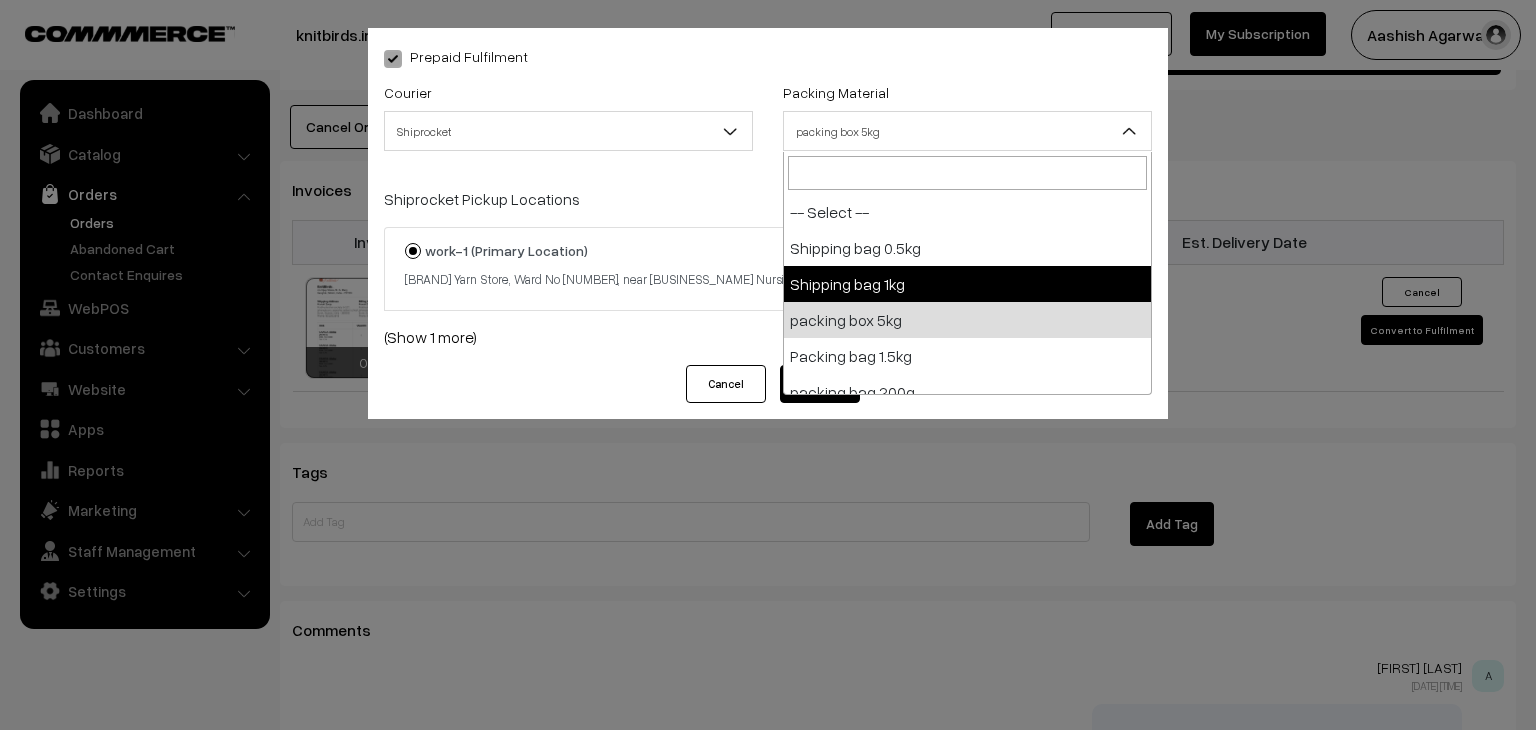 select on "2" 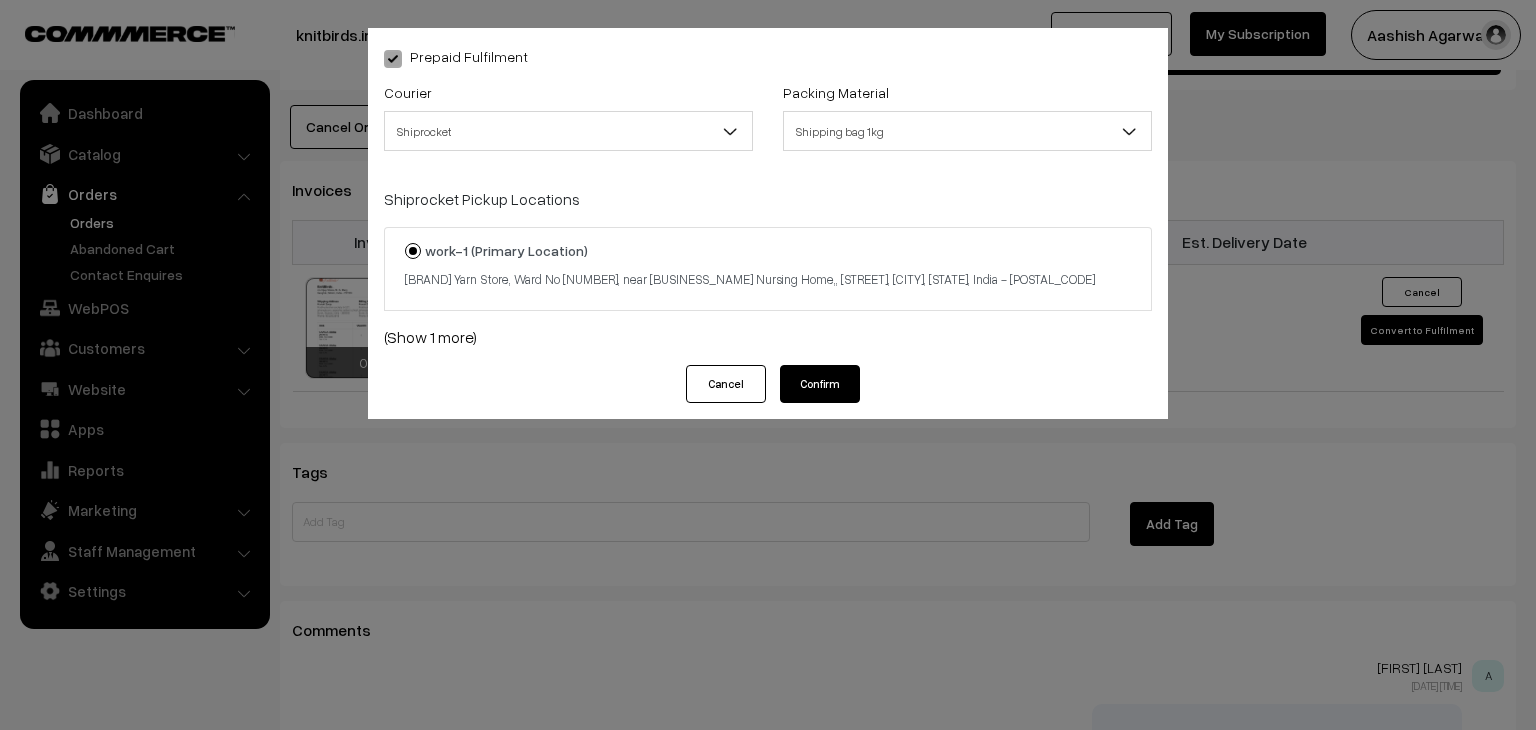 click on "Confirm" at bounding box center [820, 384] 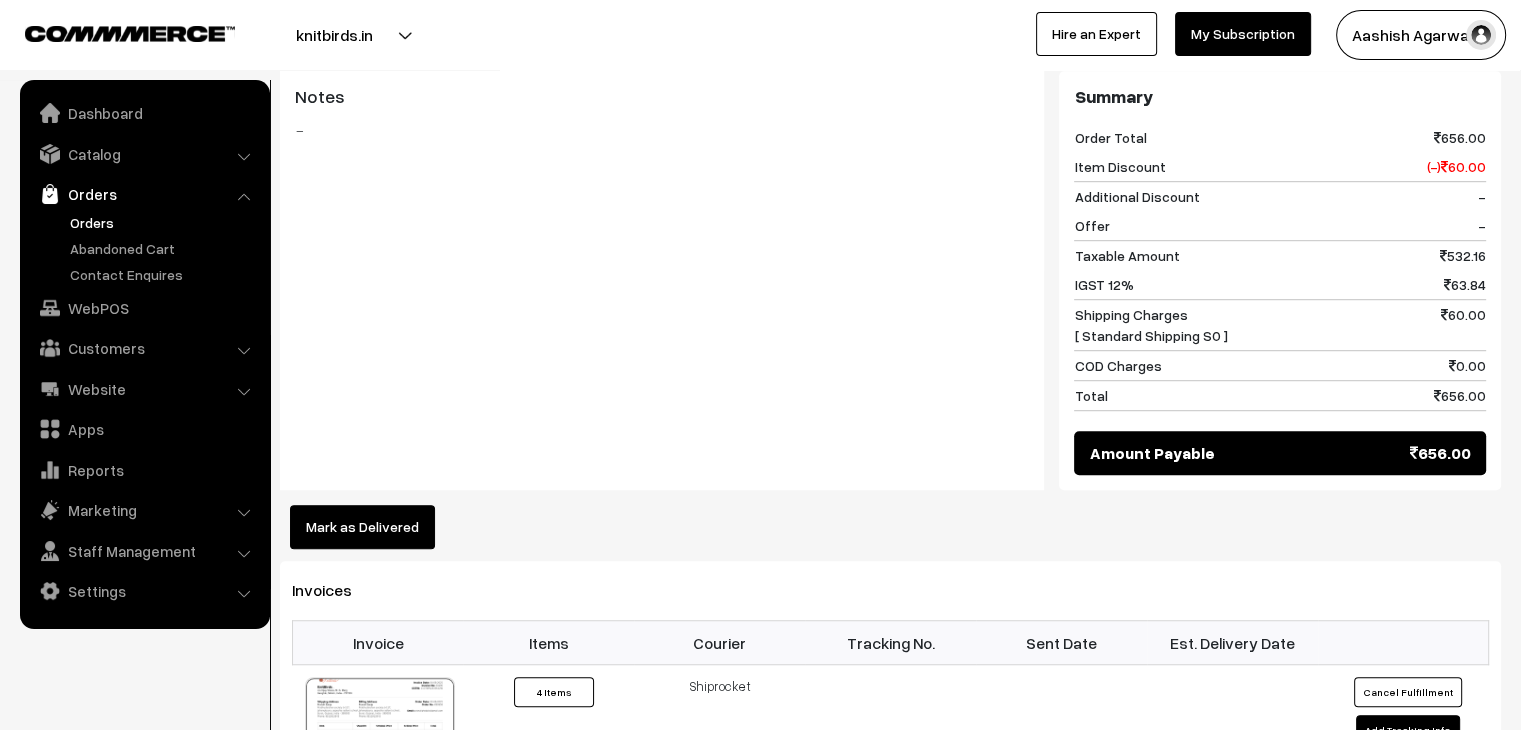 scroll, scrollTop: 1500, scrollLeft: 0, axis: vertical 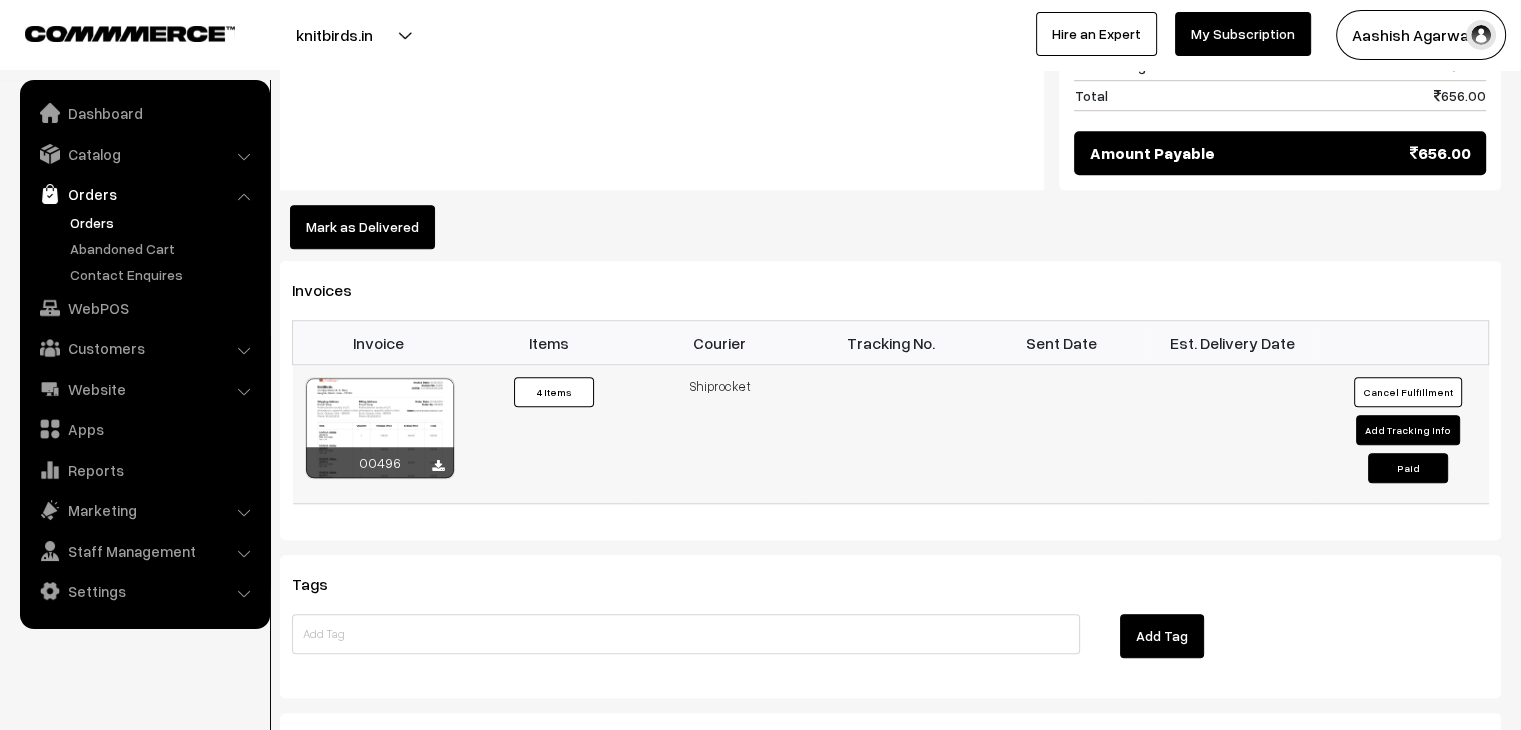 click on "Add Tracking Info" at bounding box center (1408, 430) 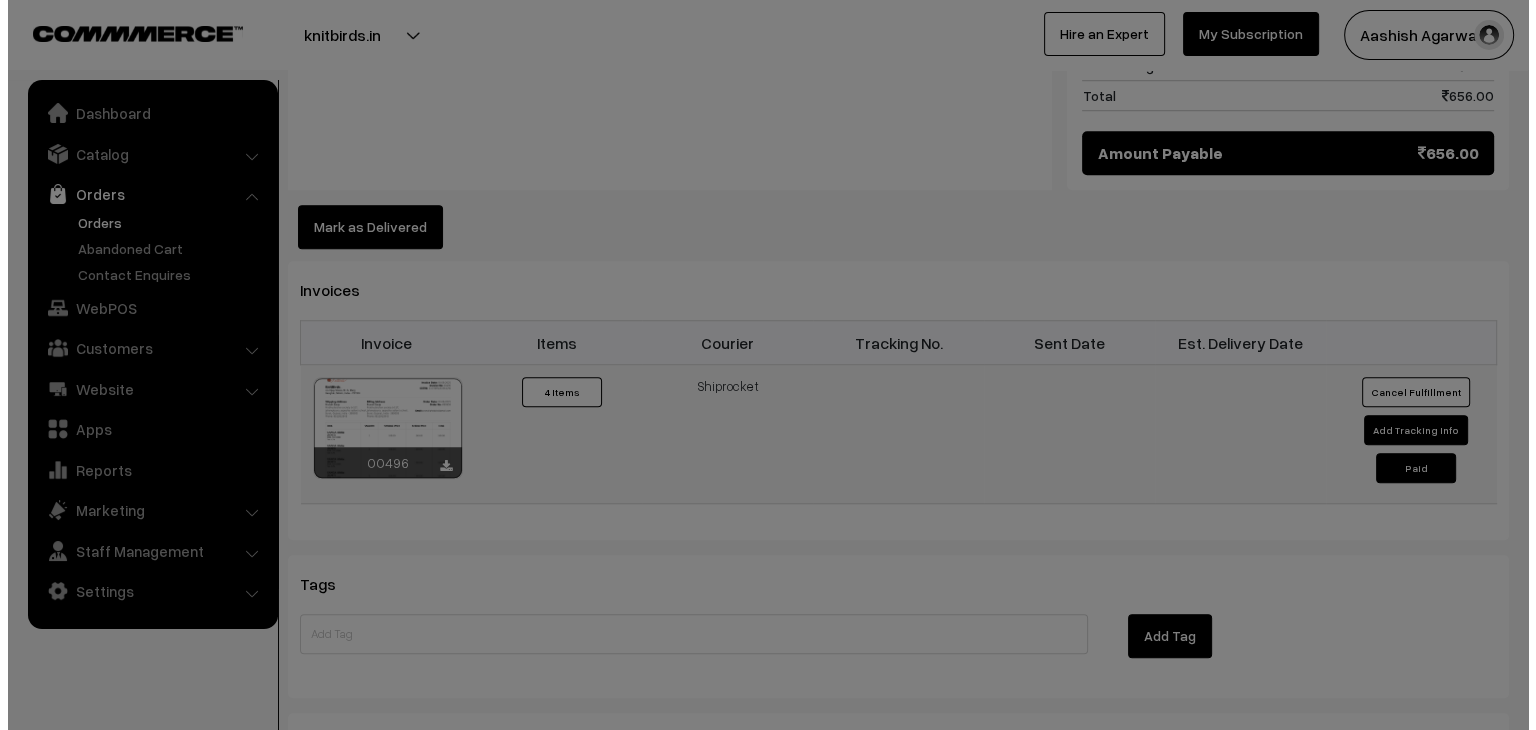 scroll, scrollTop: 1507, scrollLeft: 0, axis: vertical 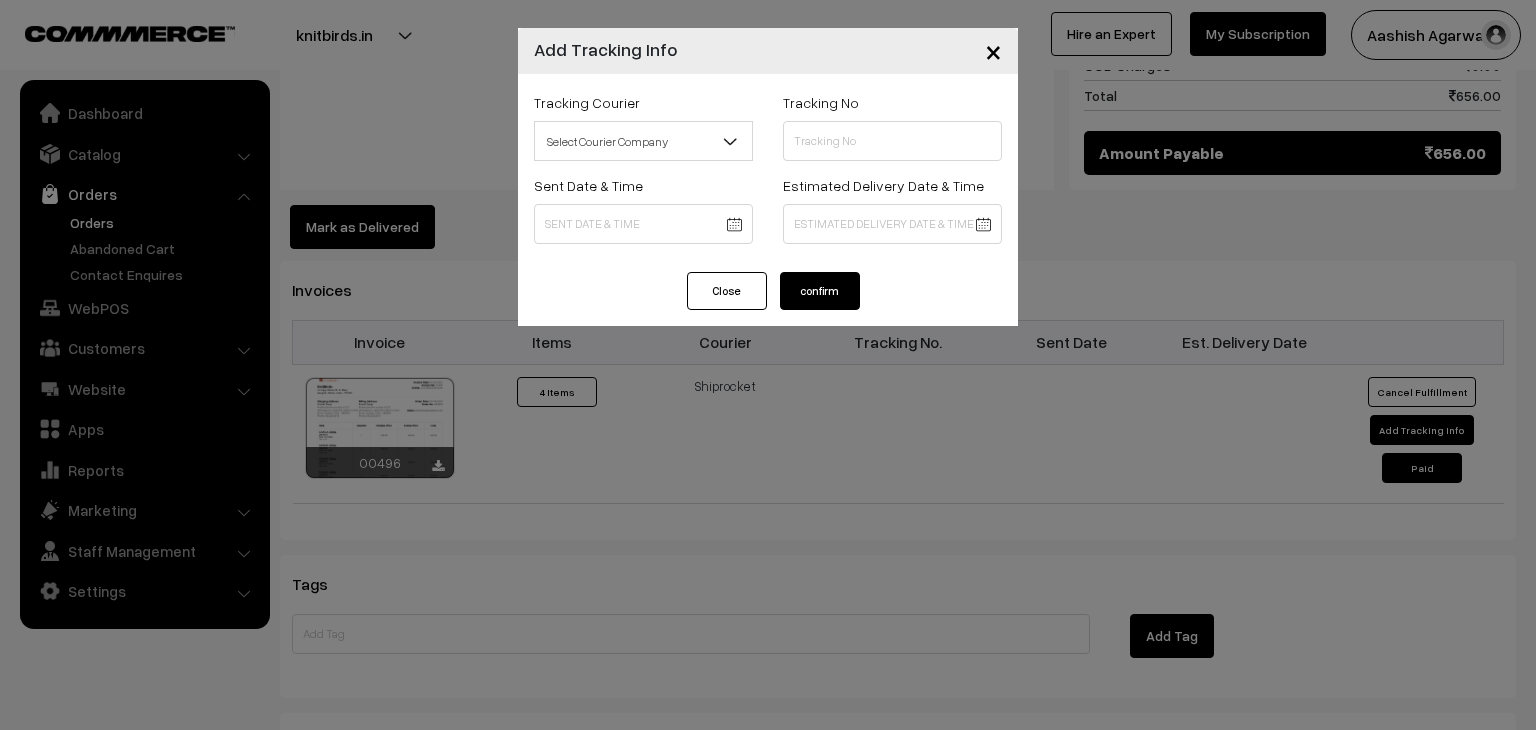 click on "×
Add Tracking Info
Tracking Courier
Select Courier Company
India post
Shiprocket
Select Courier Company
Tracking No
Sent Date & Time" at bounding box center (768, 365) 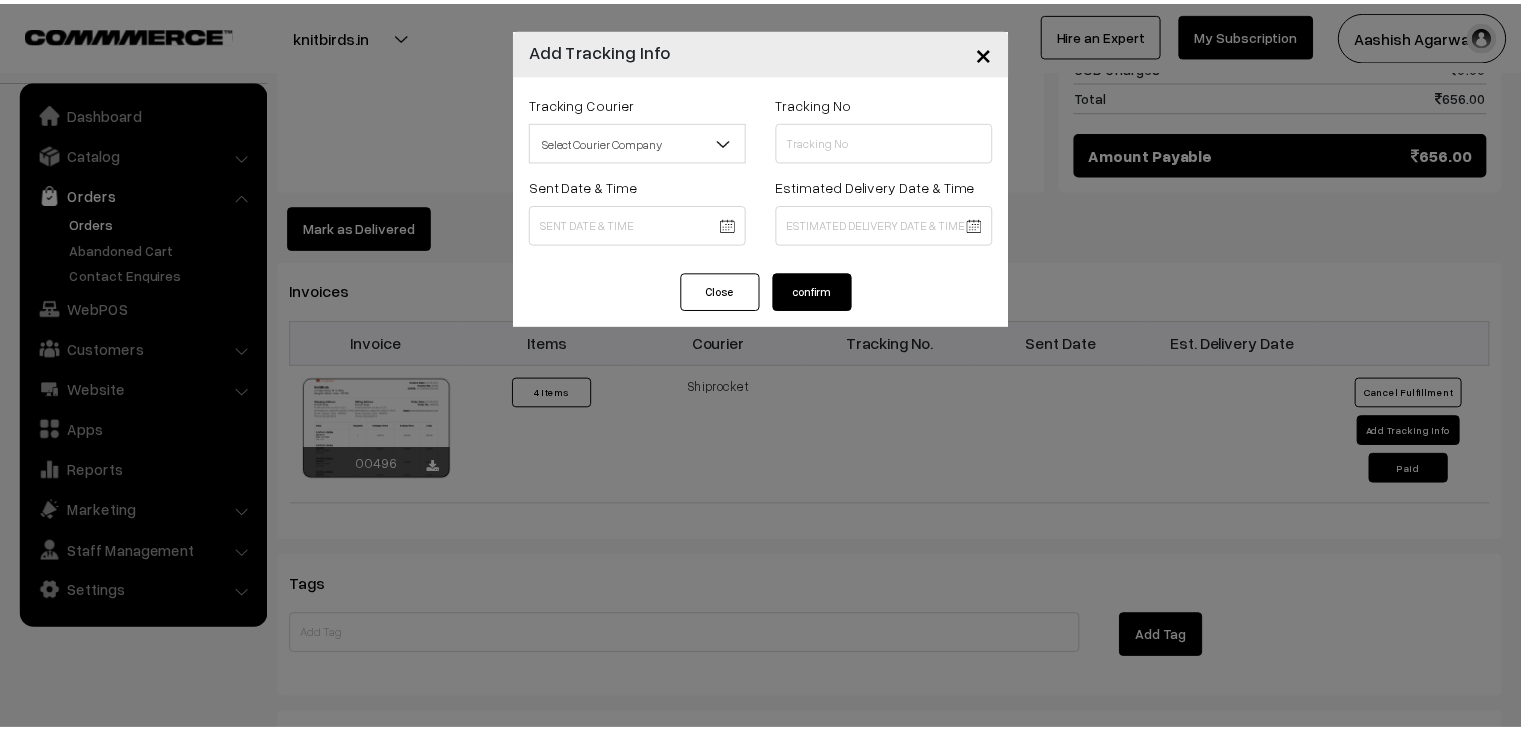 scroll, scrollTop: 1500, scrollLeft: 0, axis: vertical 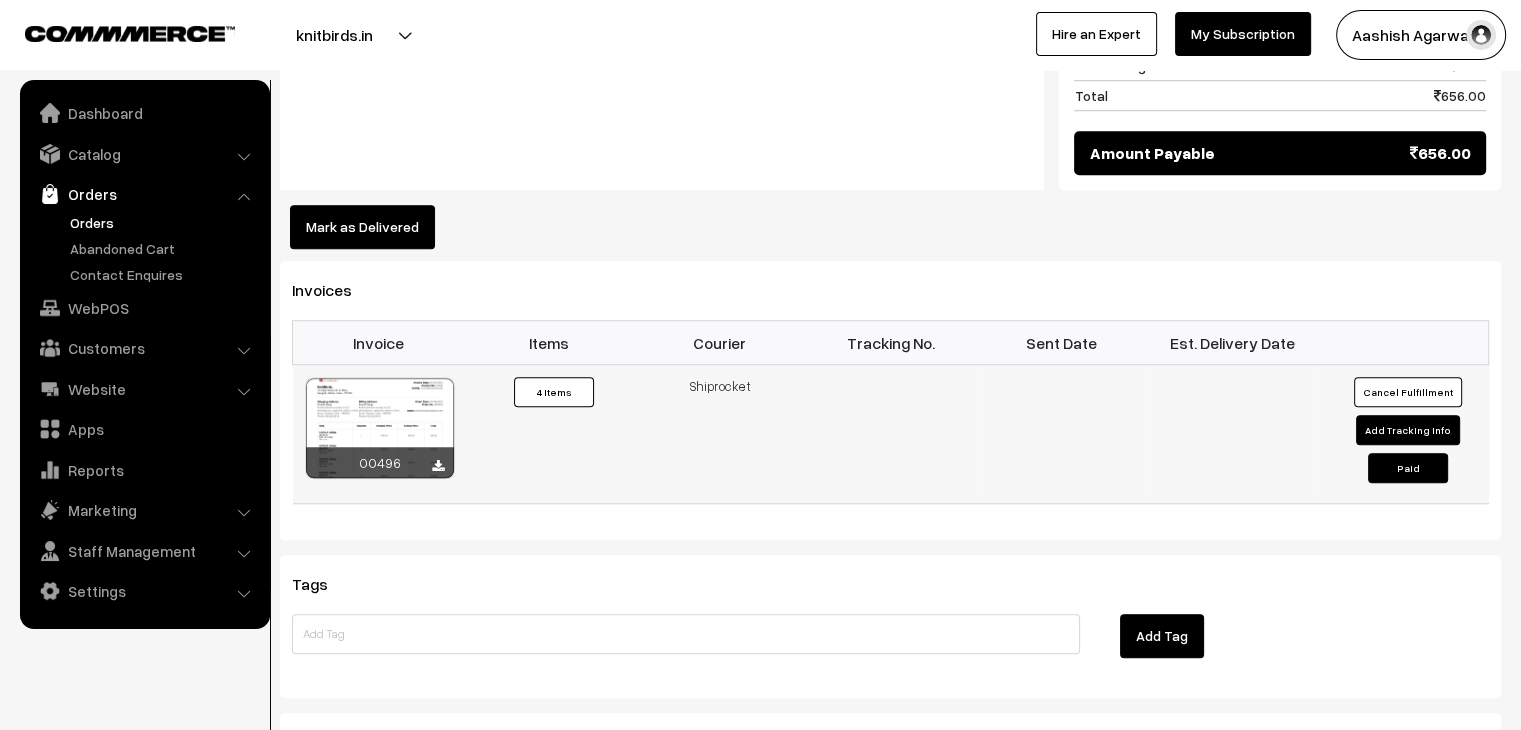 click on "Add Tracking Info" at bounding box center (1408, 430) 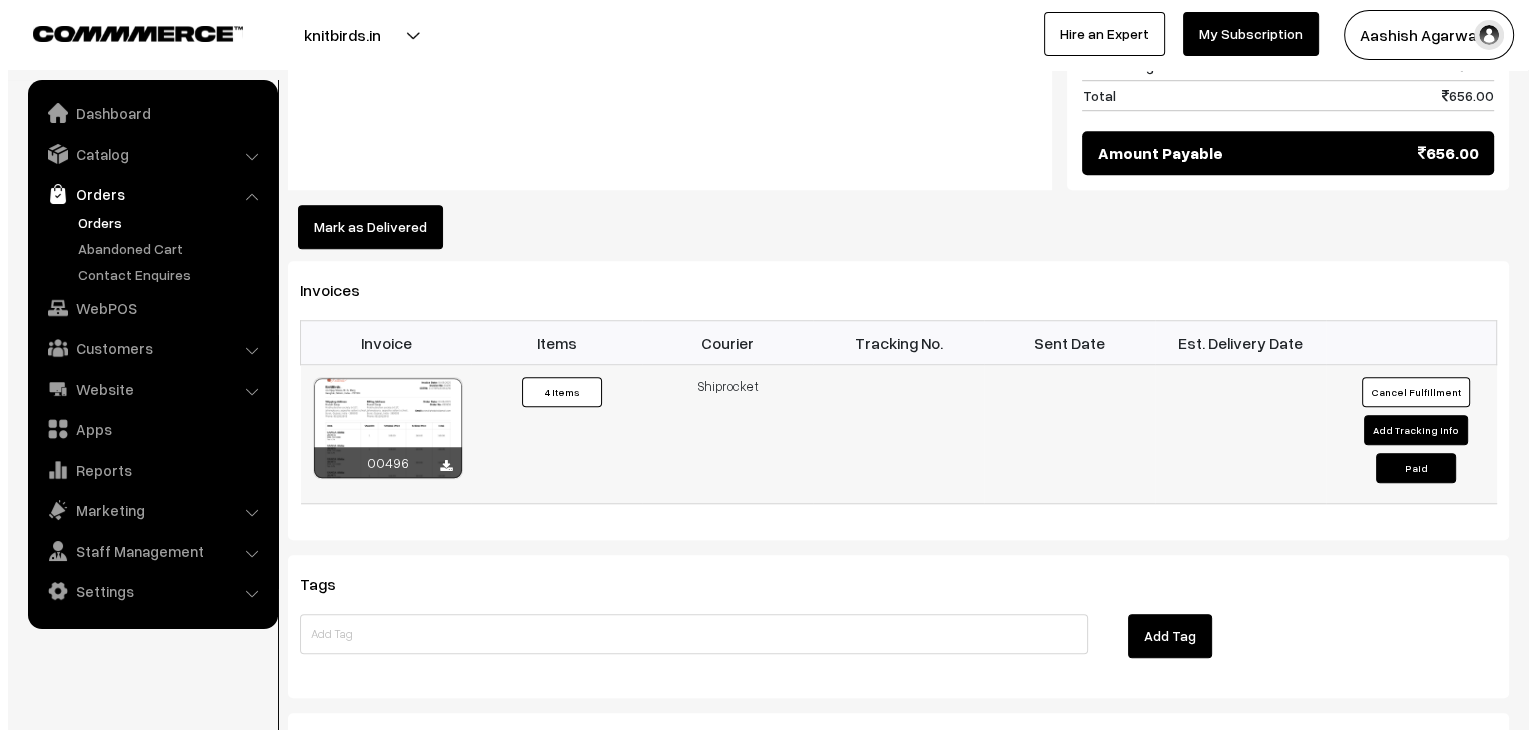 scroll, scrollTop: 1507, scrollLeft: 0, axis: vertical 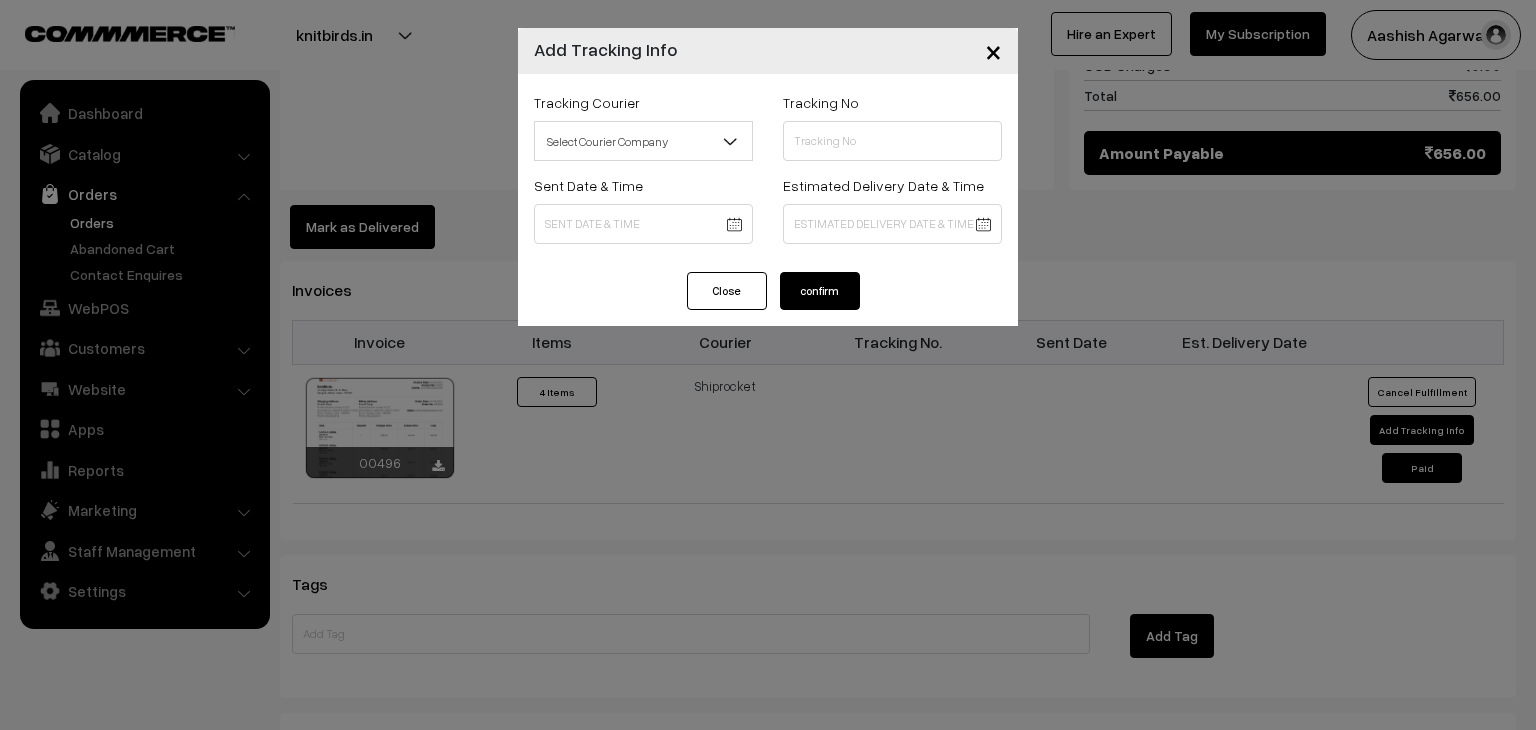 click on "×
Add Tracking Info
Tracking Courier
Select Courier Company
India post
Shiprocket
Select Courier Company
Tracking No
Sent Date & Time" at bounding box center (768, 365) 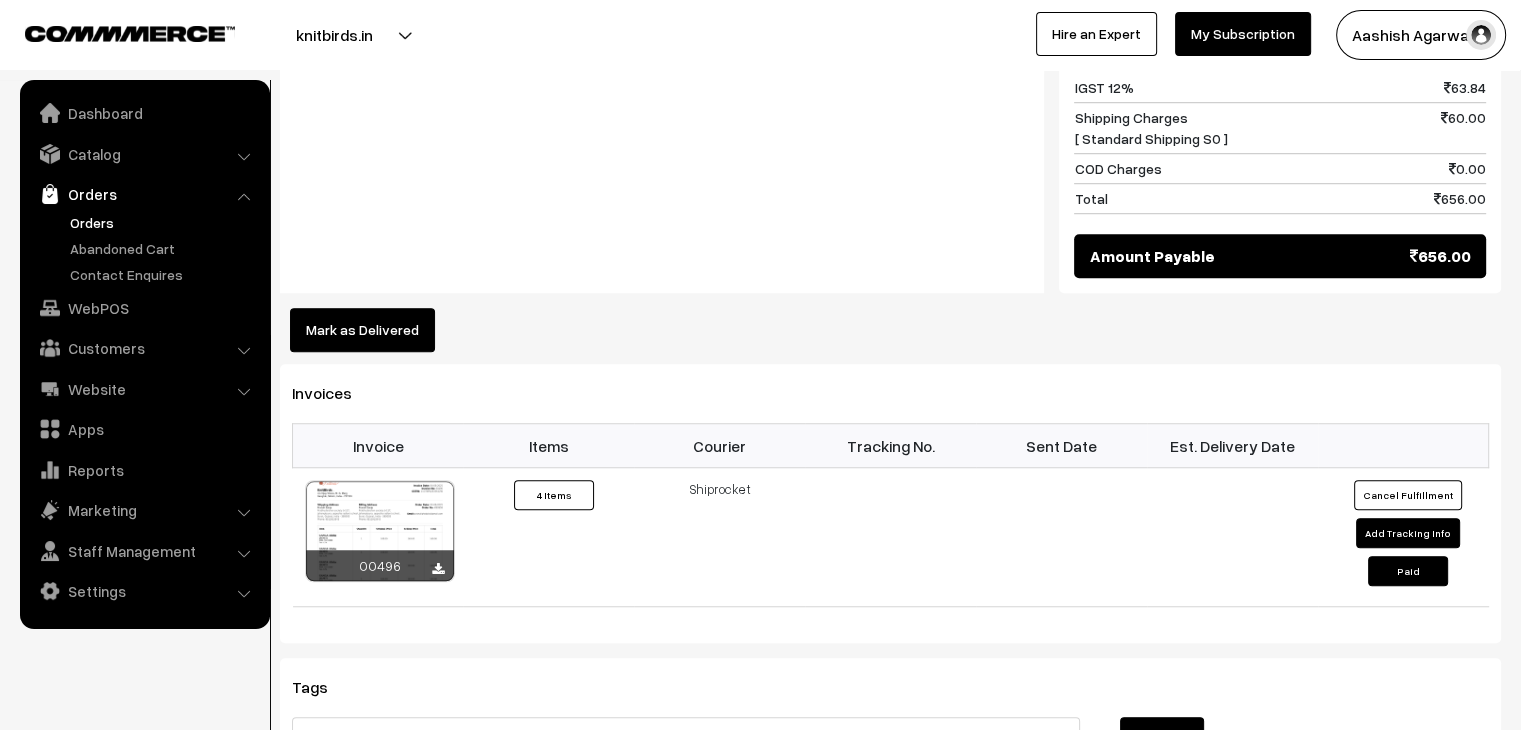 scroll, scrollTop: 1400, scrollLeft: 0, axis: vertical 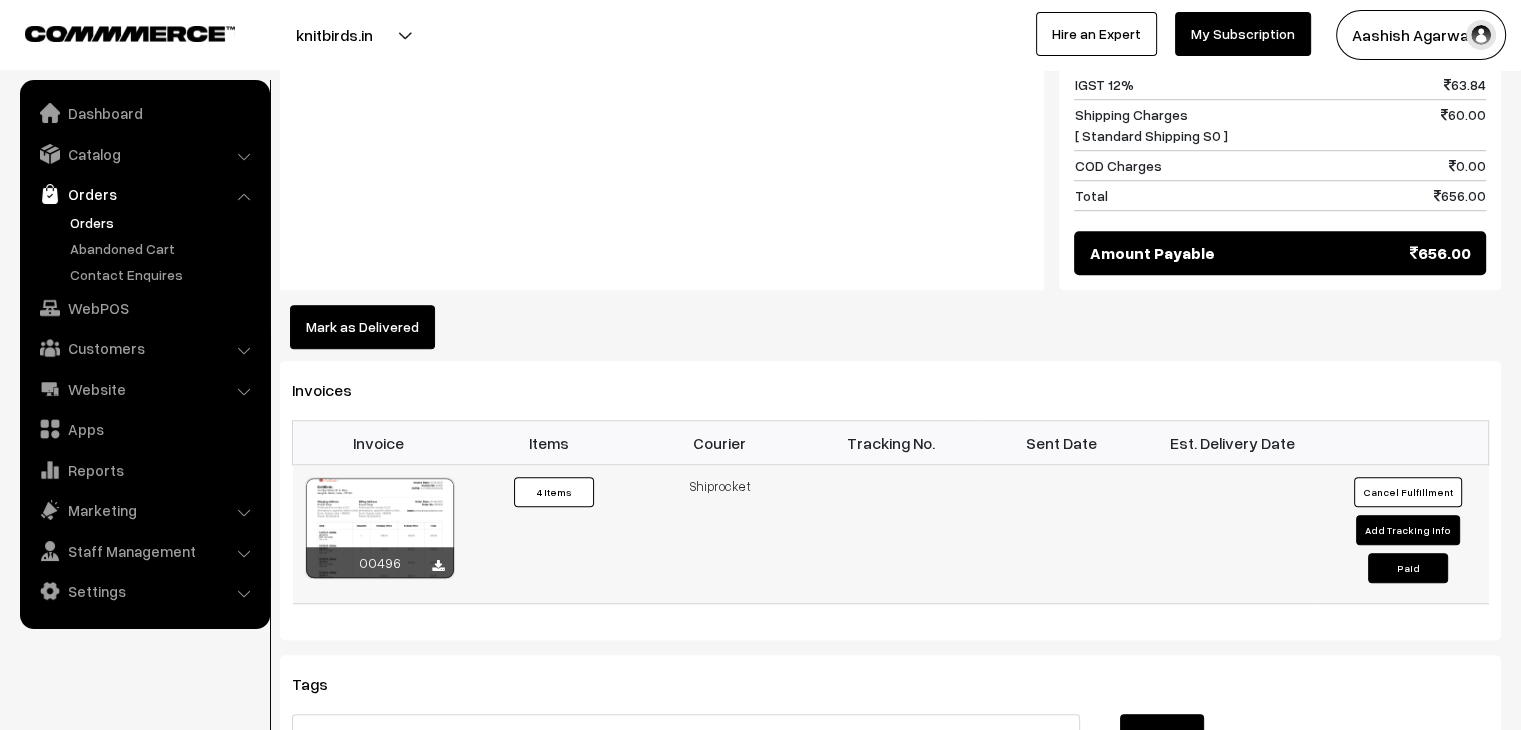 click on "Add Tracking Info" at bounding box center [1408, 530] 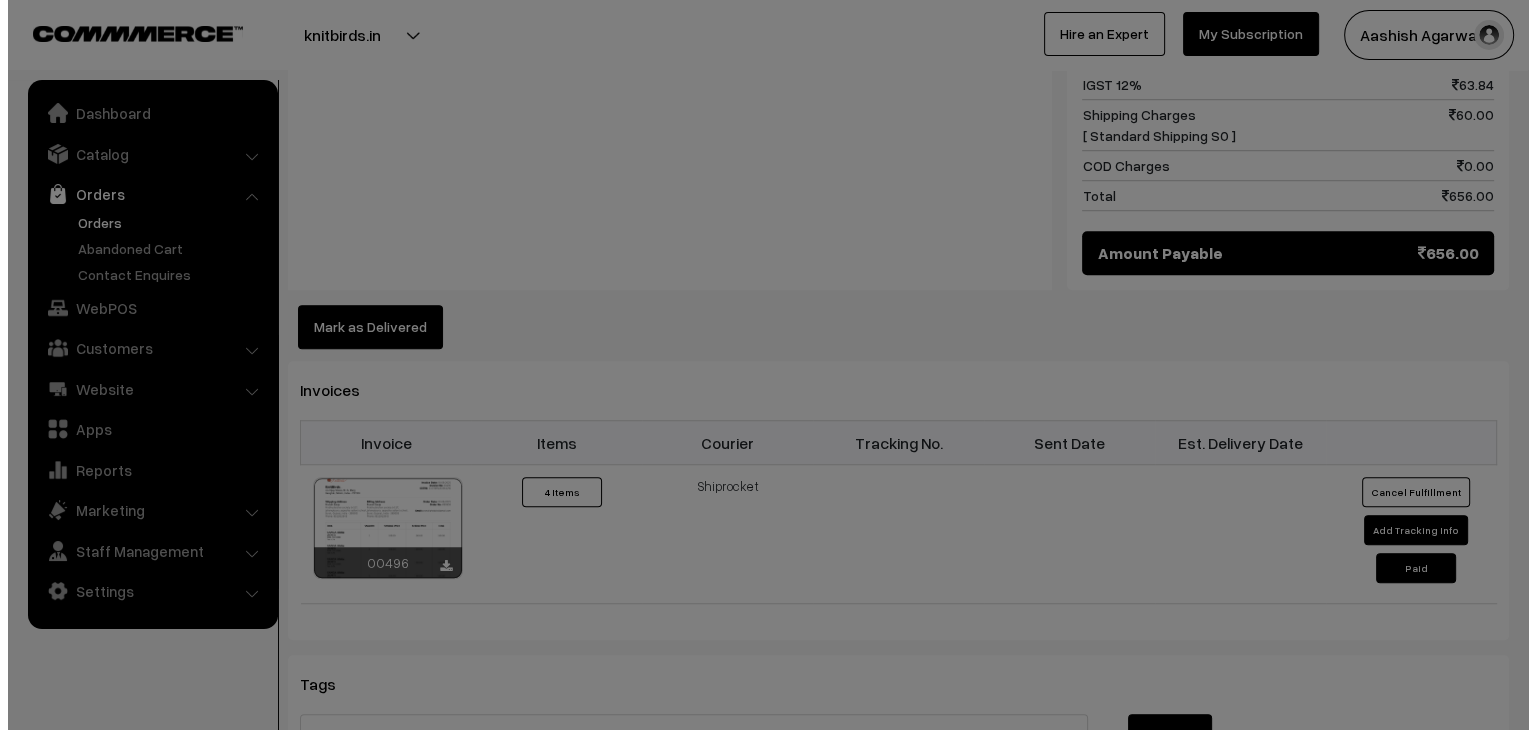 scroll, scrollTop: 1407, scrollLeft: 0, axis: vertical 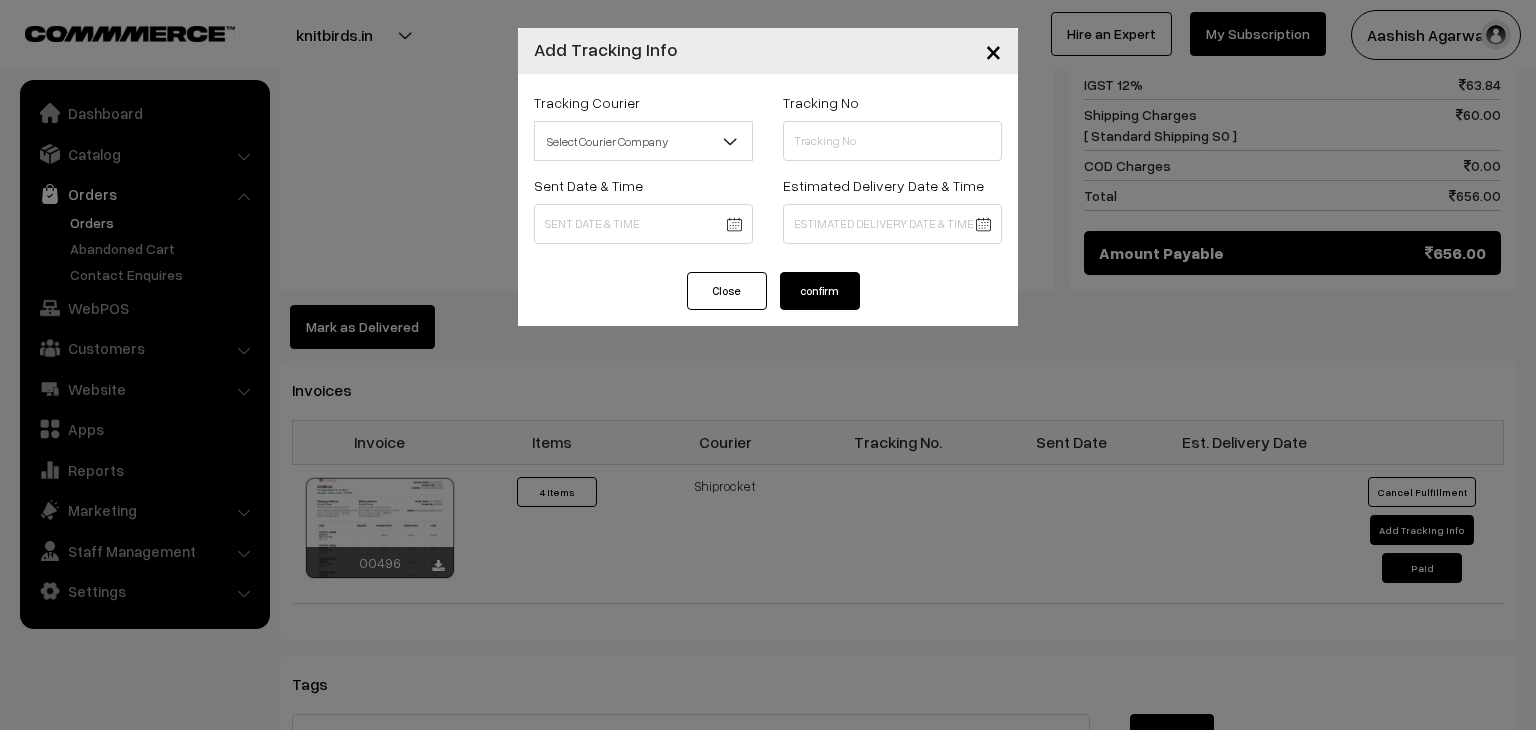 click on "Select Courier Company" at bounding box center (643, 141) 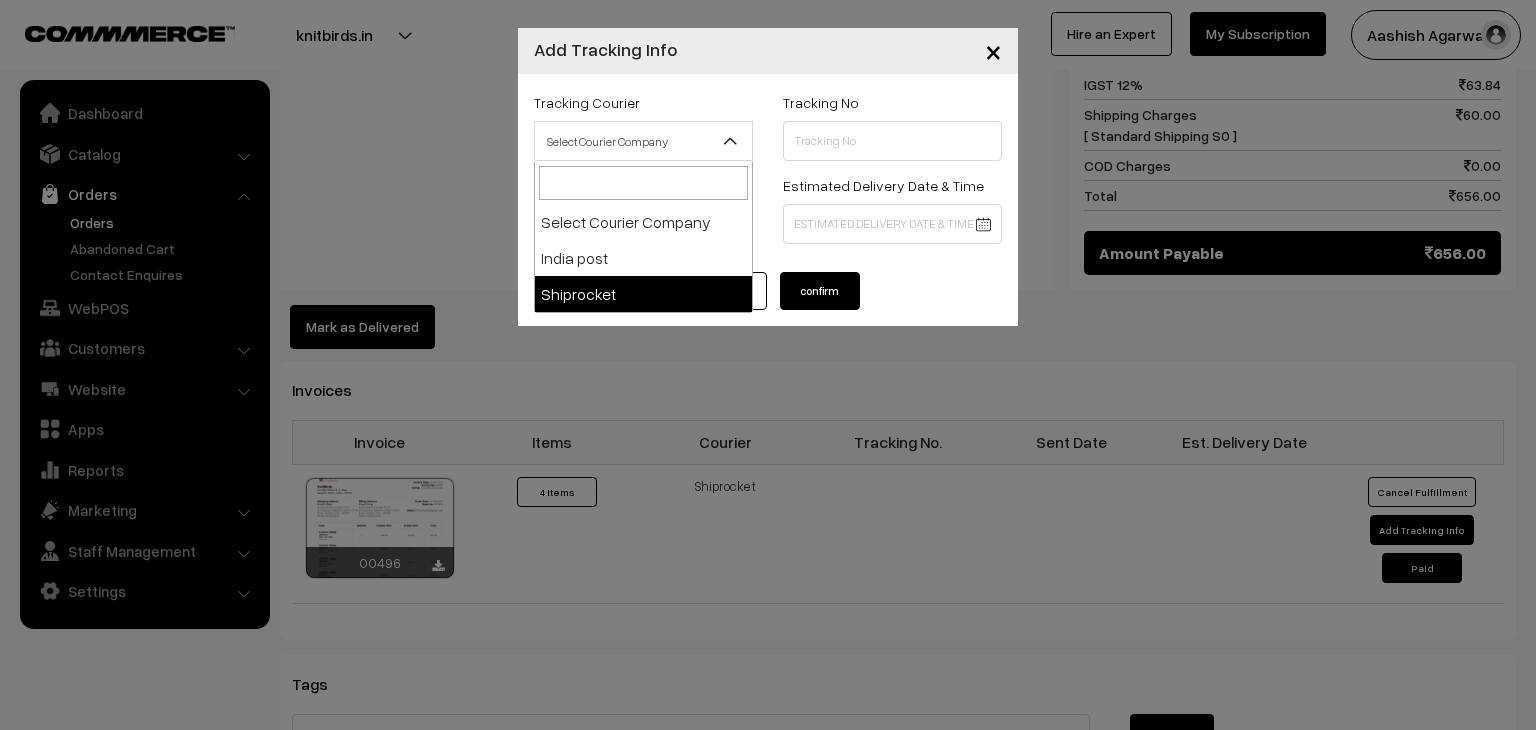 click on "Select Courier Company" at bounding box center (643, 141) 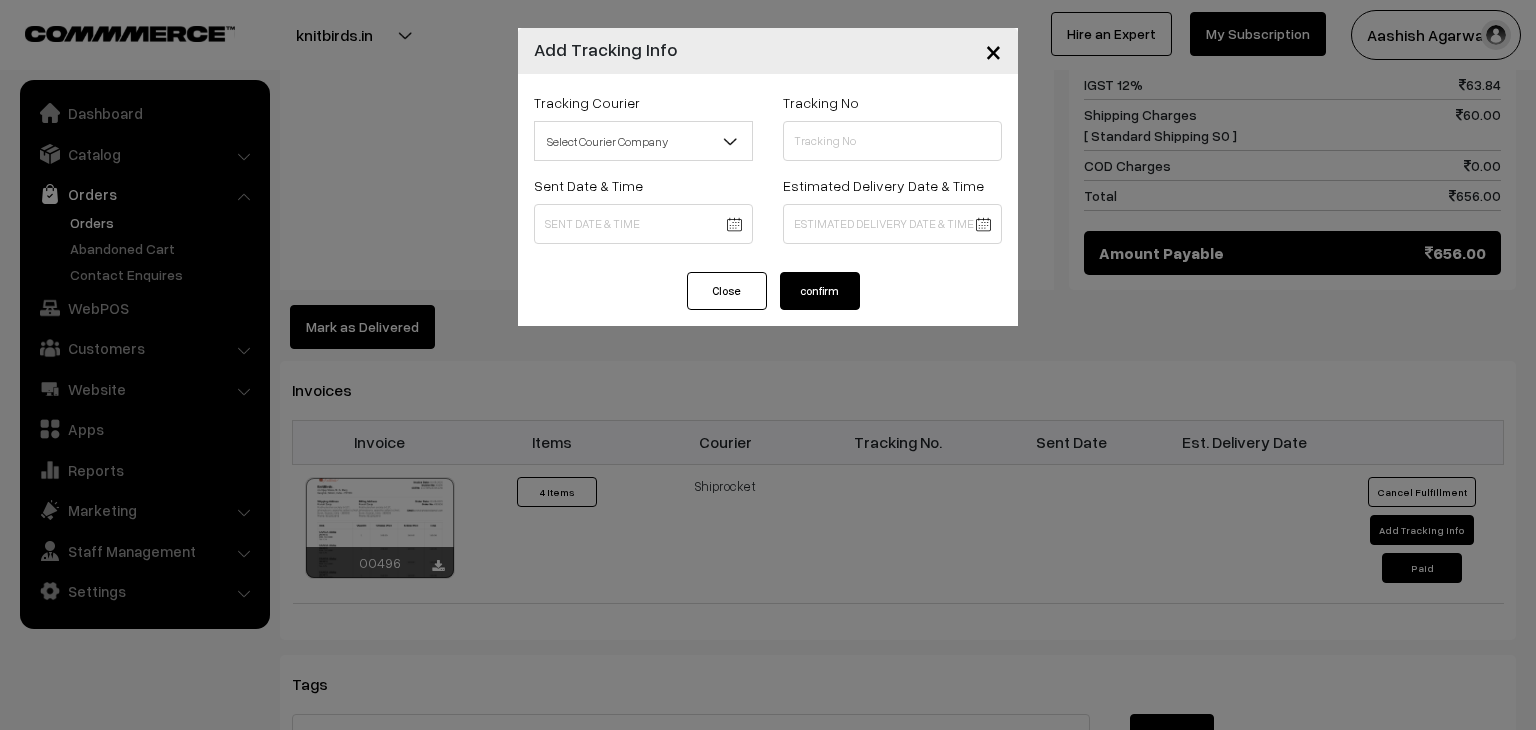 click on "confirm" at bounding box center [820, 291] 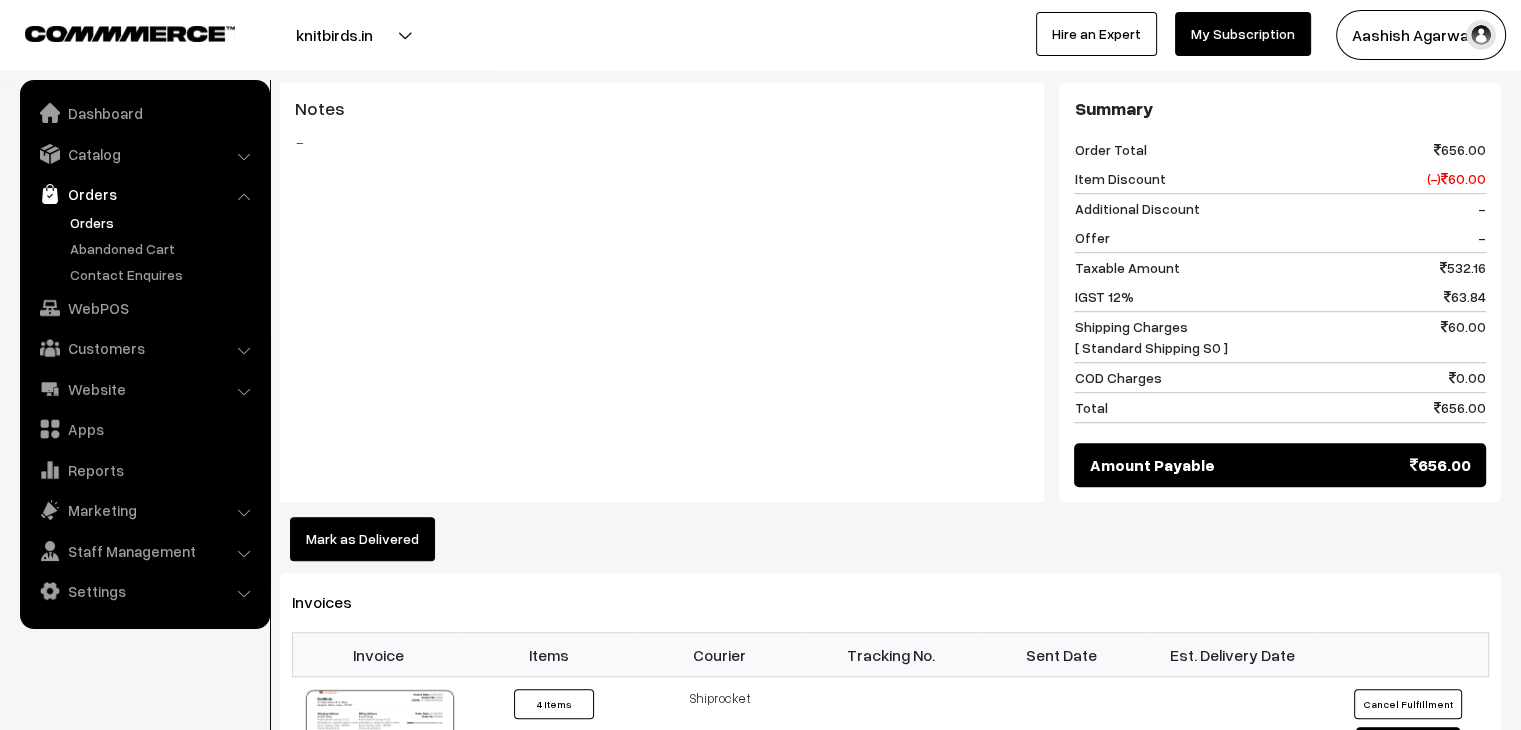 scroll, scrollTop: 1500, scrollLeft: 0, axis: vertical 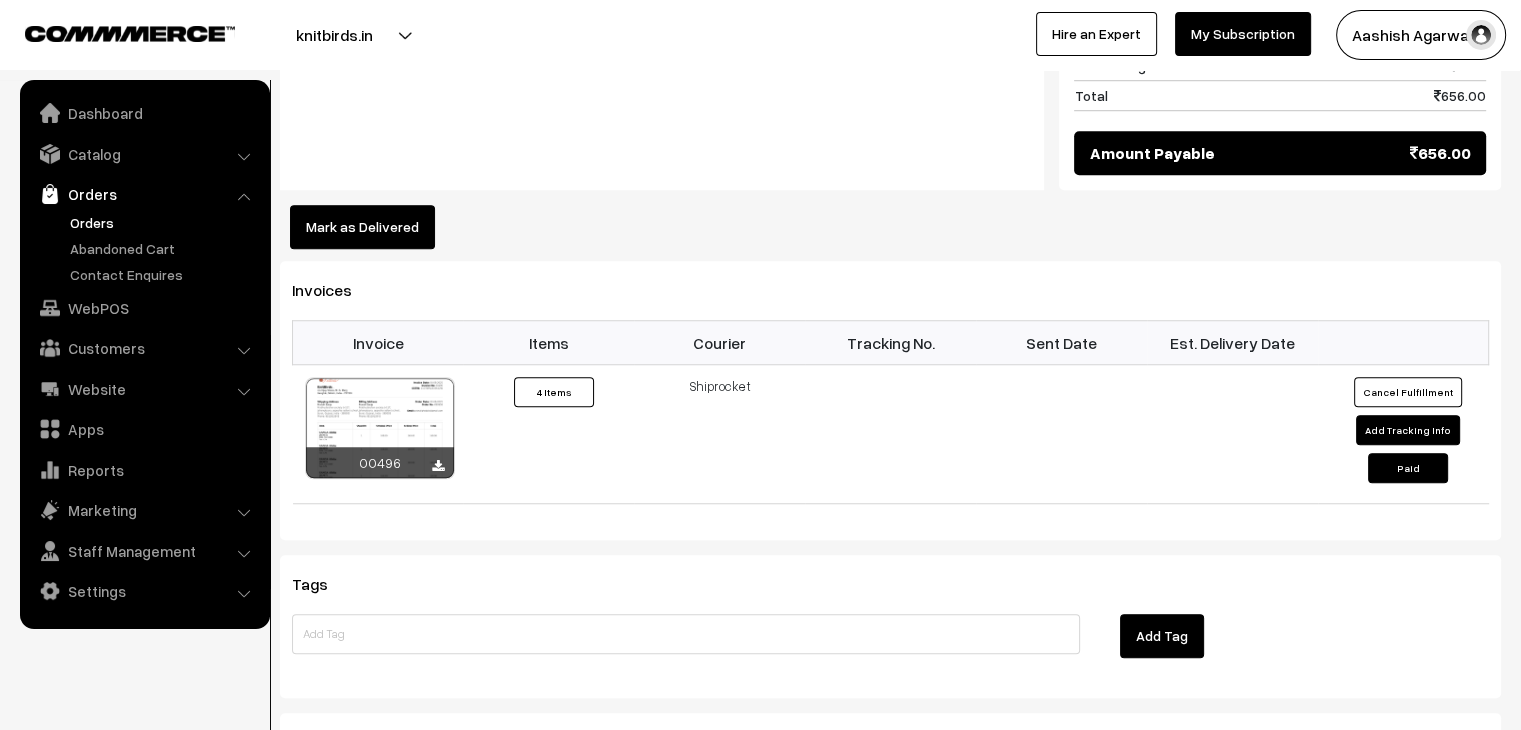 click on "Orders" at bounding box center [164, 222] 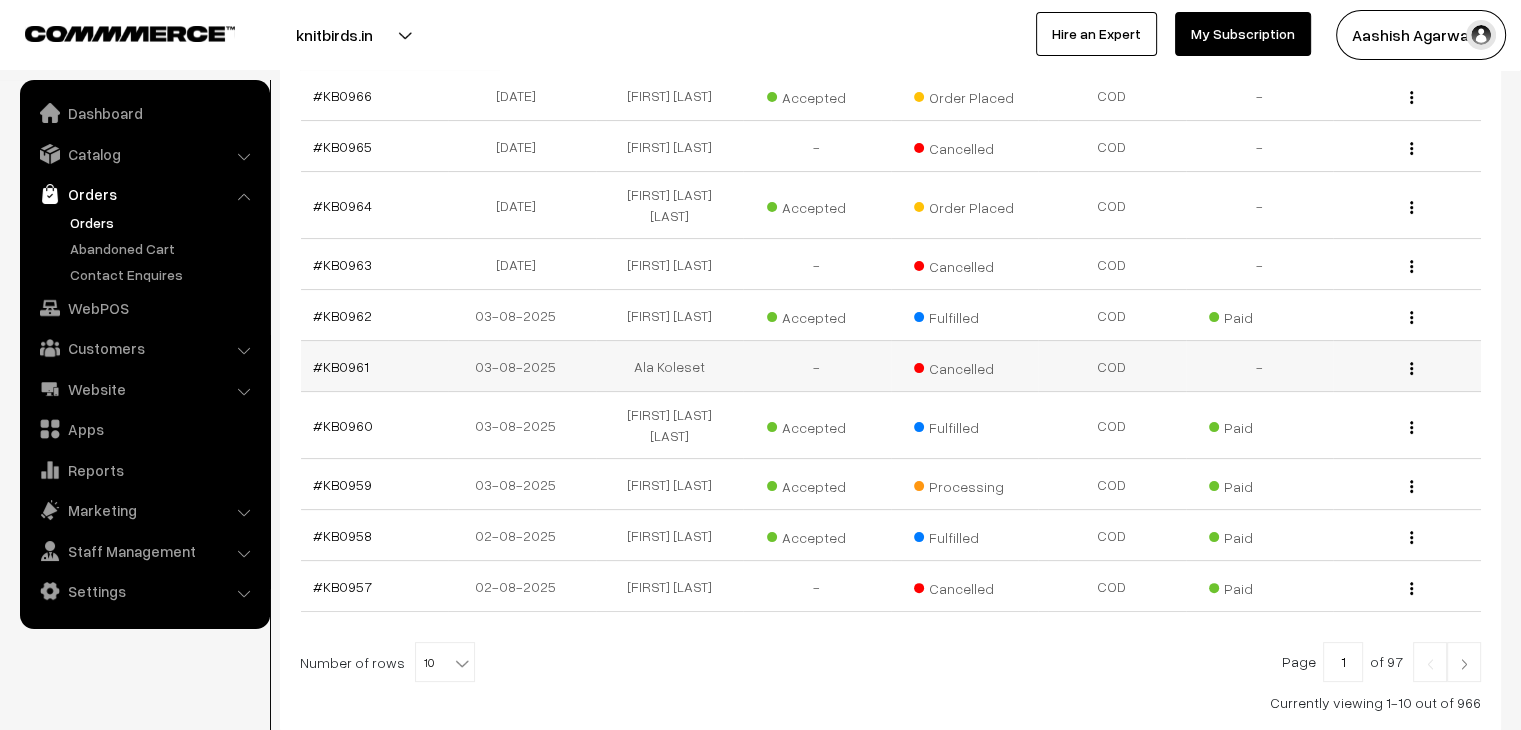scroll, scrollTop: 0, scrollLeft: 0, axis: both 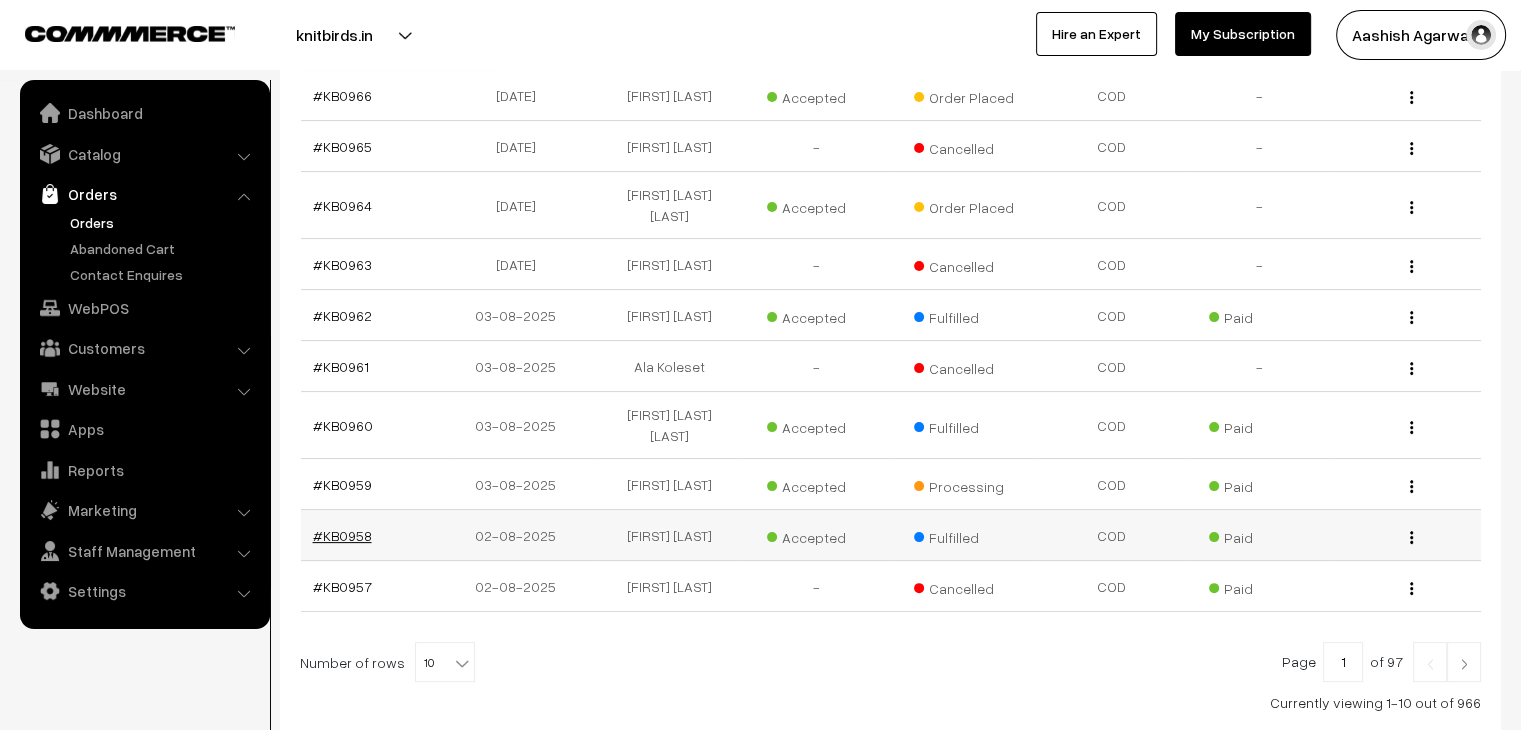 click on "#KB0958" at bounding box center [342, 535] 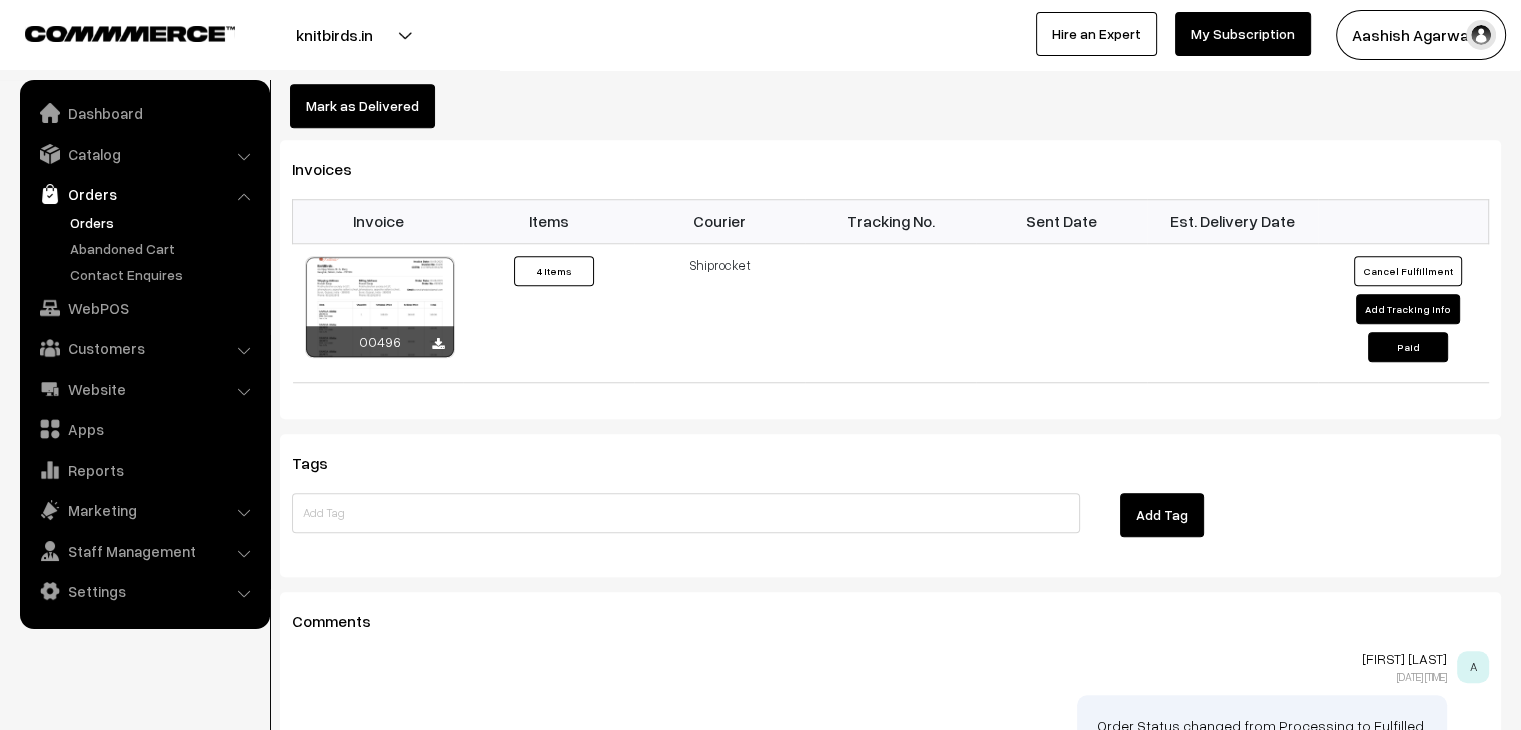 scroll, scrollTop: 1600, scrollLeft: 0, axis: vertical 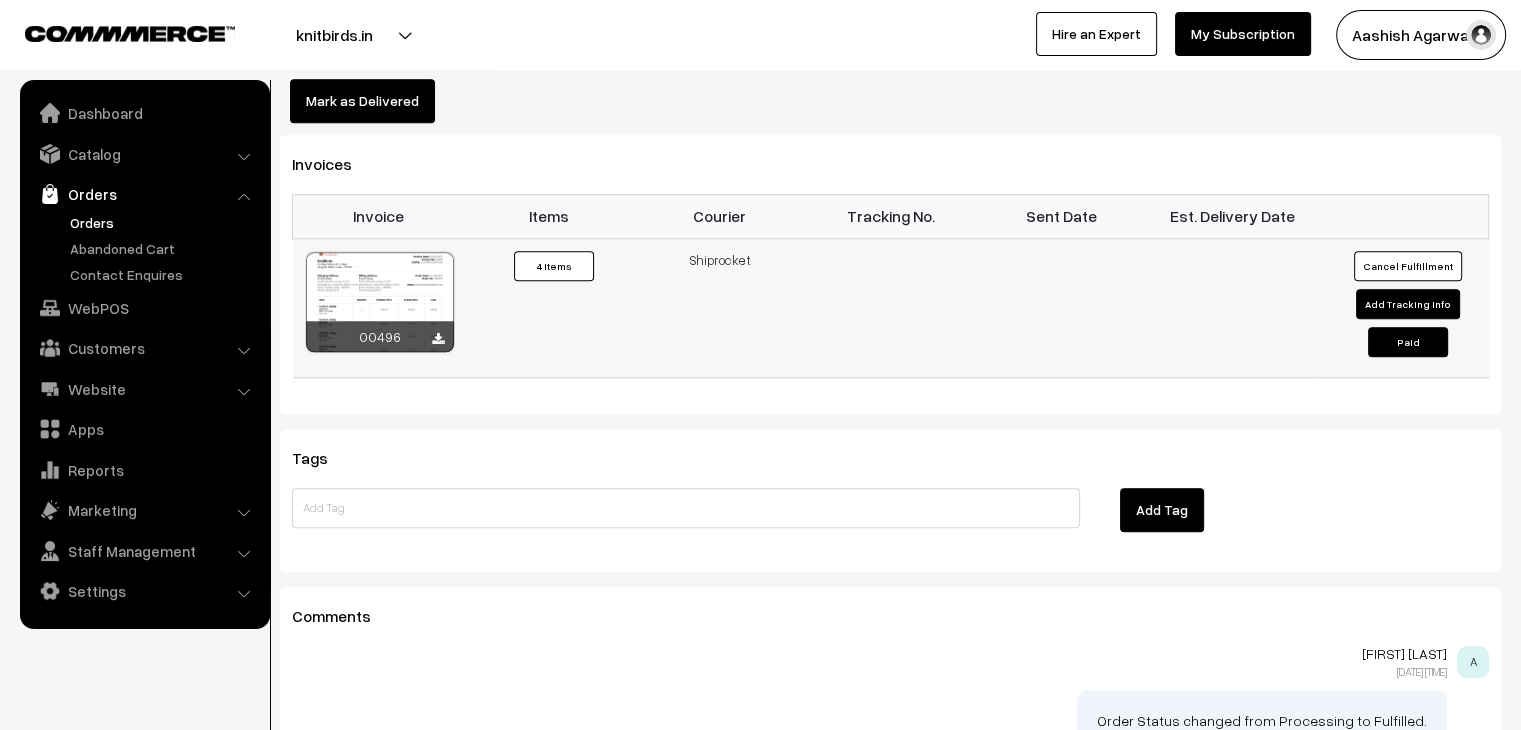 click on "Add Tracking Info" at bounding box center (1408, 304) 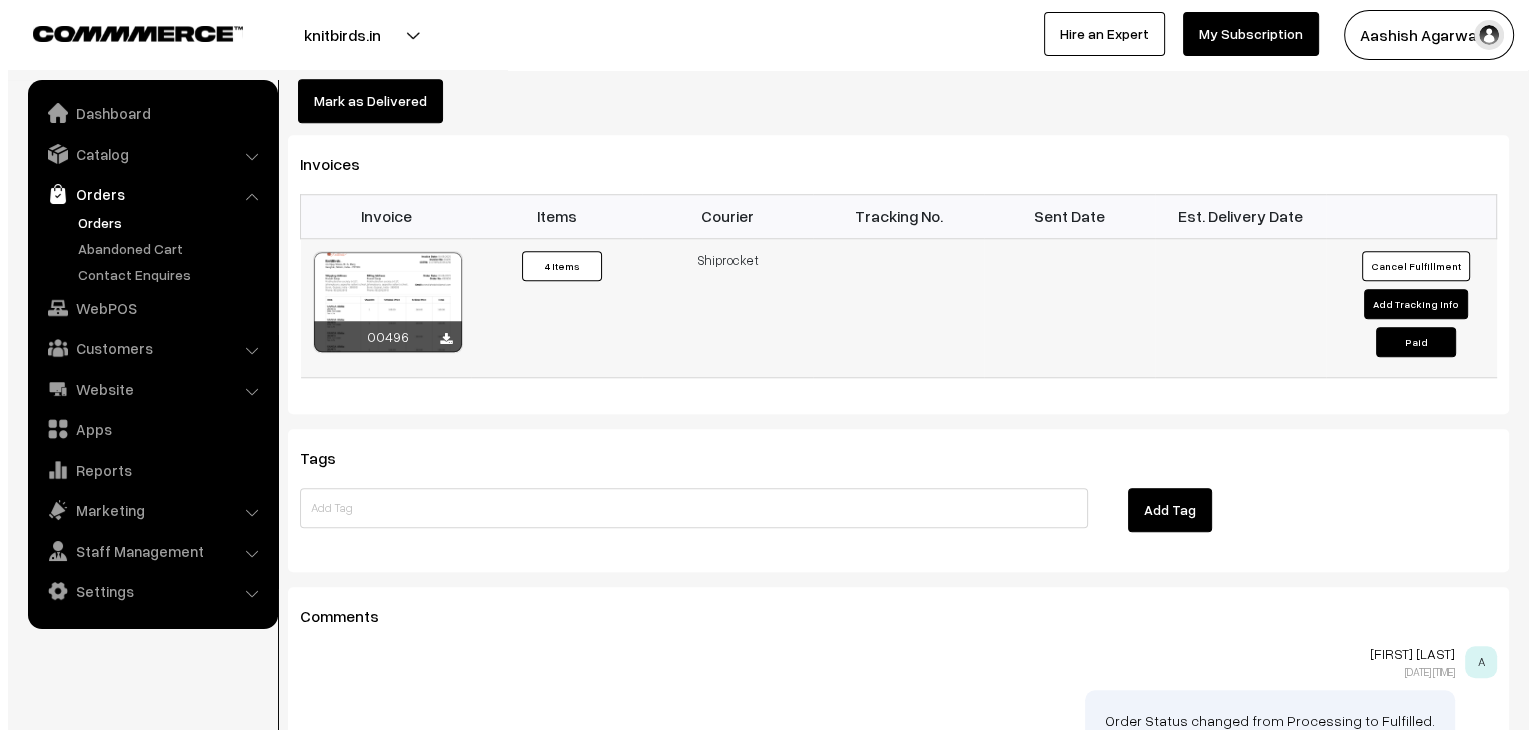 scroll, scrollTop: 1607, scrollLeft: 0, axis: vertical 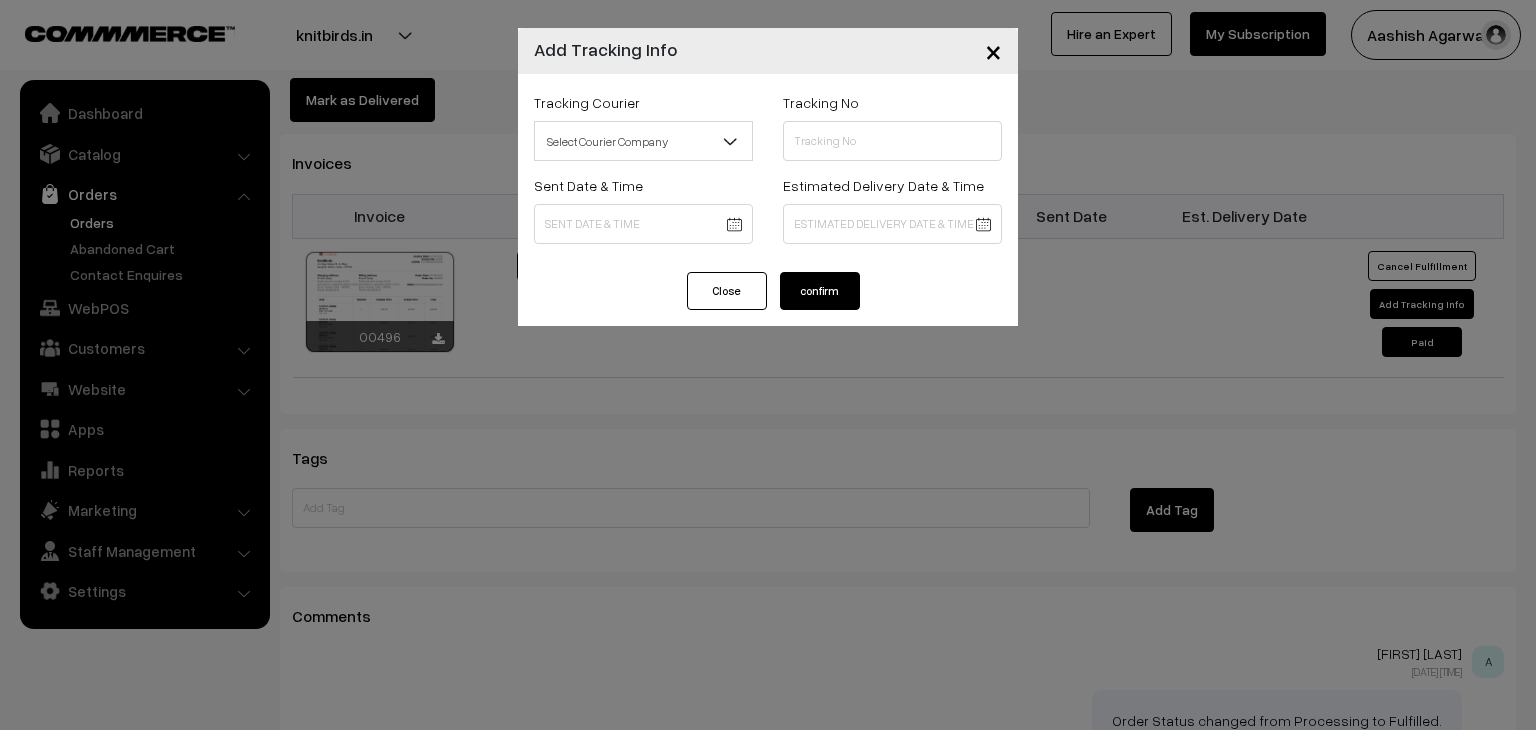 click on "Close" at bounding box center (727, 291) 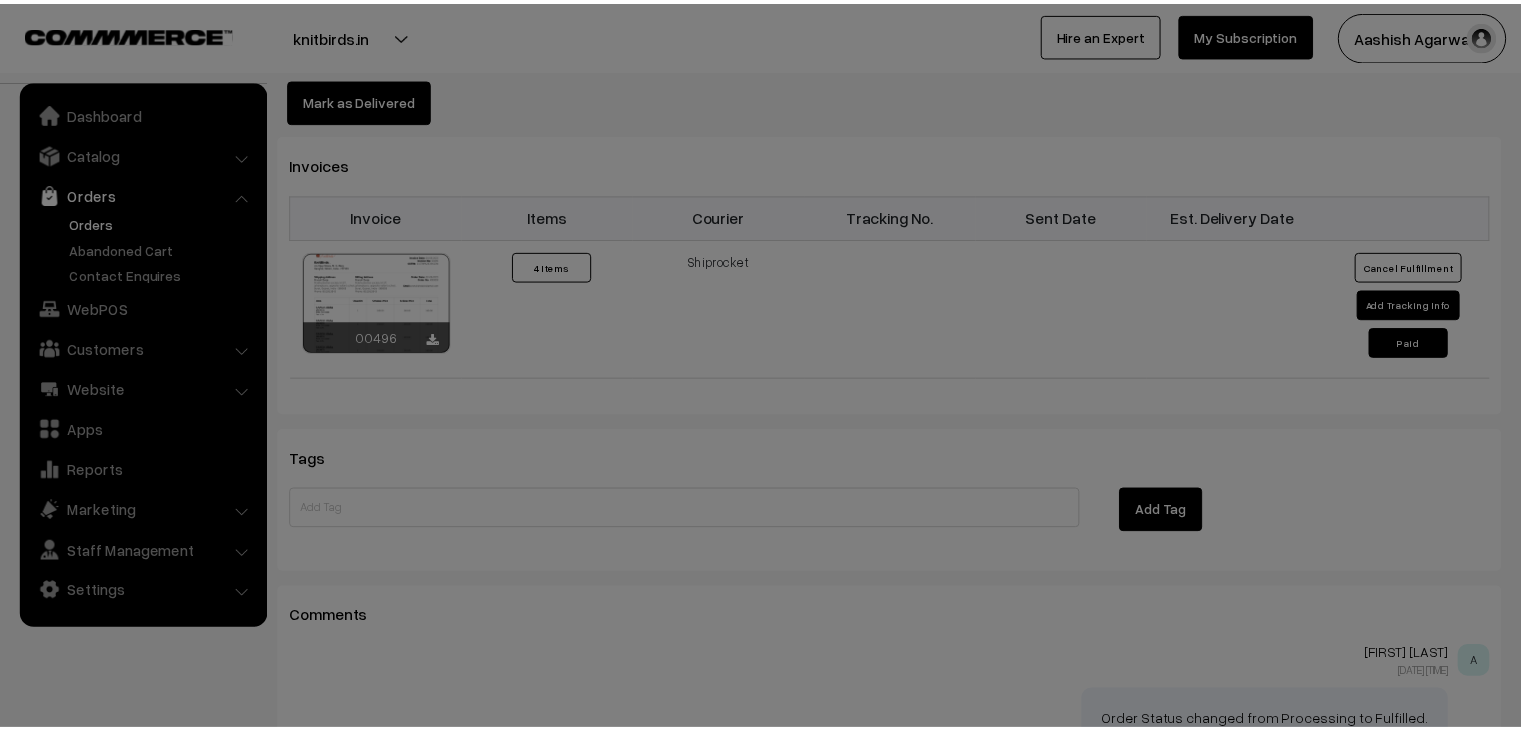 scroll, scrollTop: 1600, scrollLeft: 0, axis: vertical 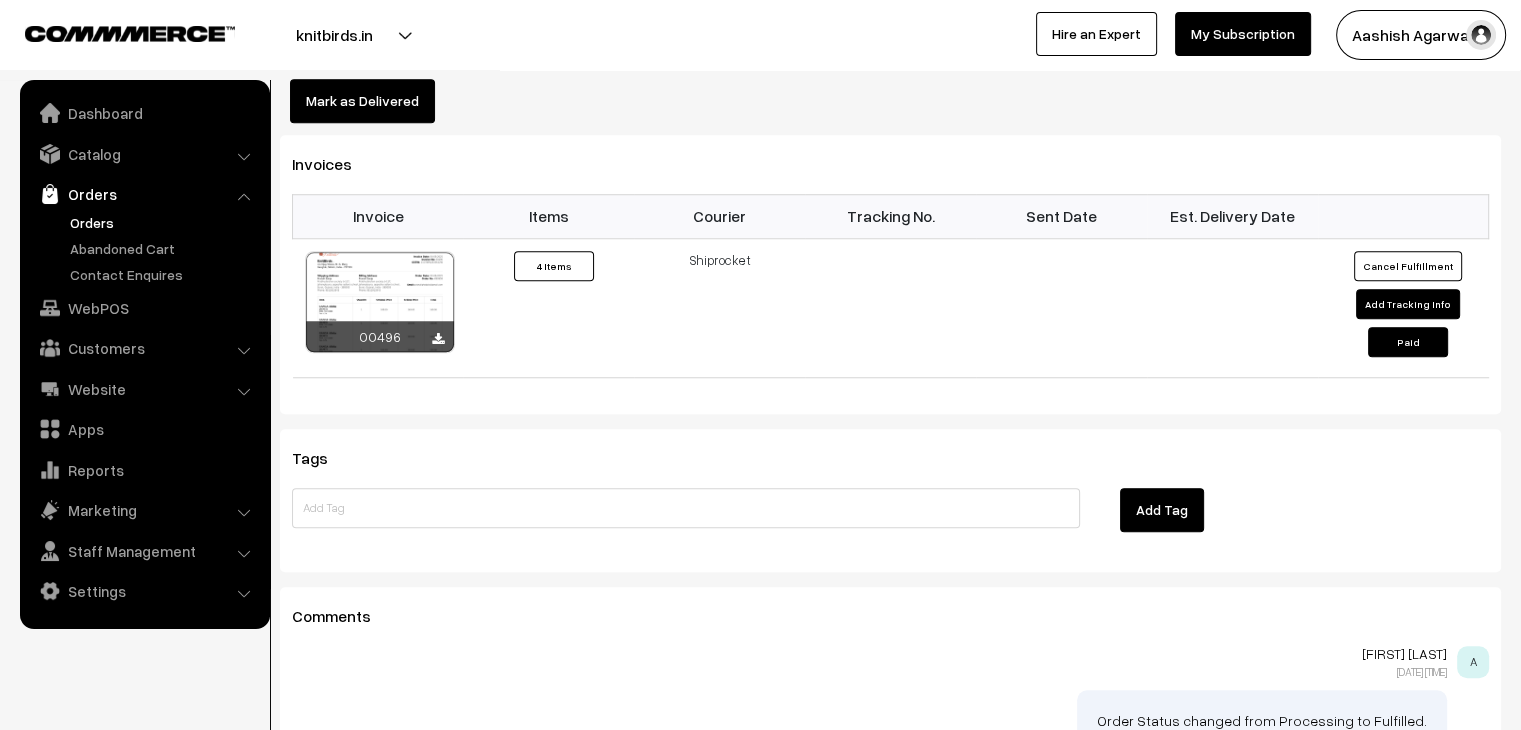 click on "Orders" at bounding box center (164, 222) 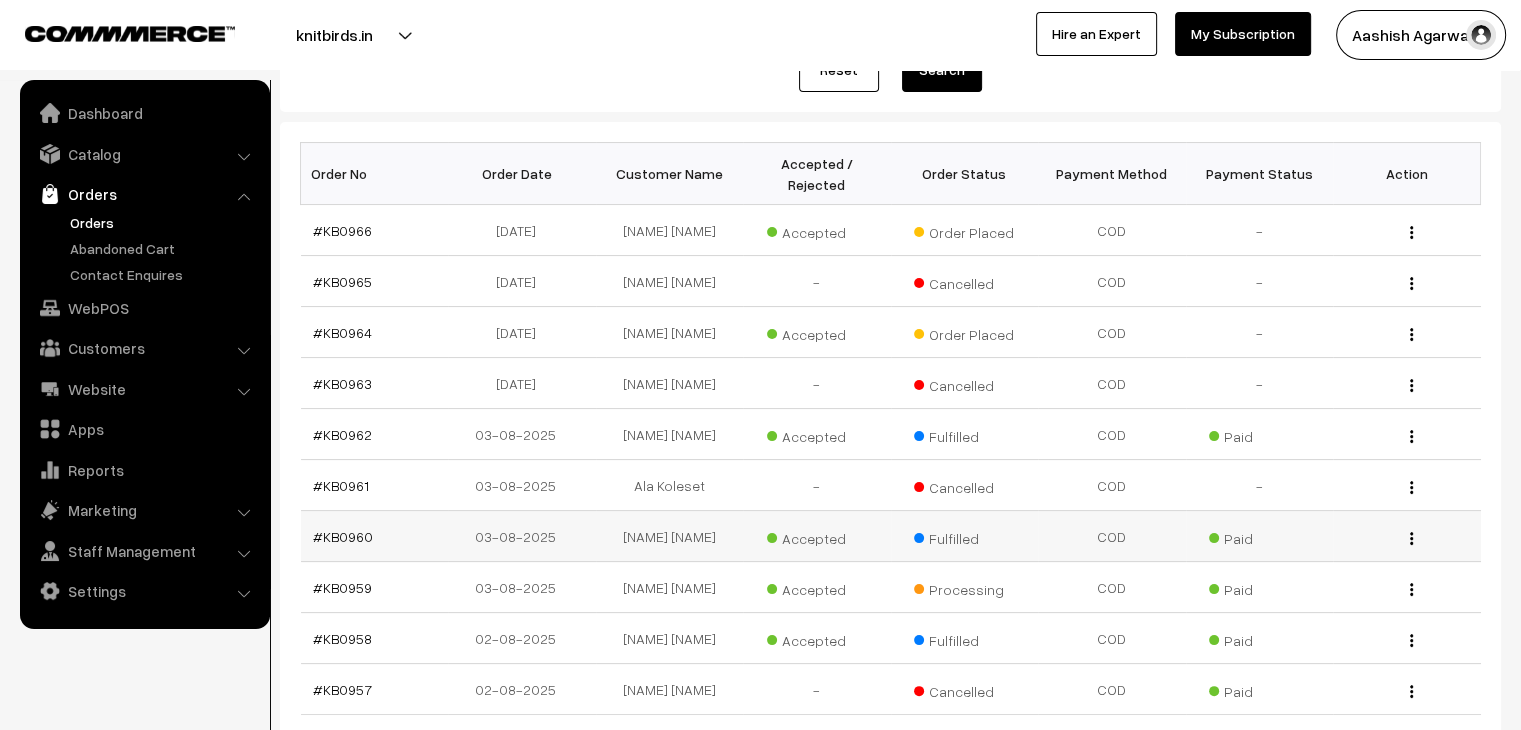scroll, scrollTop: 300, scrollLeft: 0, axis: vertical 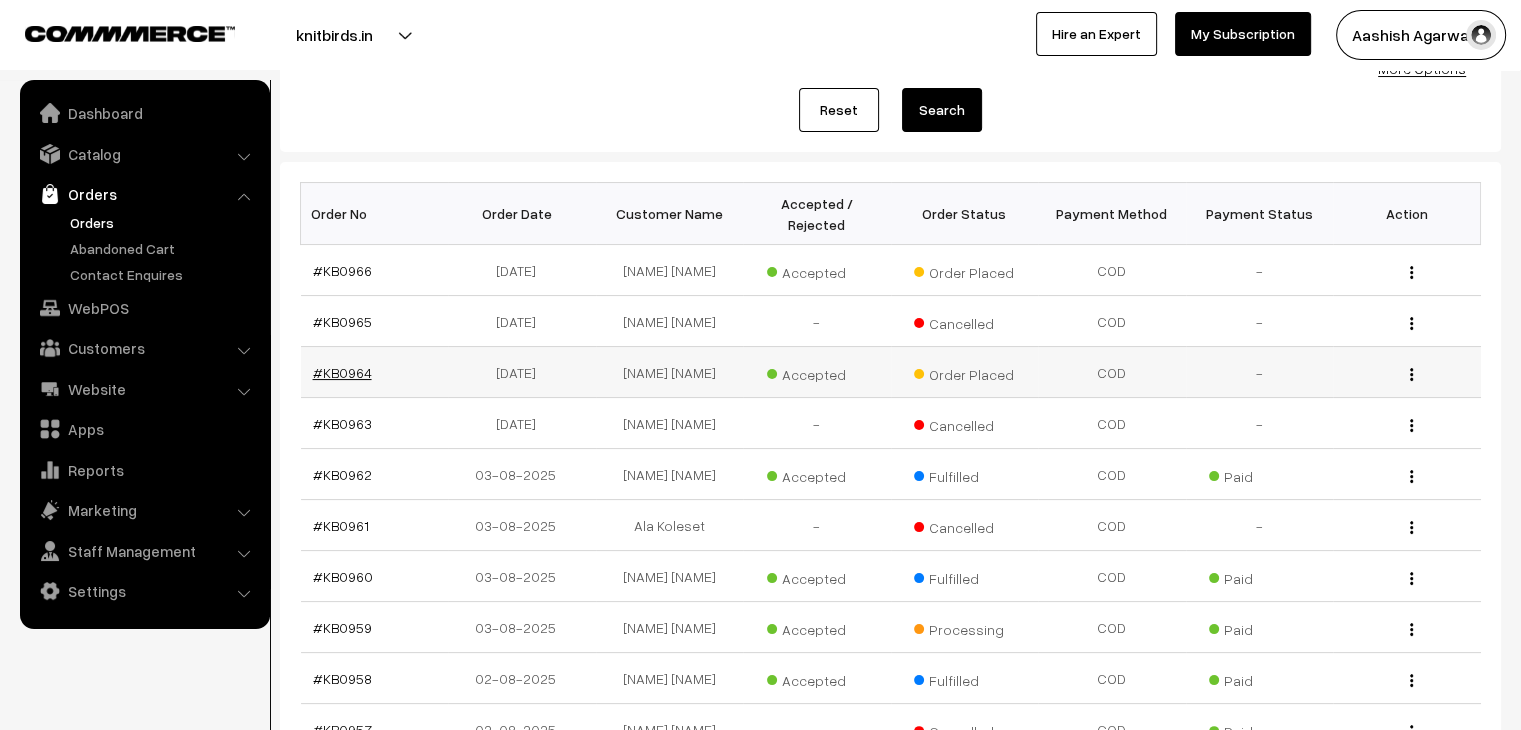 click on "#KB0964" at bounding box center (342, 372) 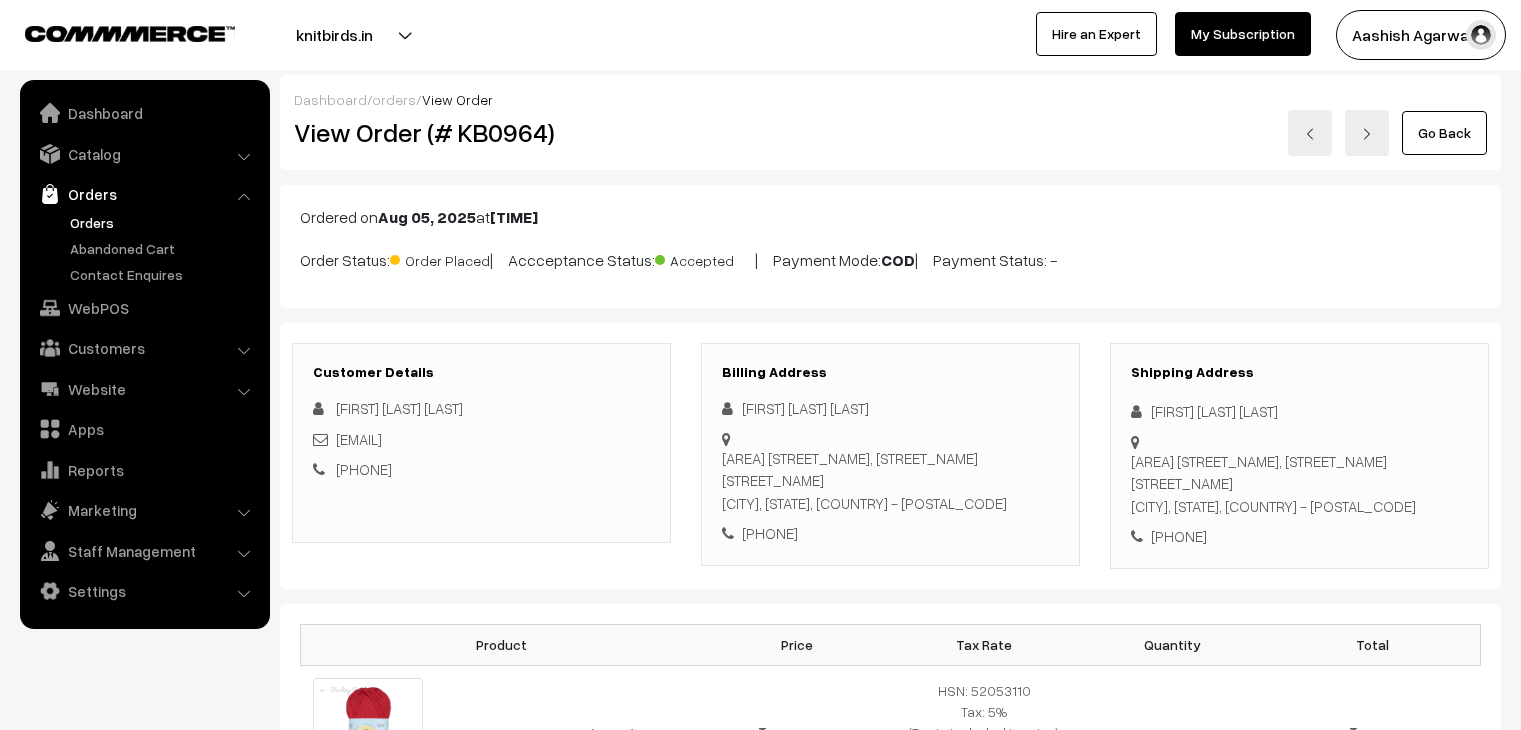 click on "Cancel Order" at bounding box center (348, 1757) 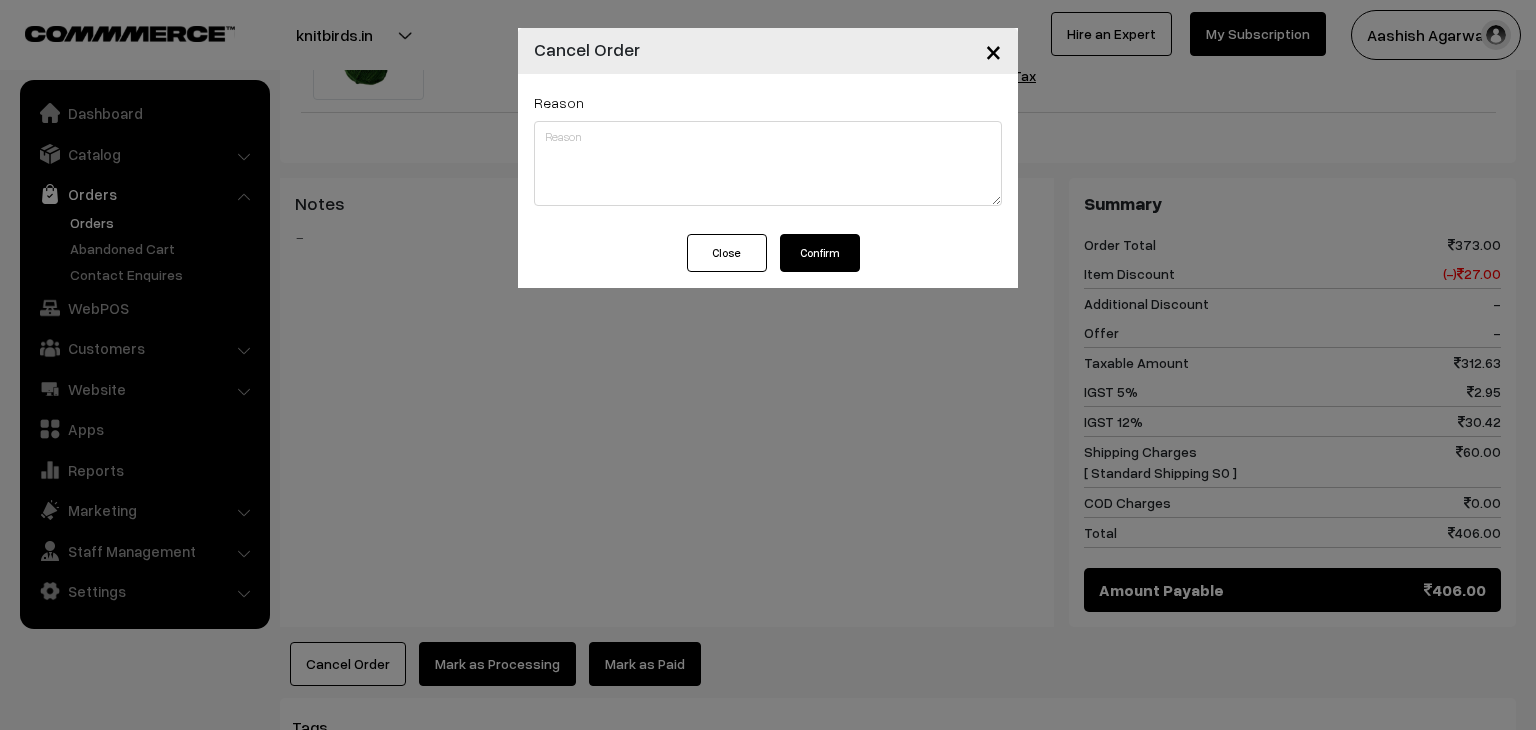 scroll, scrollTop: 0, scrollLeft: 0, axis: both 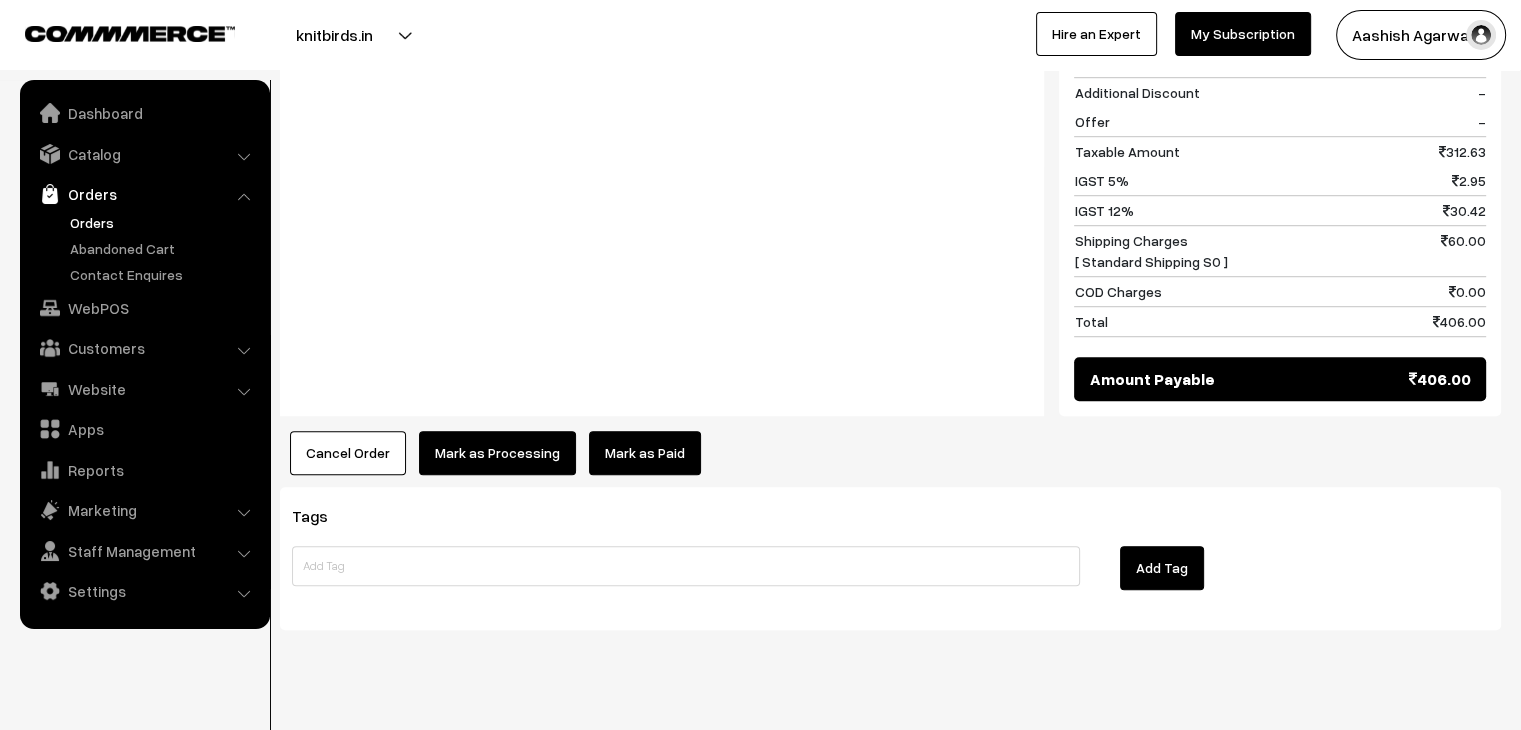 drag, startPoint x: 291, startPoint y: 432, endPoint x: 310, endPoint y: 427, distance: 19.646883 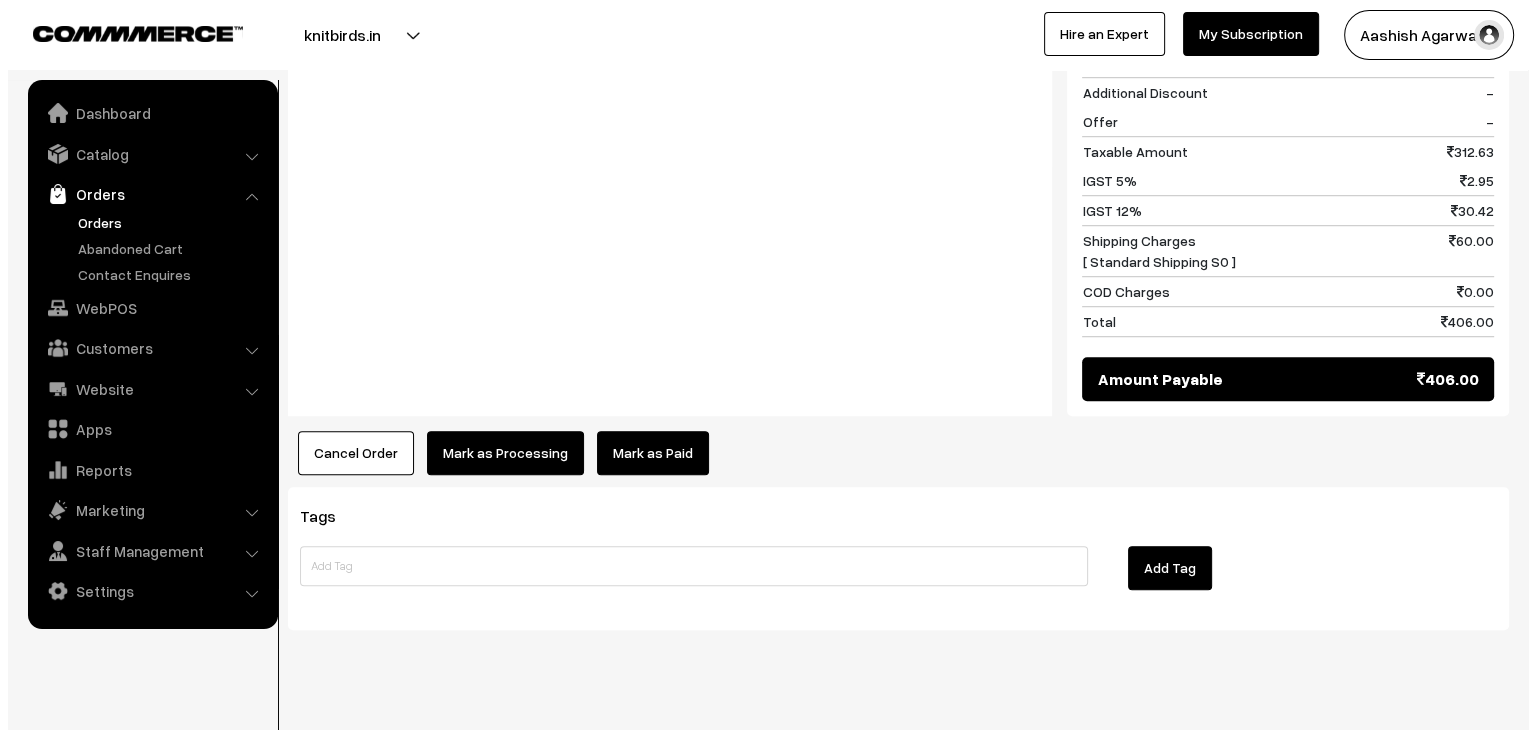 scroll, scrollTop: 1311, scrollLeft: 0, axis: vertical 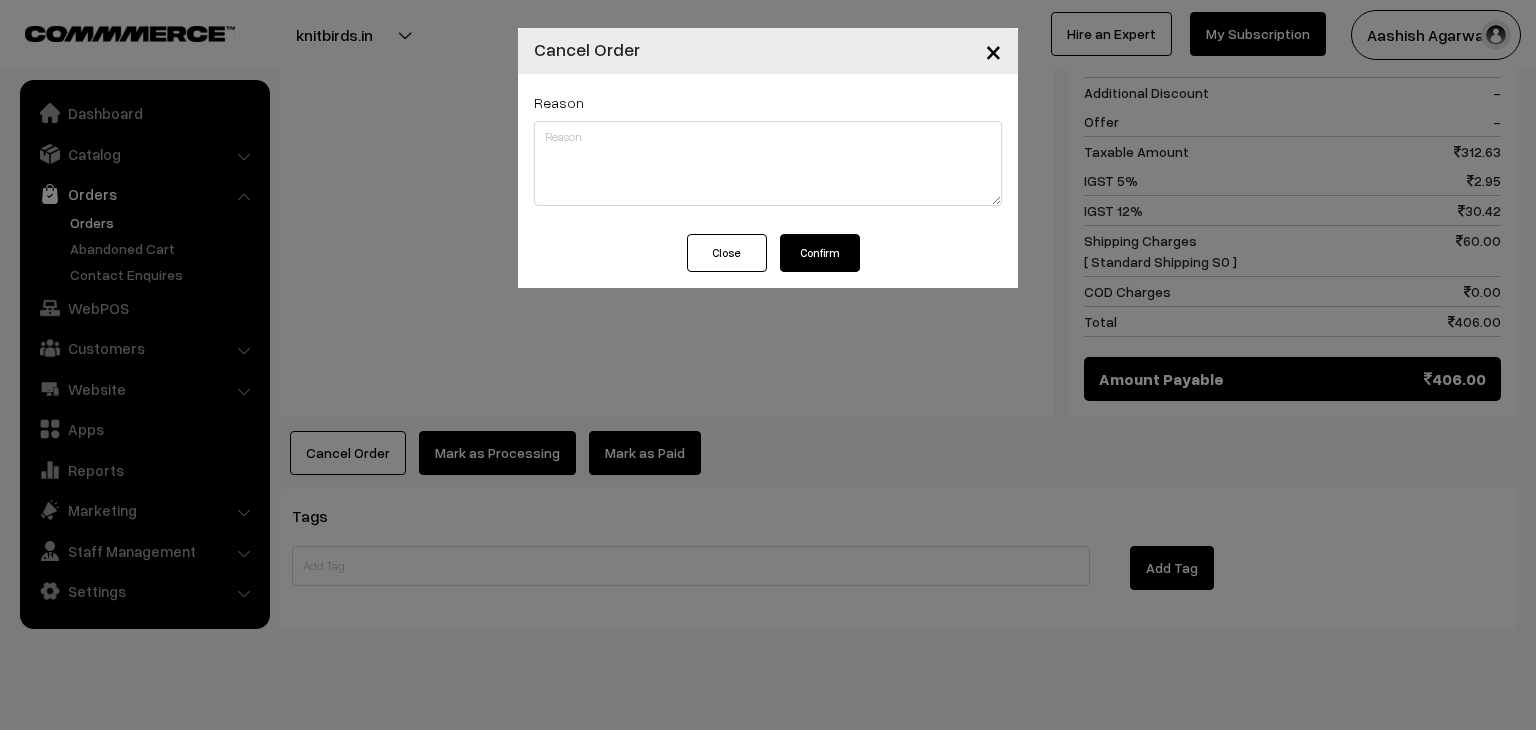 click on "Confirm" at bounding box center [820, 253] 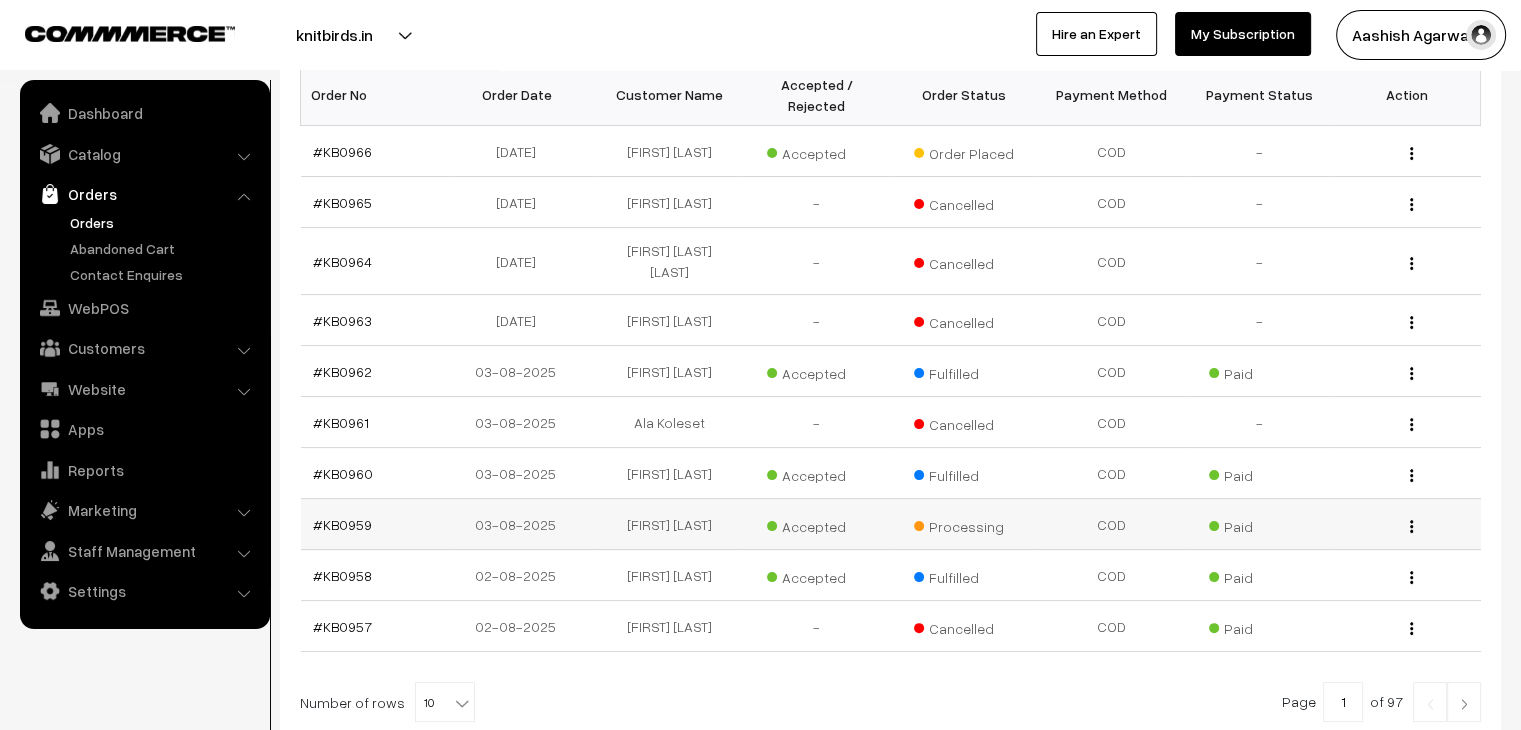 scroll, scrollTop: 400, scrollLeft: 0, axis: vertical 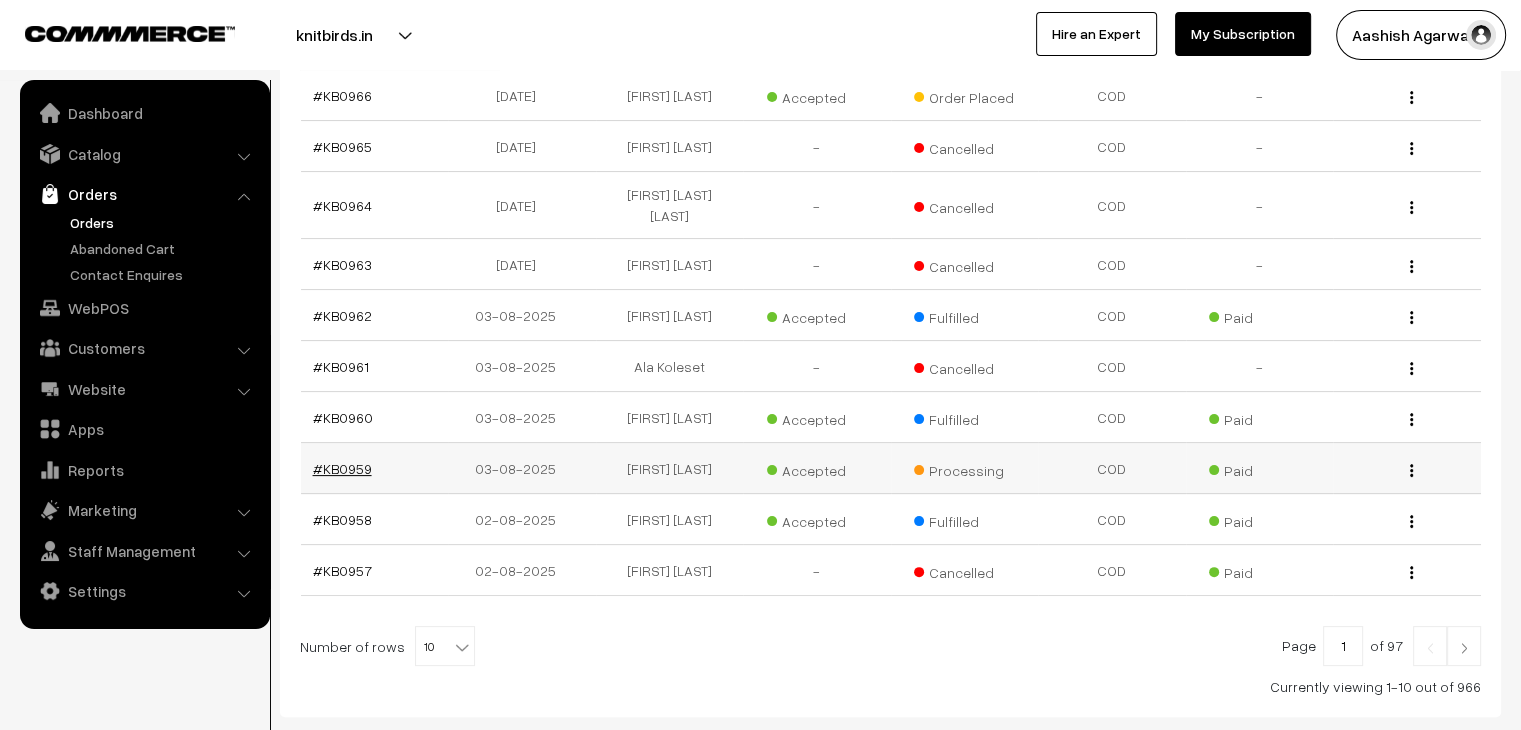 click on "#KB0959" at bounding box center (342, 468) 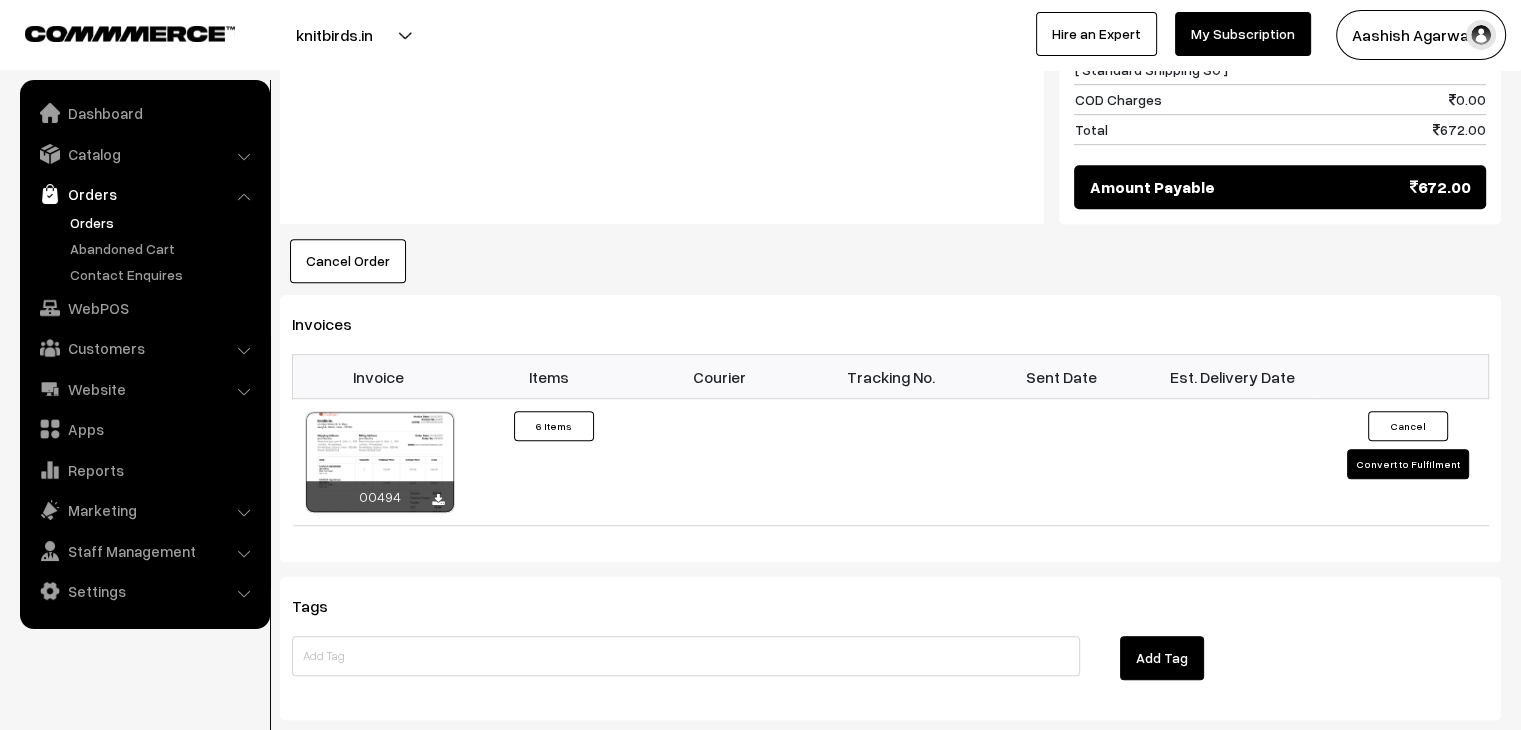 scroll, scrollTop: 1200, scrollLeft: 0, axis: vertical 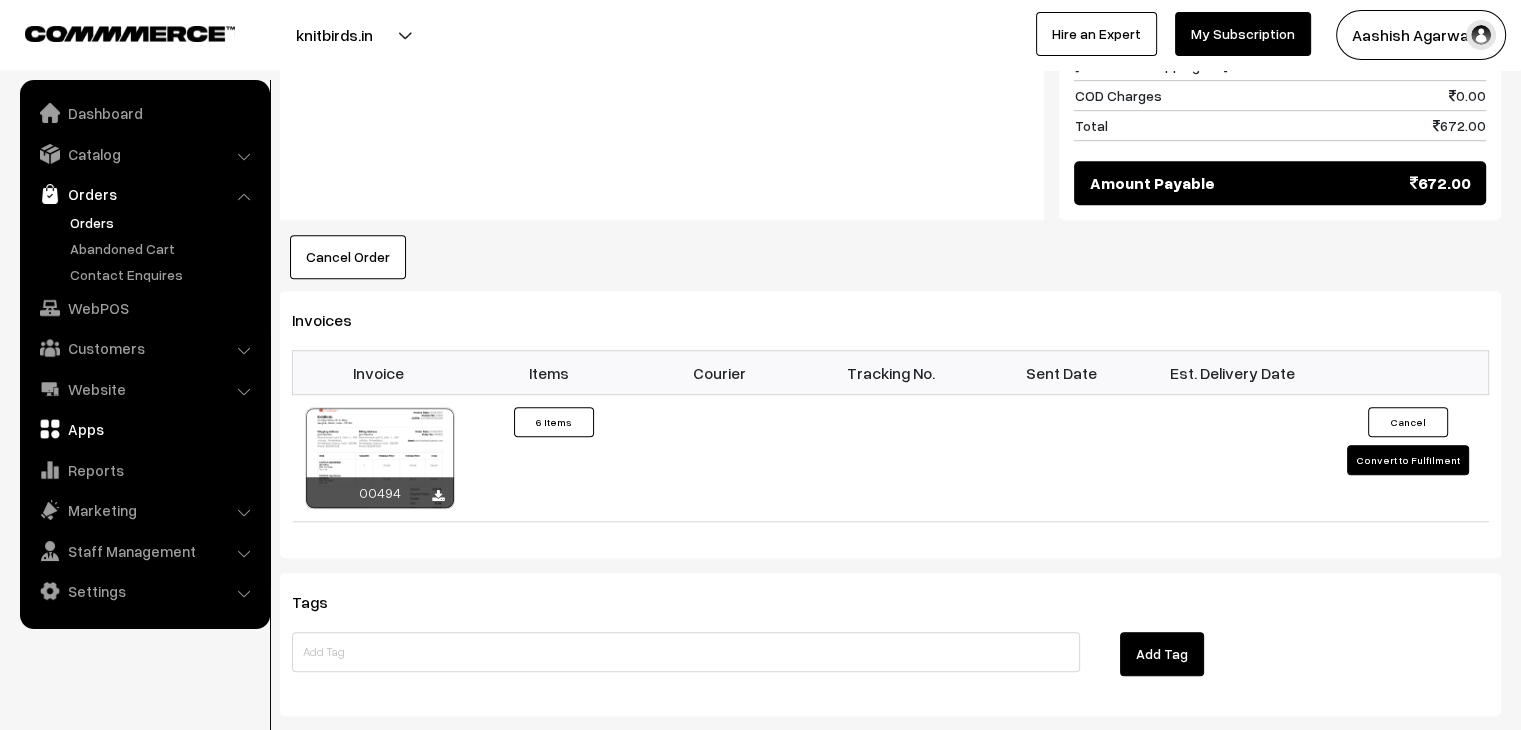 click on "Apps" at bounding box center [144, 429] 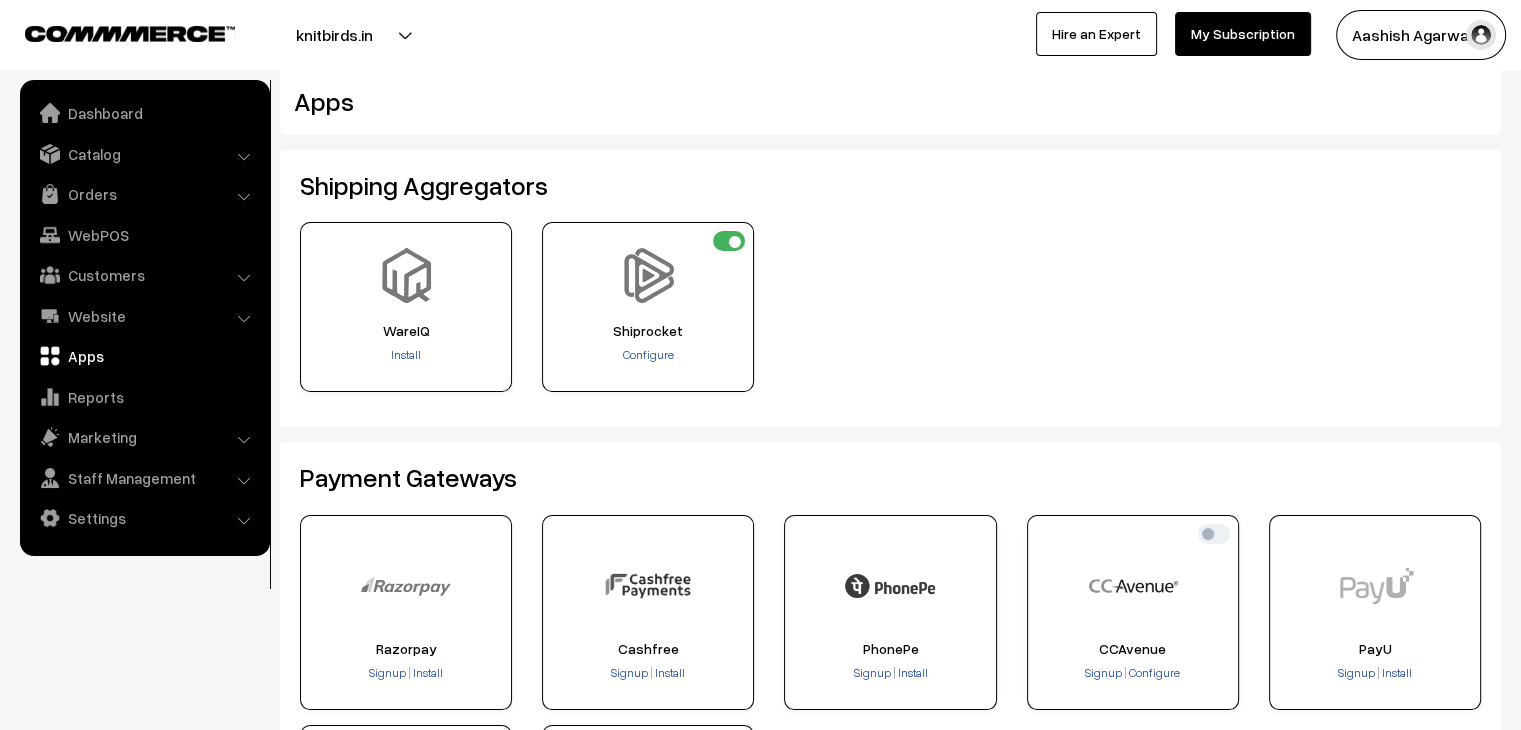 scroll, scrollTop: 0, scrollLeft: 0, axis: both 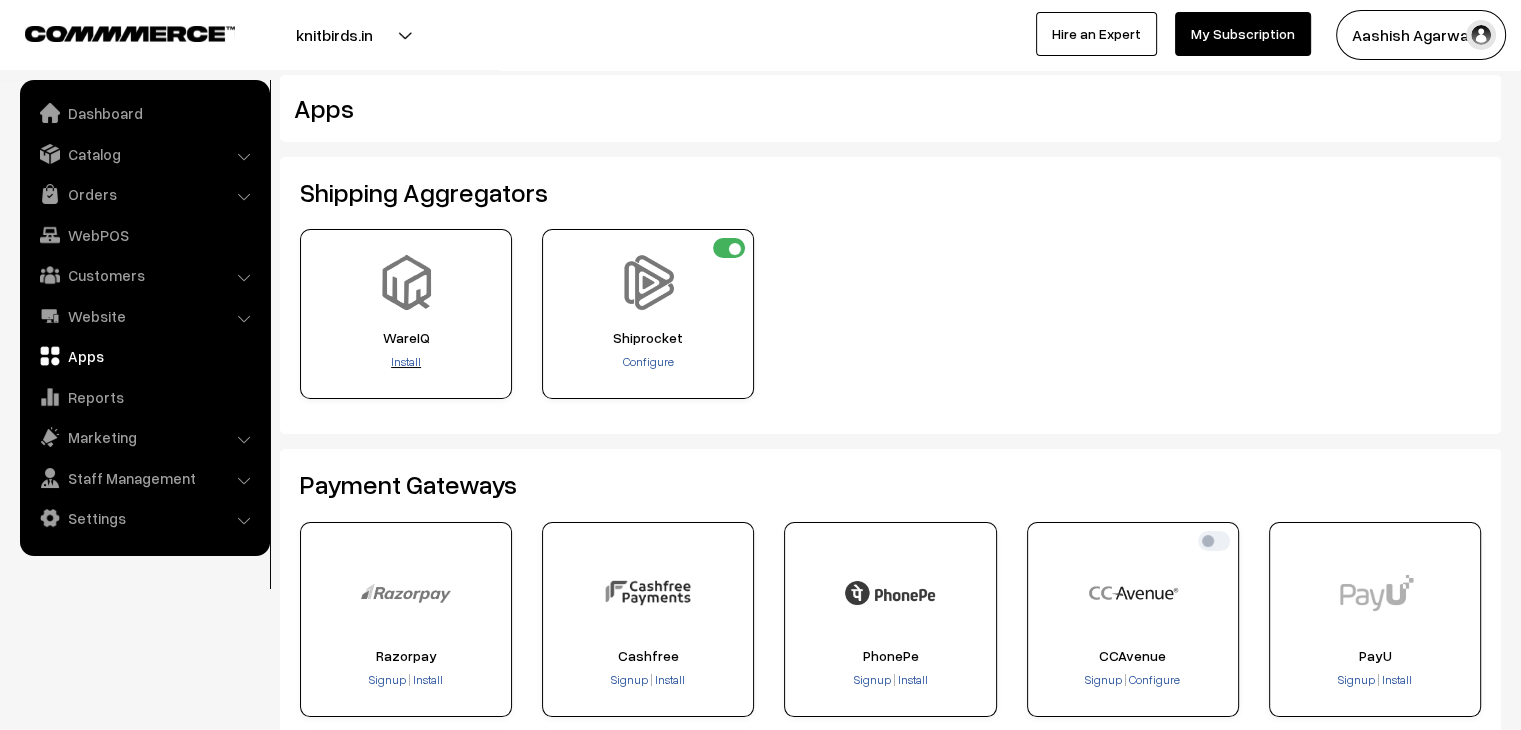 click on "Install" at bounding box center (406, 361) 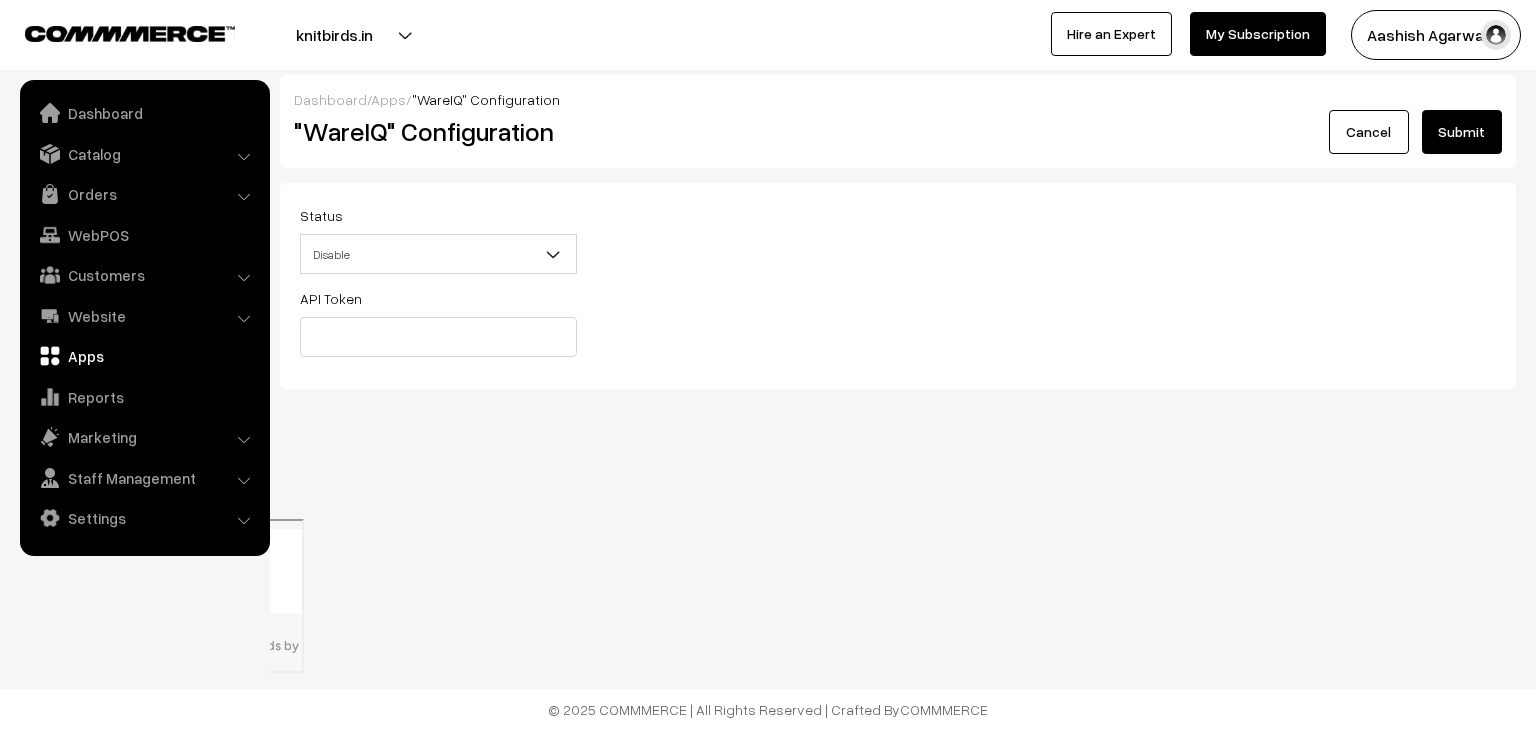 scroll, scrollTop: 0, scrollLeft: 0, axis: both 